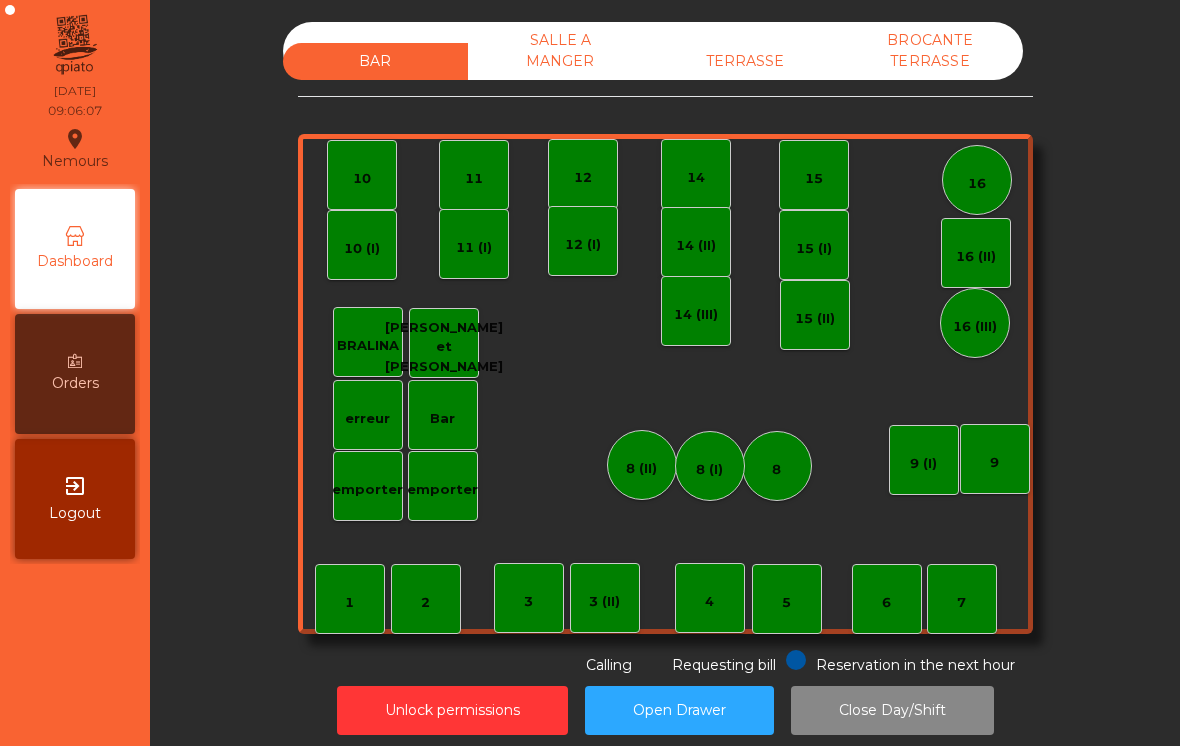 scroll, scrollTop: 0, scrollLeft: 0, axis: both 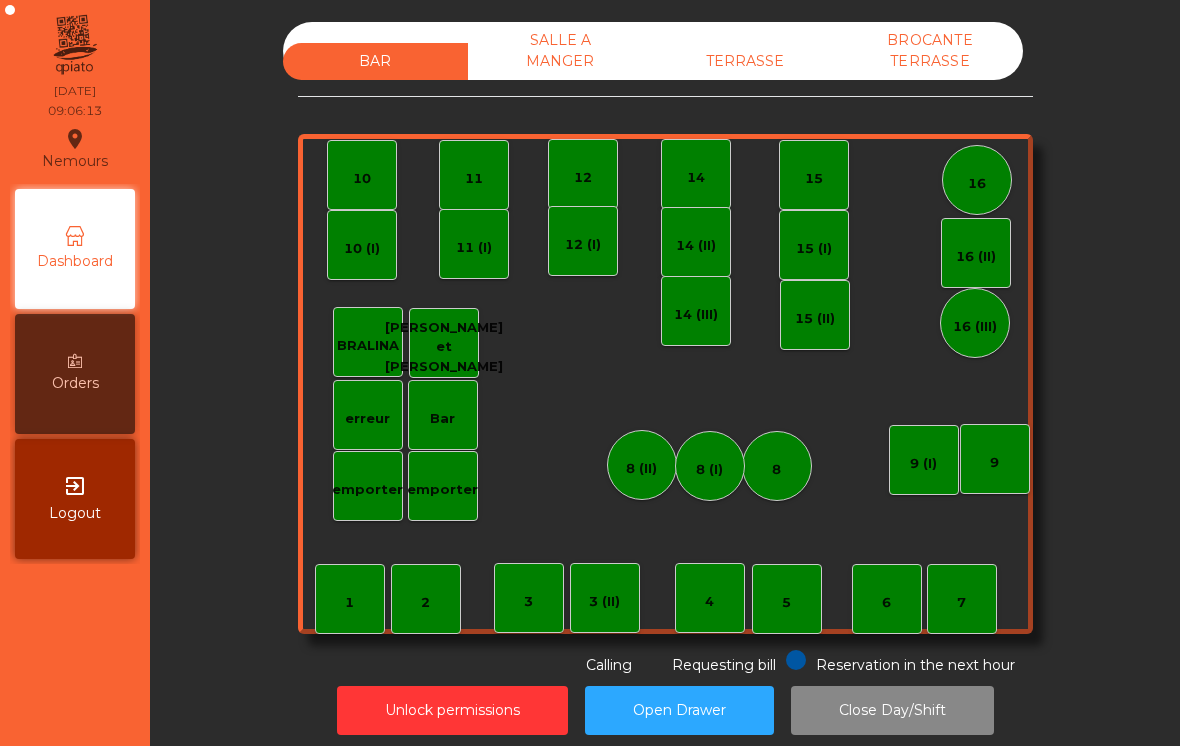 click on "Bar" 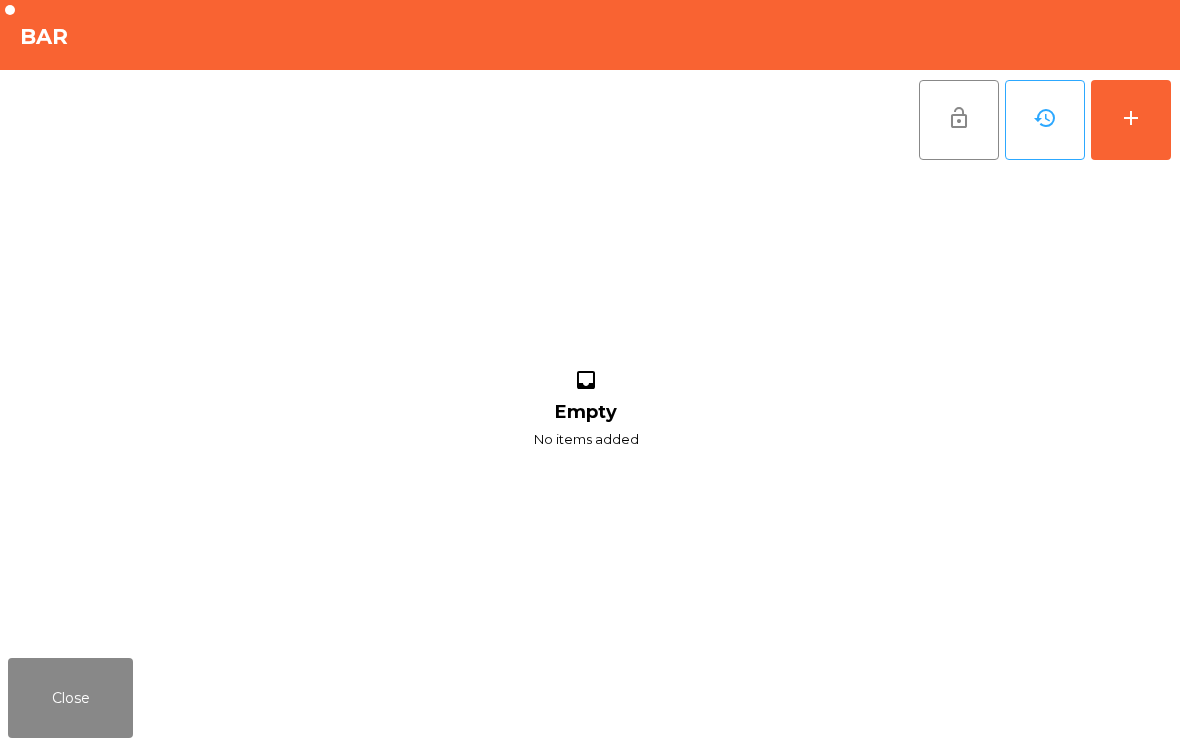 click on "add" 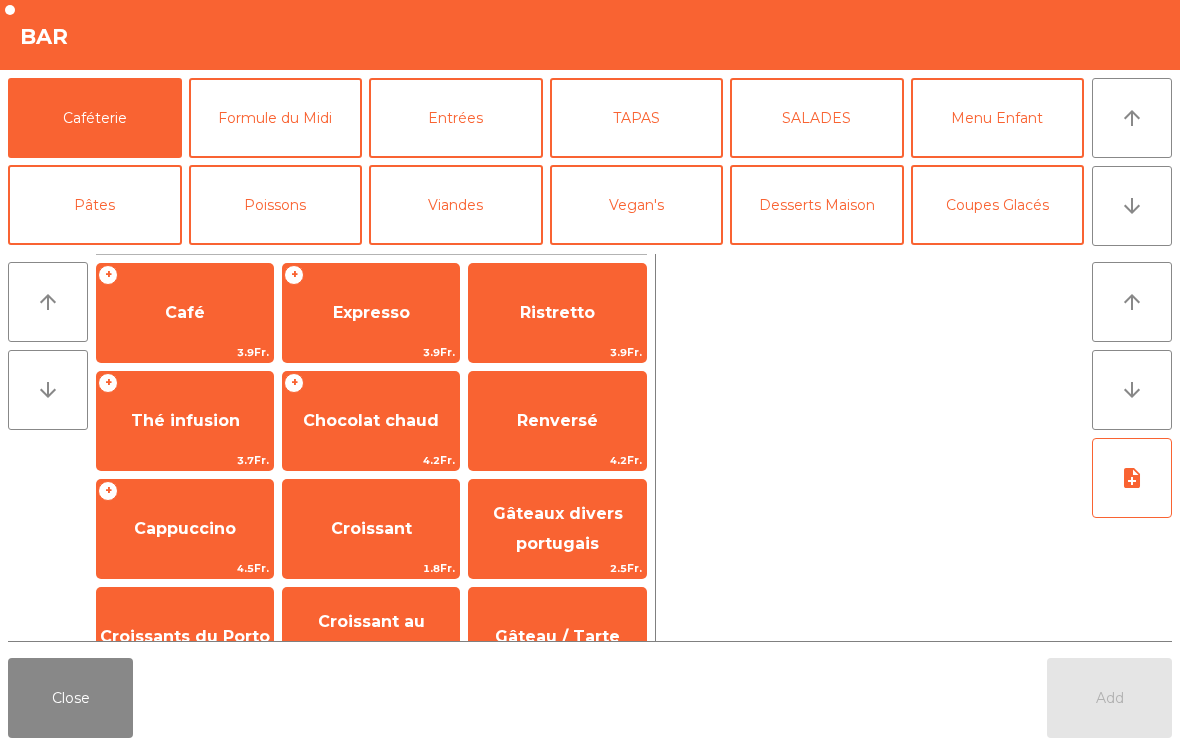 click on "Expresso" 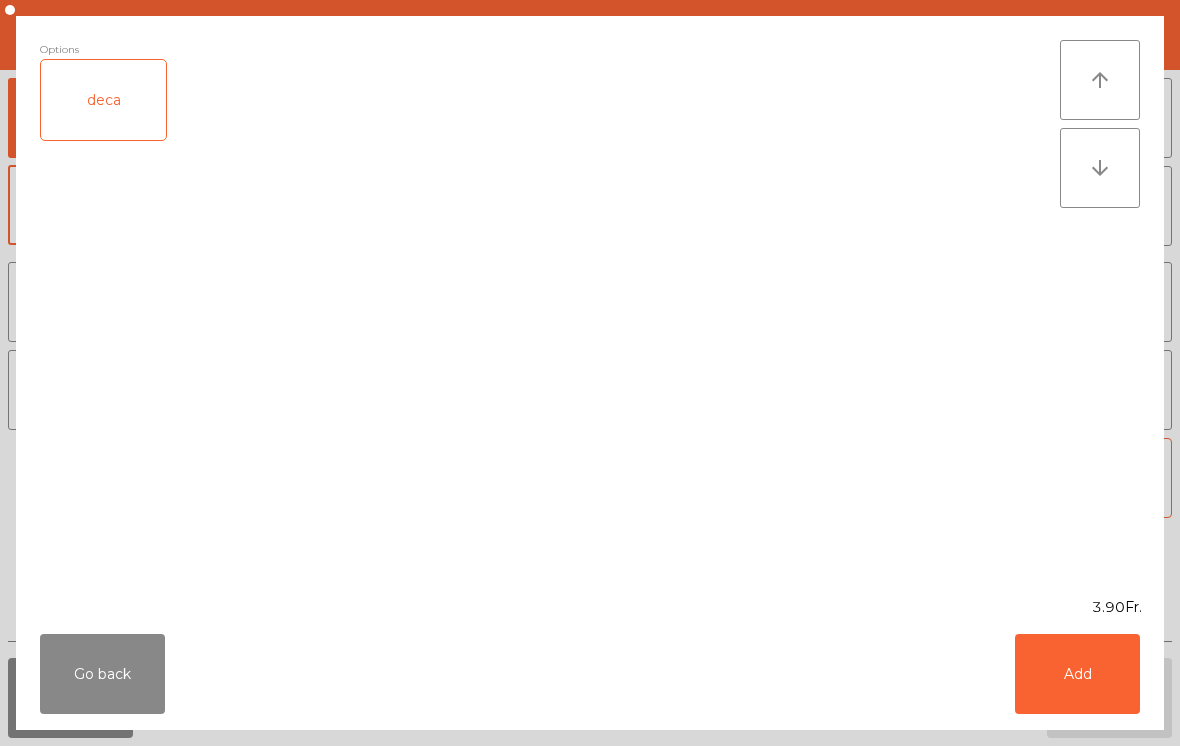 click on "Add" 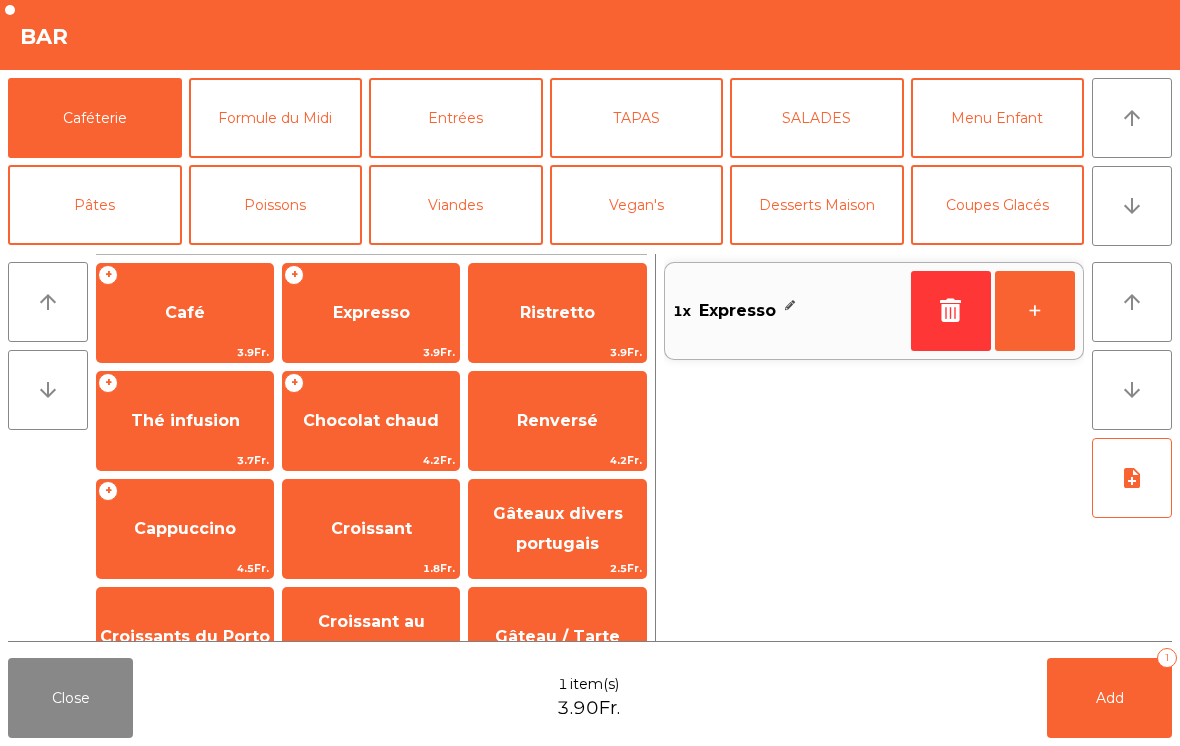 click on "+" 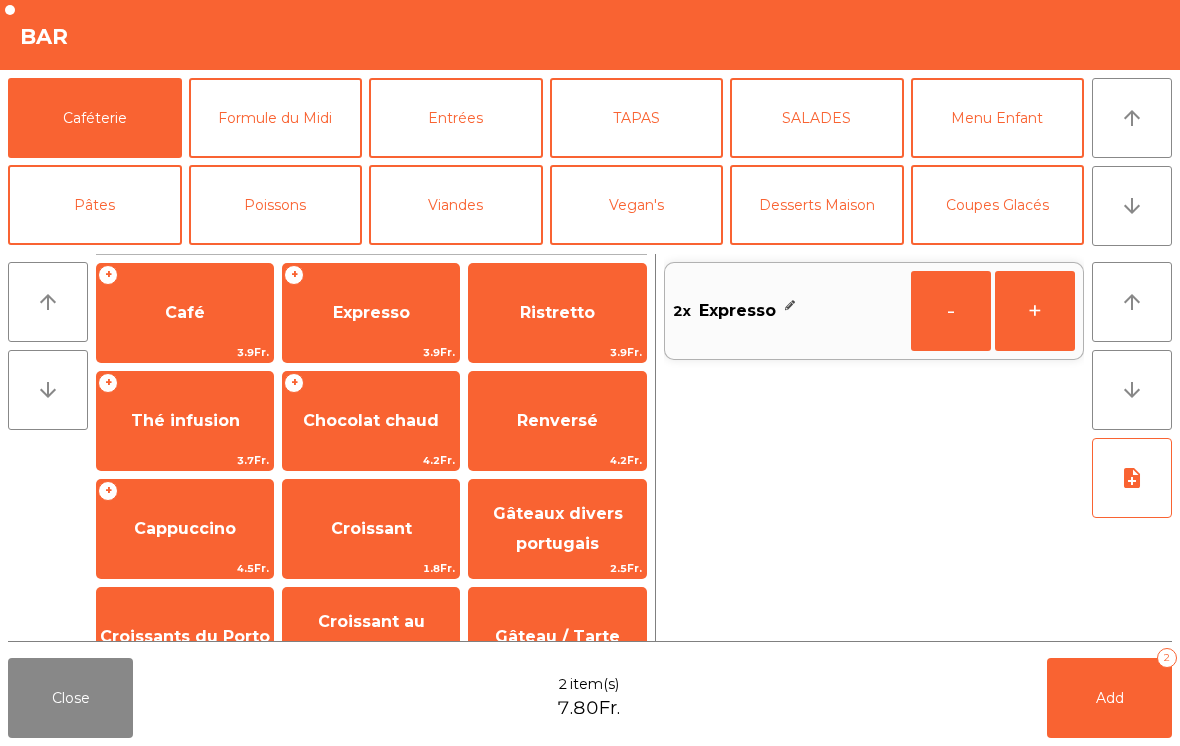 click on "Croissant" 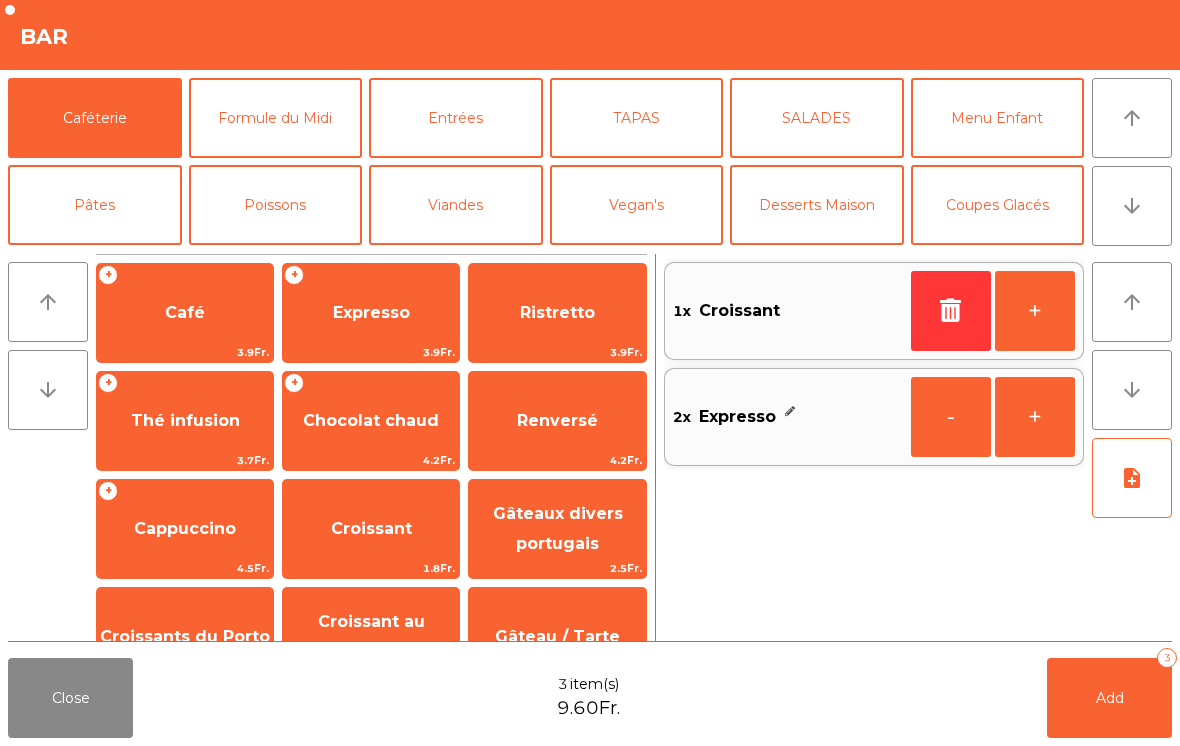 click on "Gâteaux divers portugais" 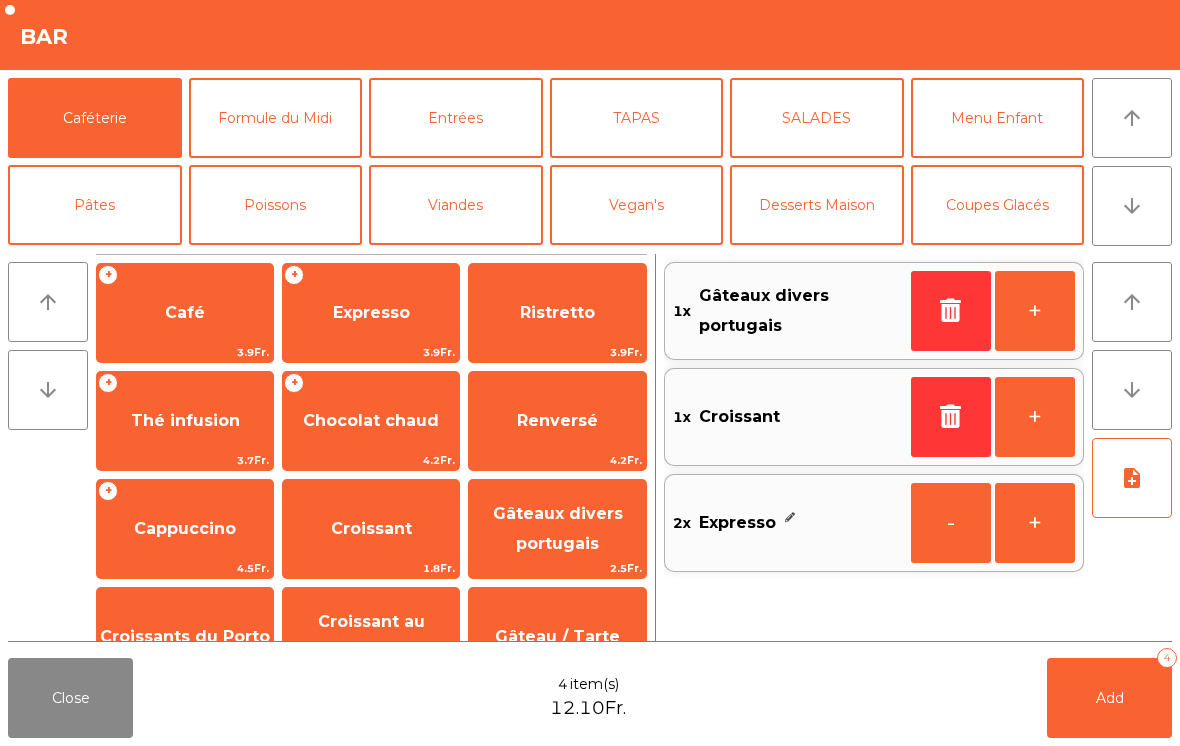 click on "Cappuccino" 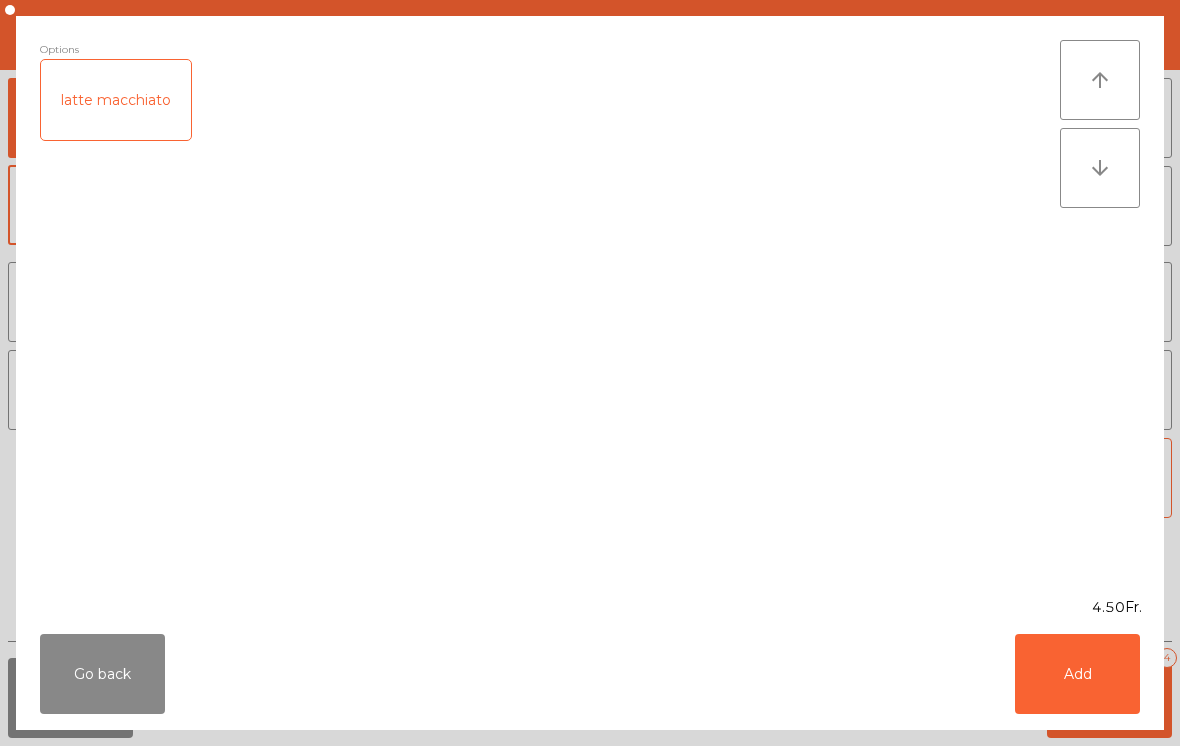 click on "Add" 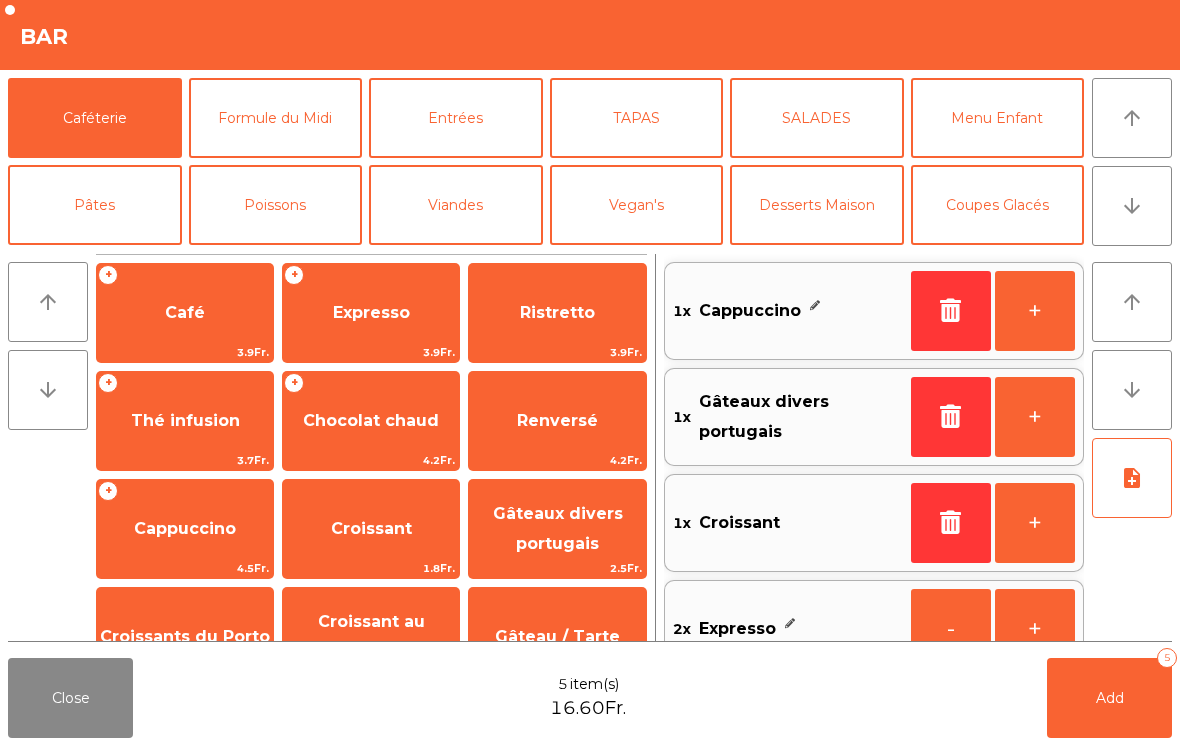 click on "+" 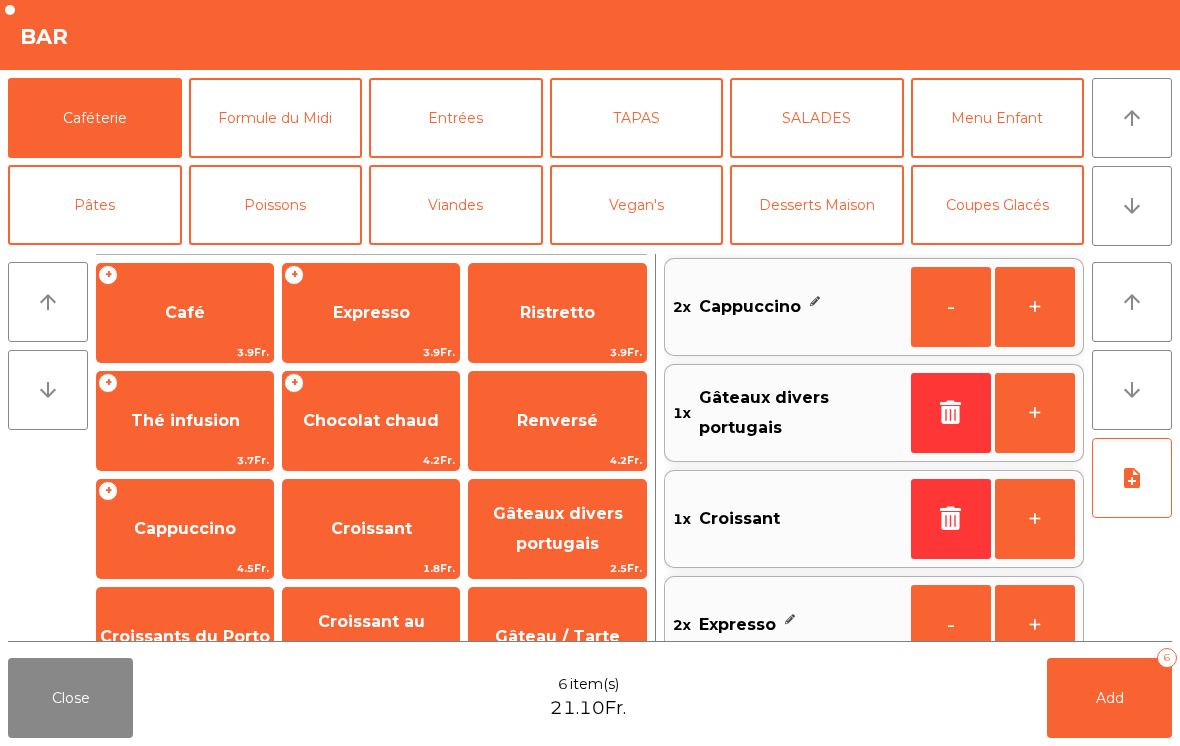scroll, scrollTop: 8, scrollLeft: 0, axis: vertical 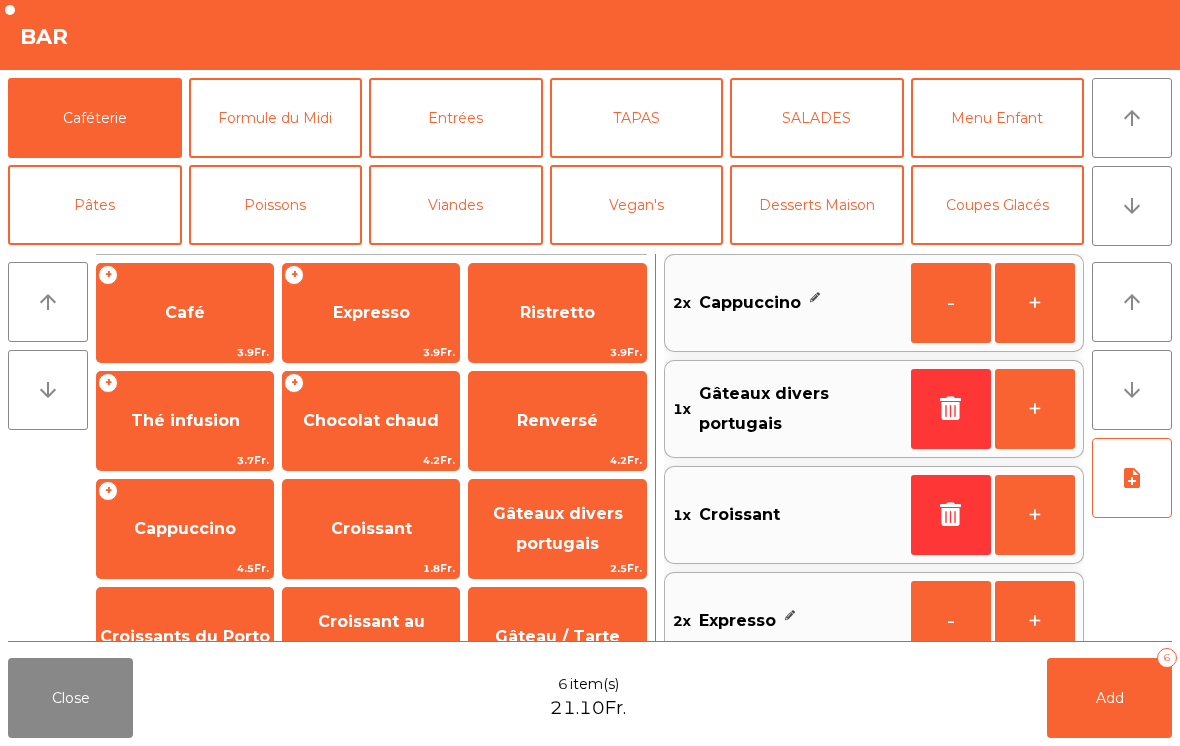 click on "Café" 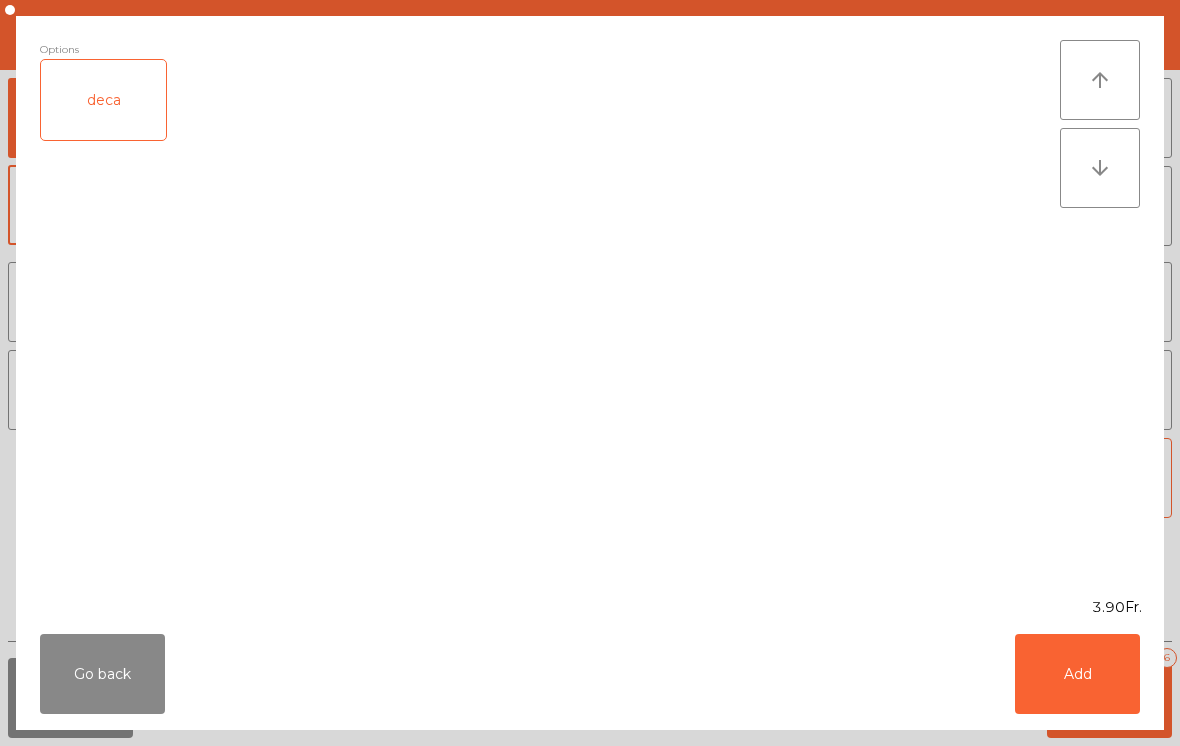 click on "Add" 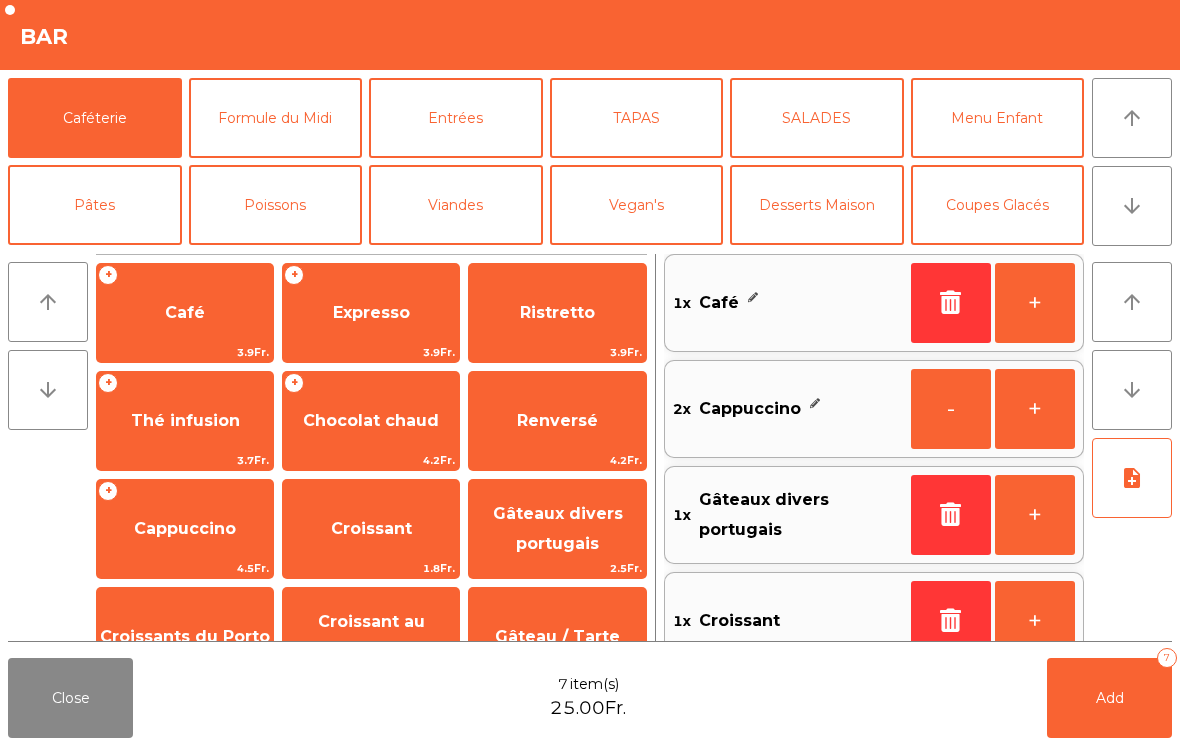 click on "Croissants du Porto" 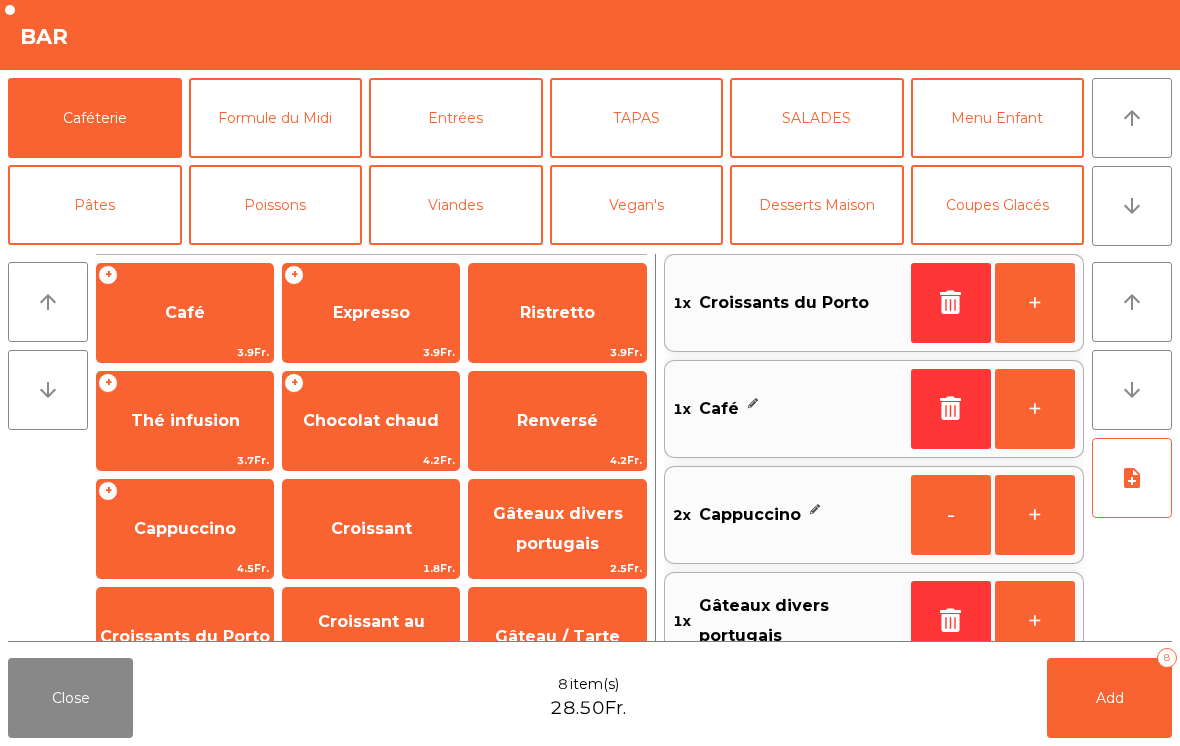 click on "Croissant" 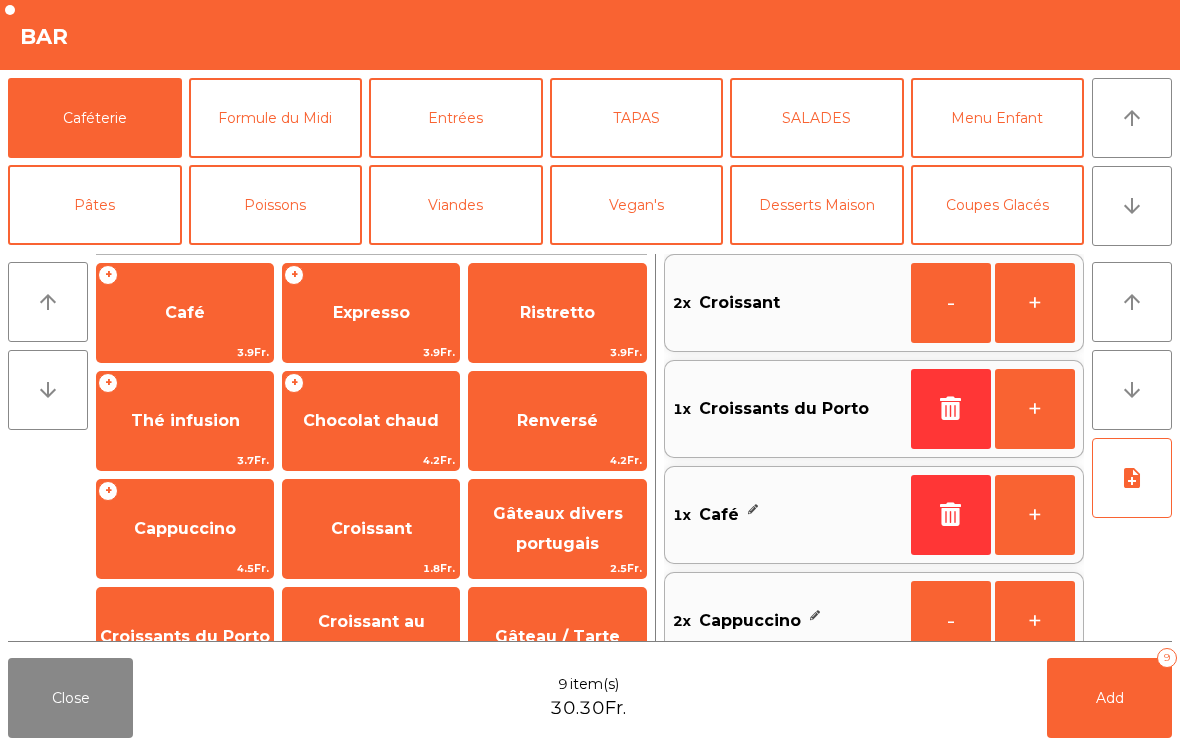 click on "Croissant au chocolat pt" 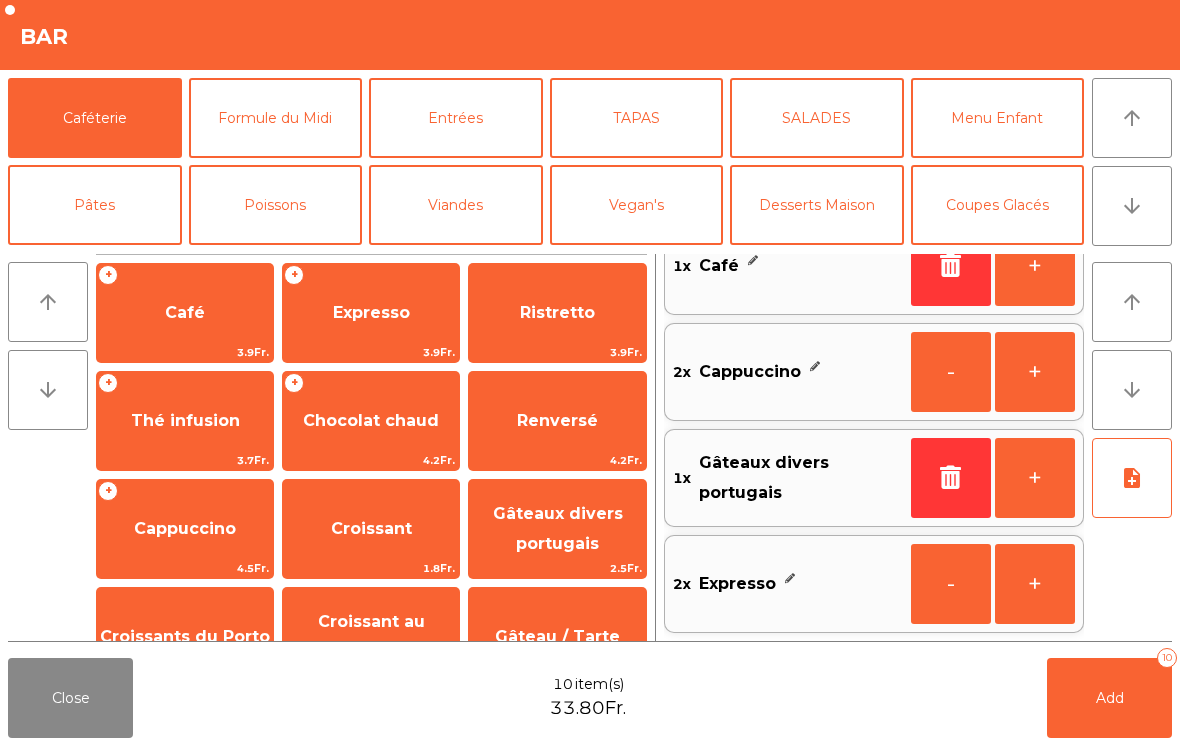scroll, scrollTop: 363, scrollLeft: 0, axis: vertical 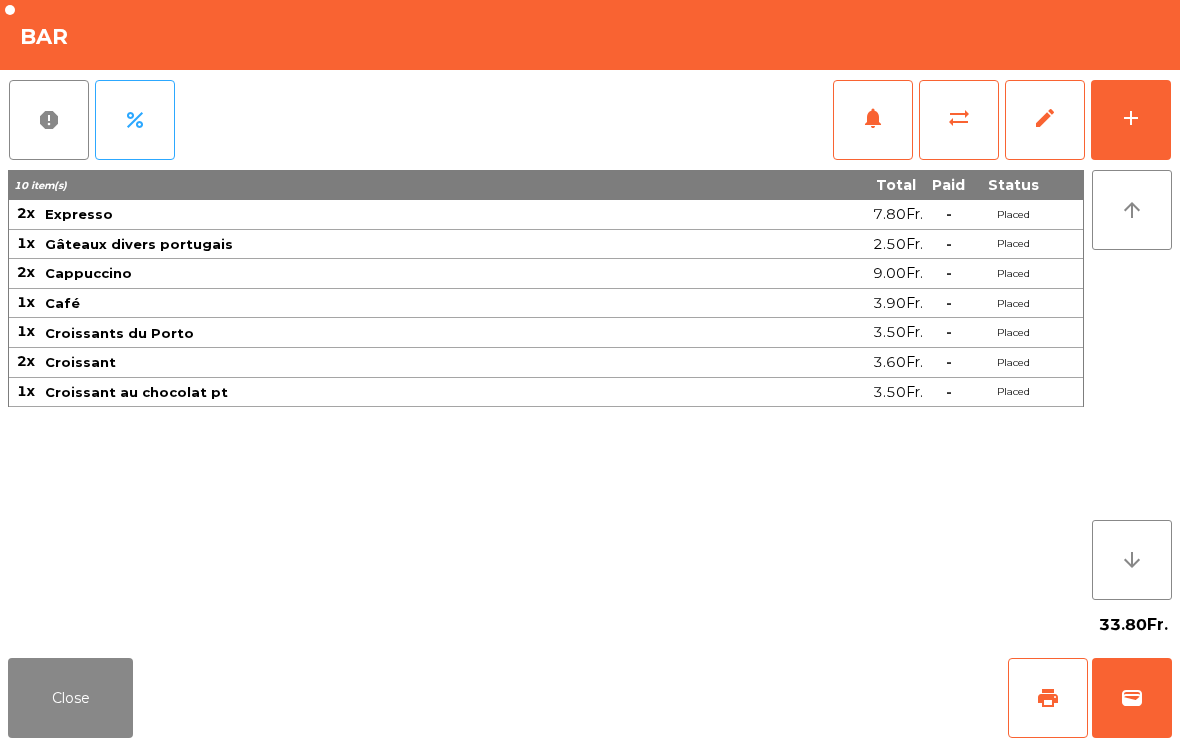 click on "print" 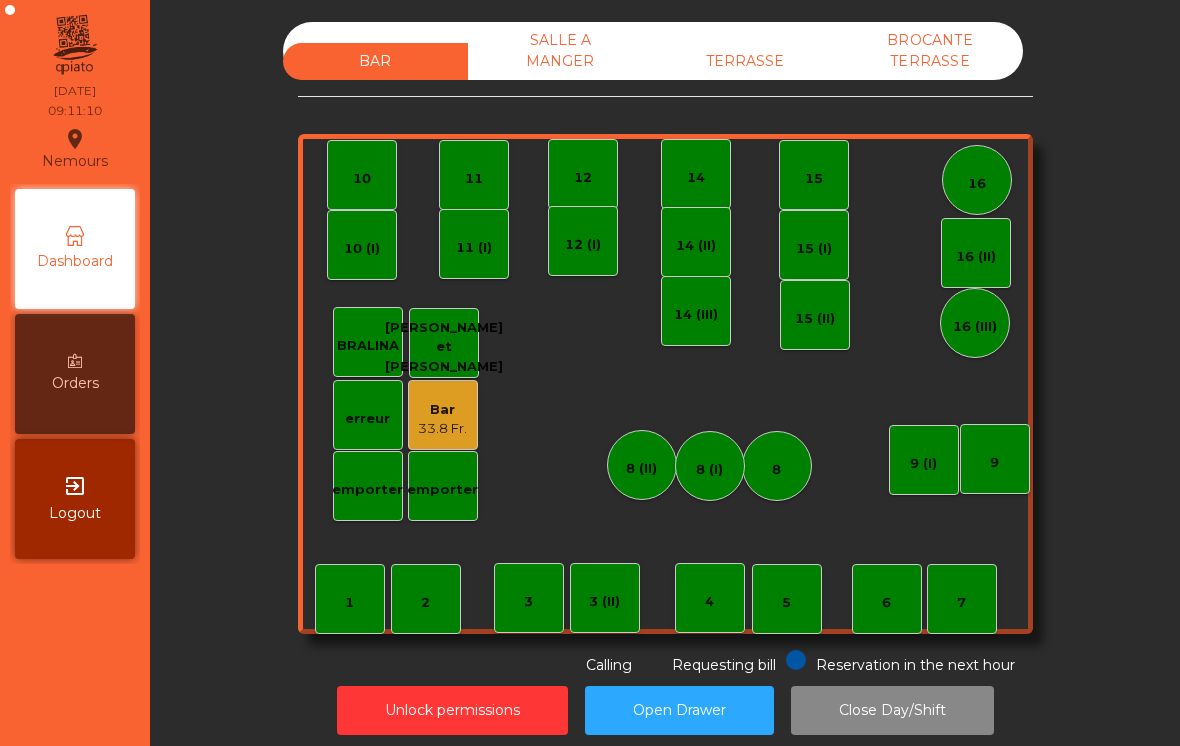 click on "TERRASSE" 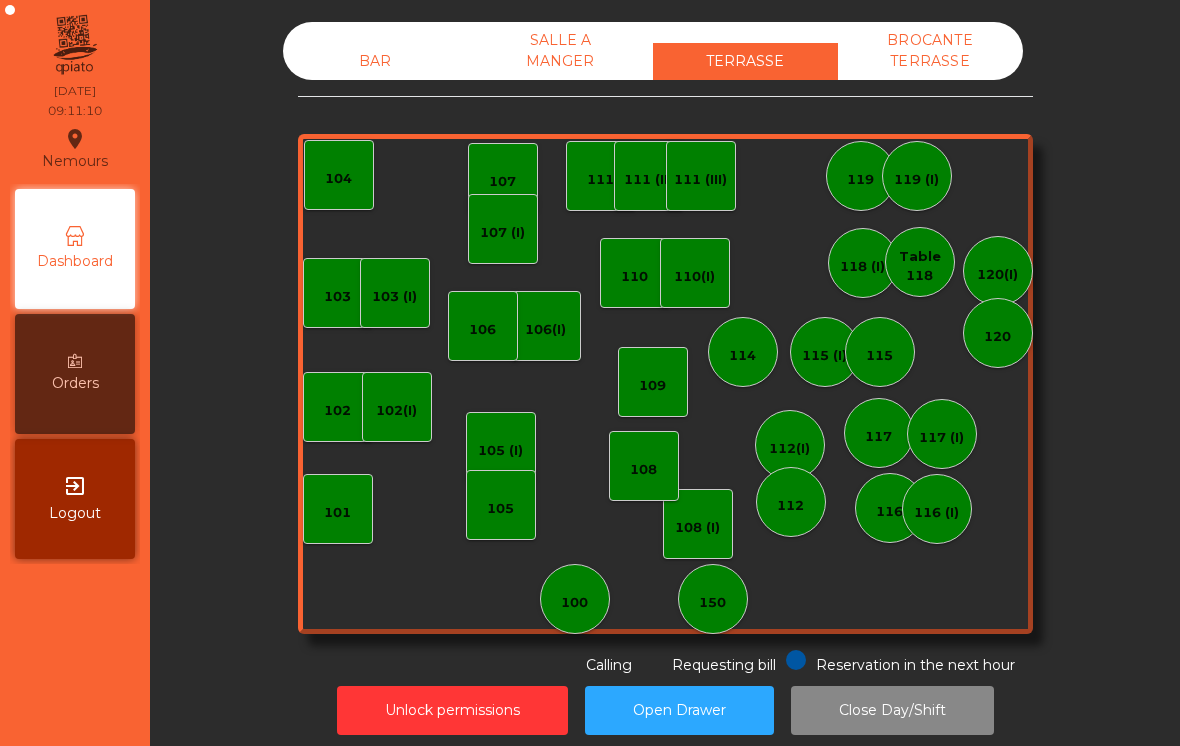 click on "105" 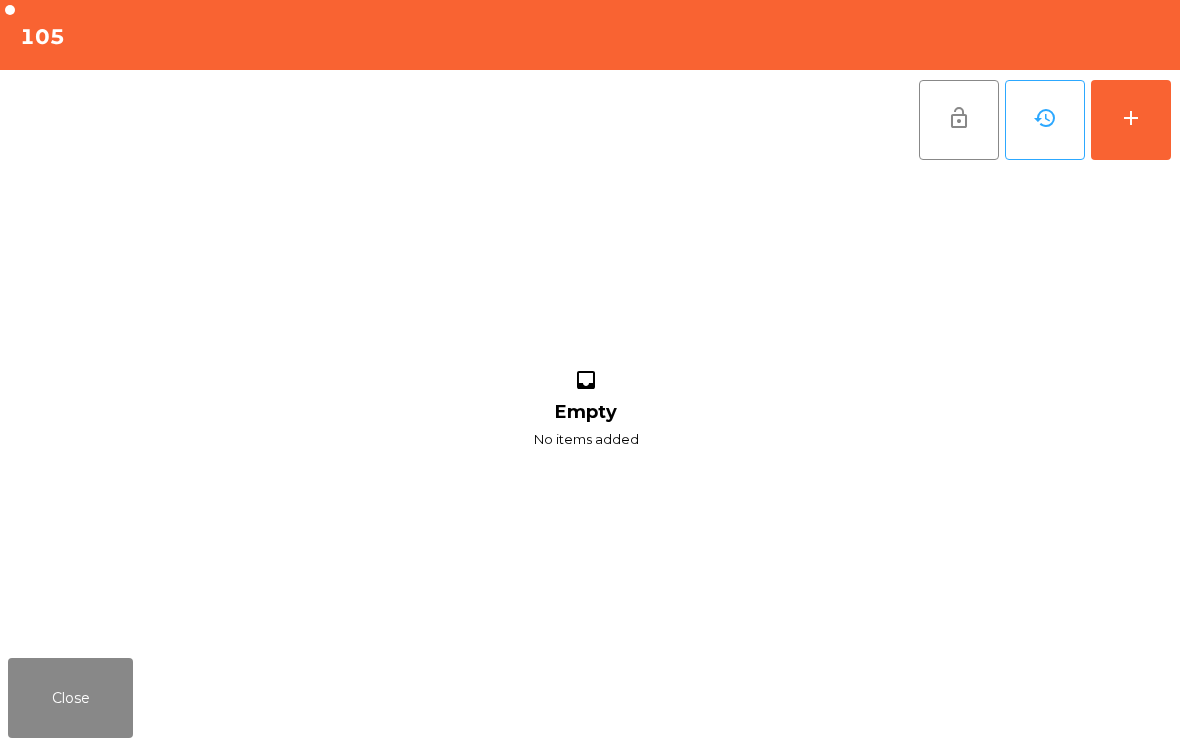 click on "add" 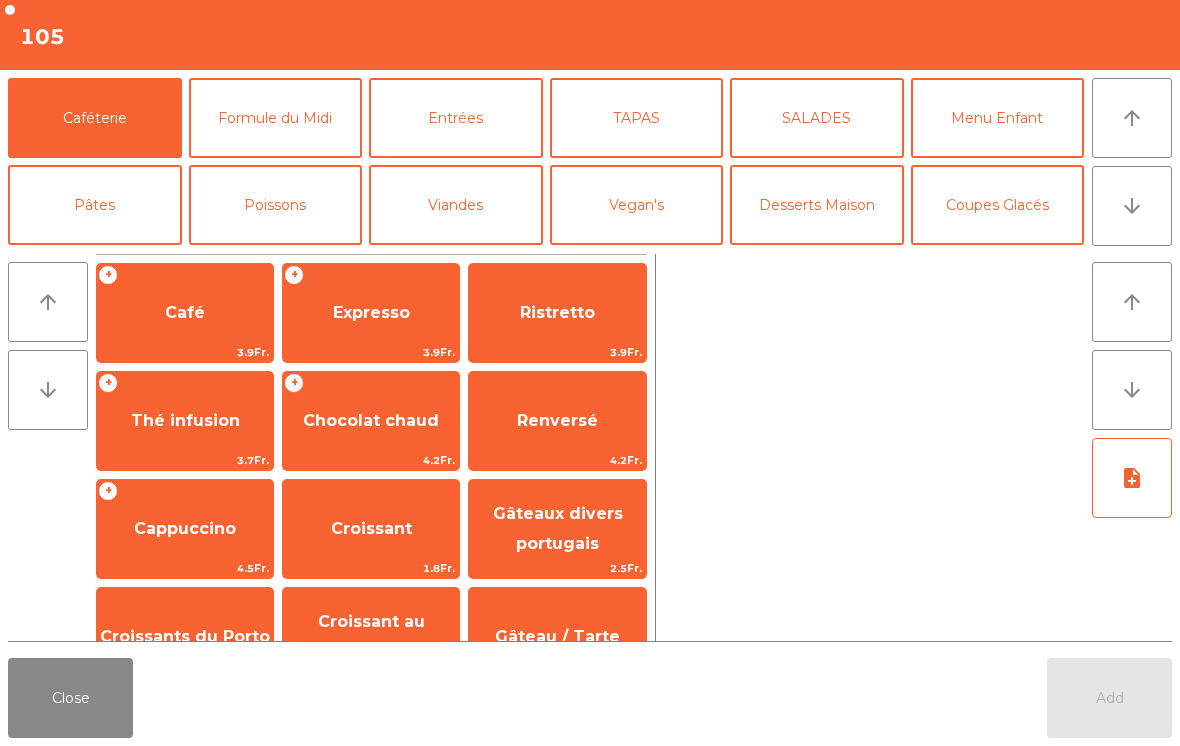 click on "Café" 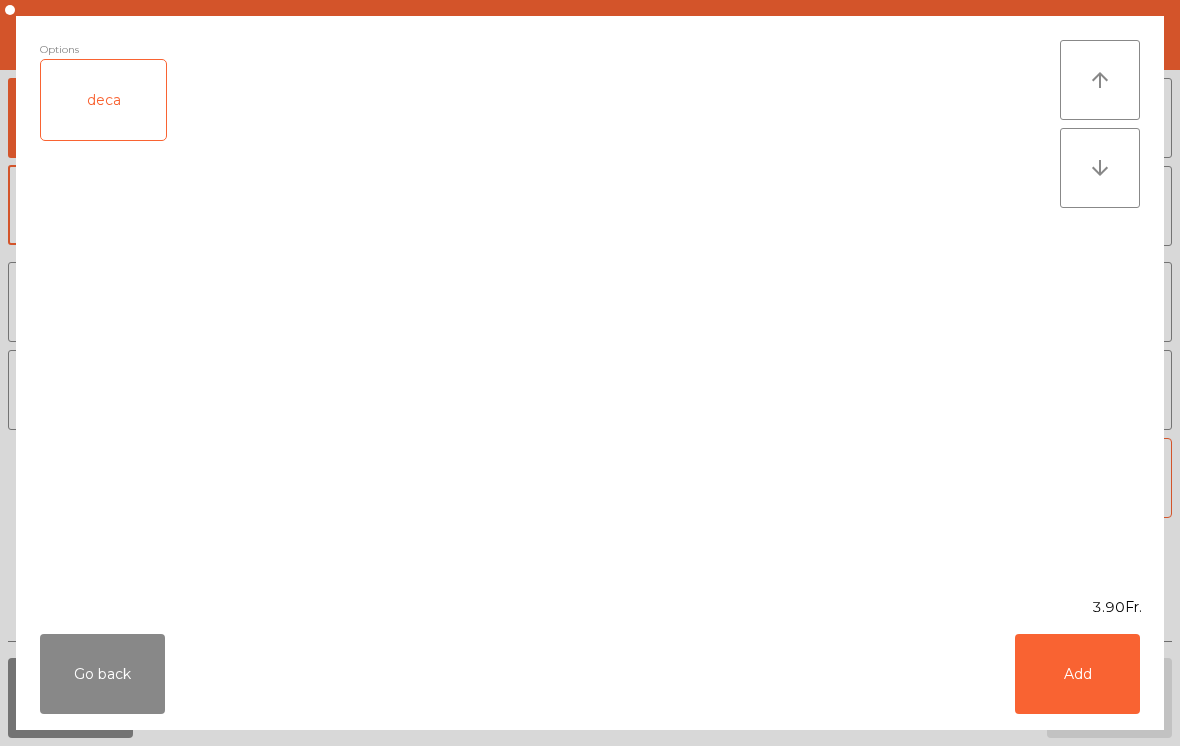 click on "Add" 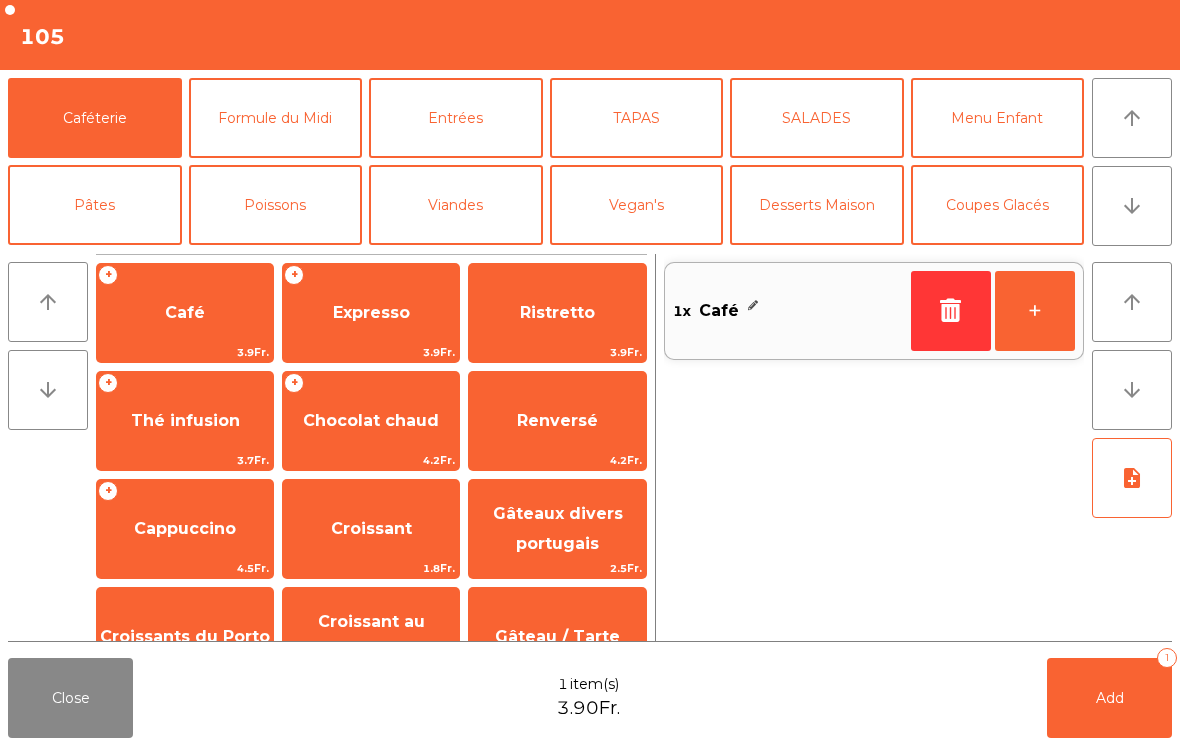 click on "Cappuccino" 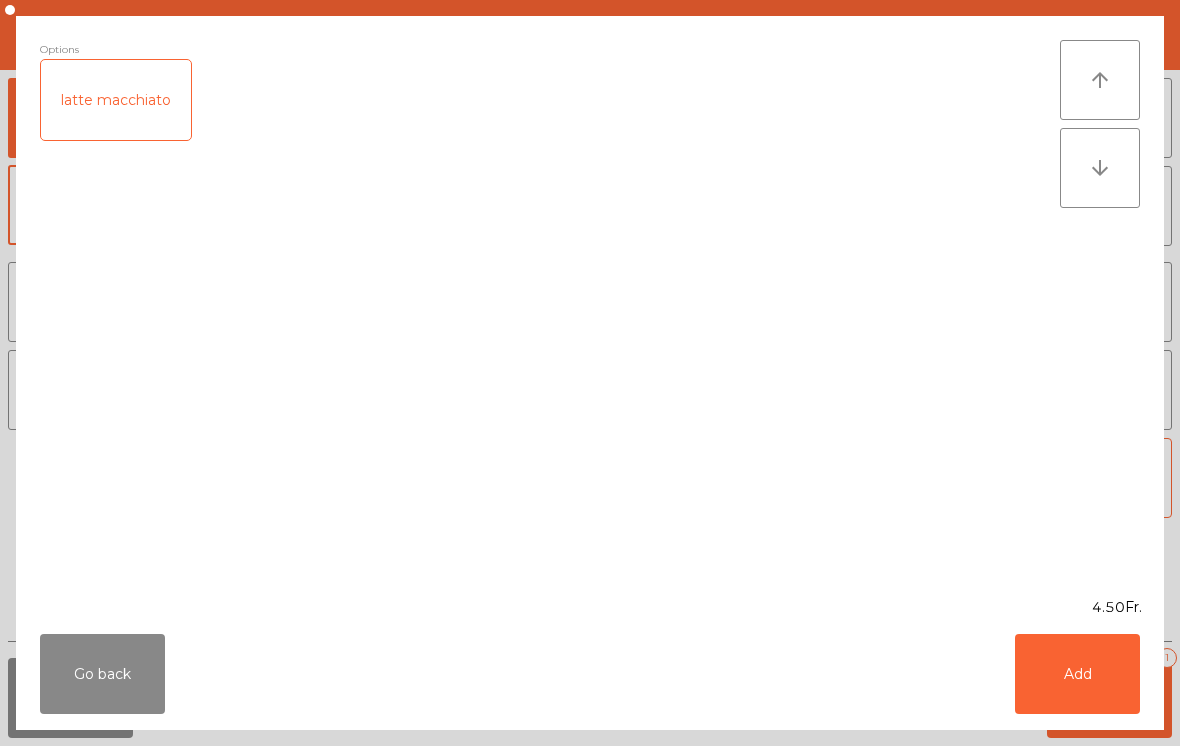 click on "Add" 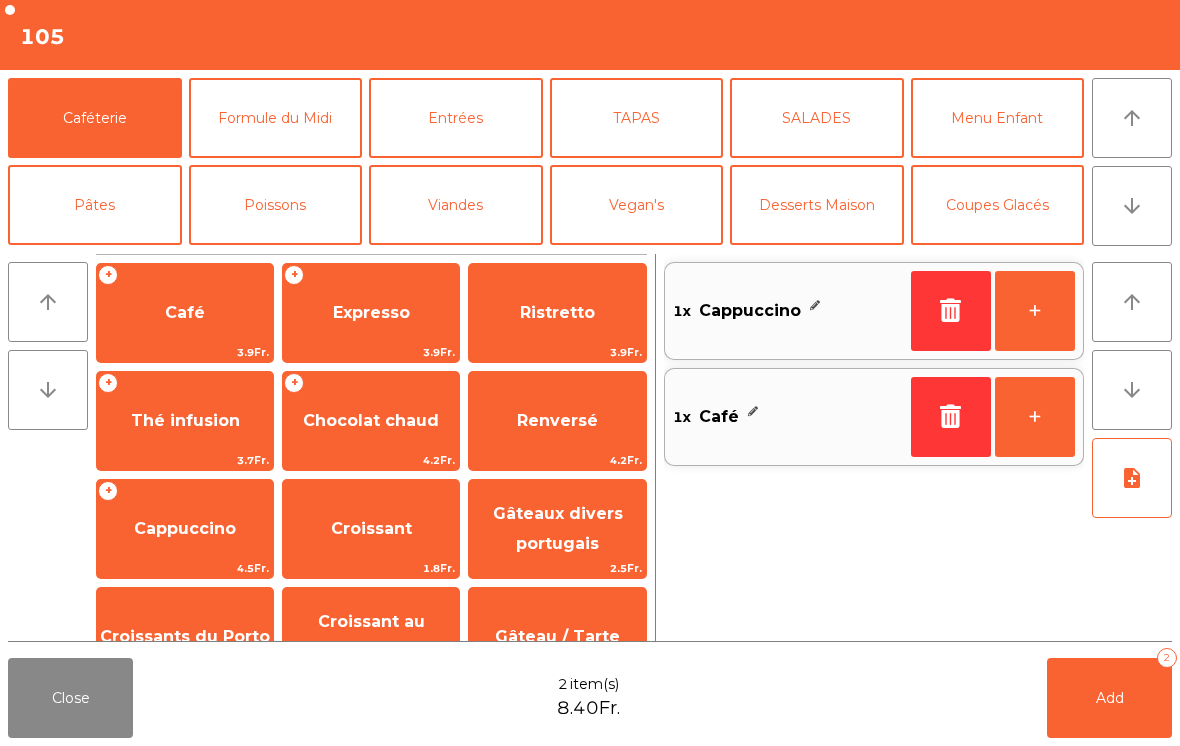 click on "Croissants du Porto" 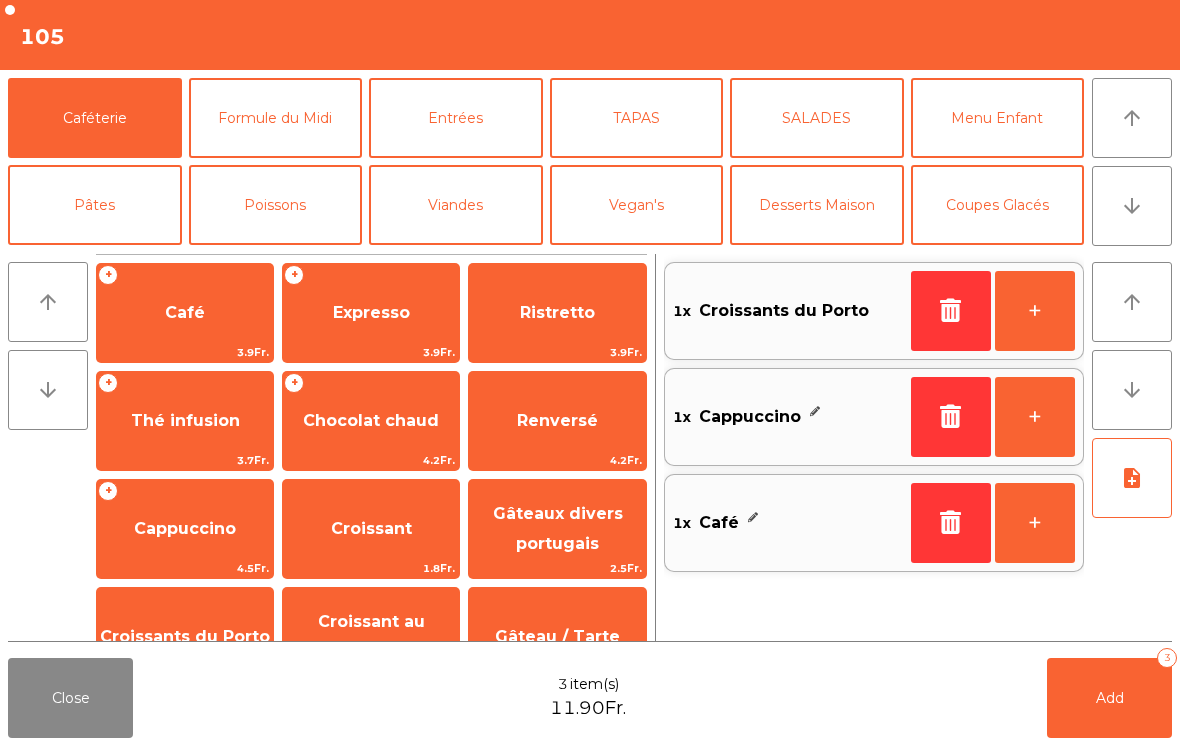 click on "Close" 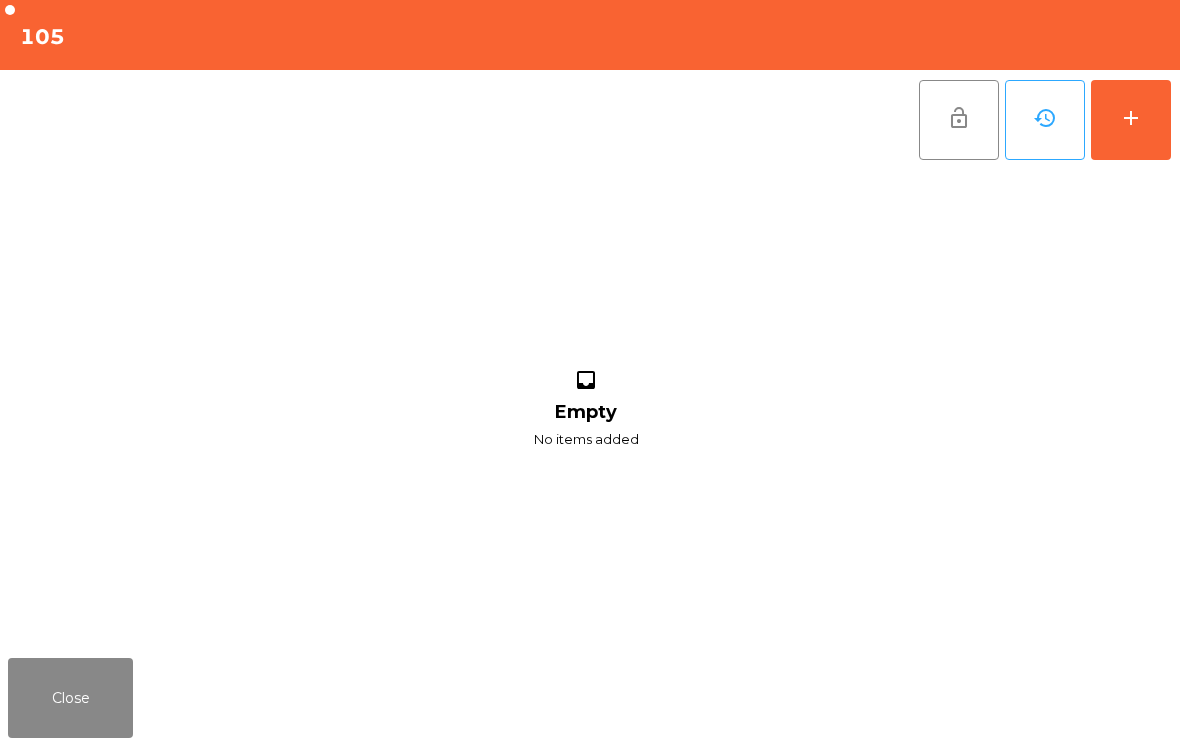 click on "Close" 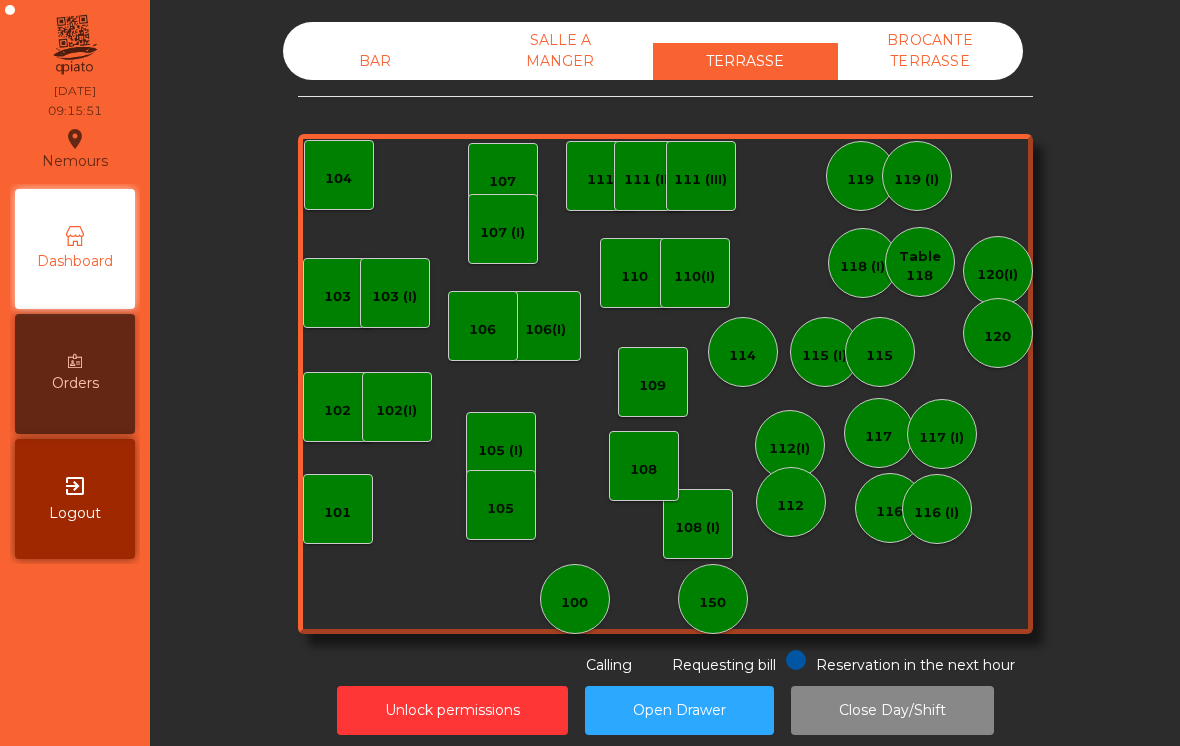 click on "105" 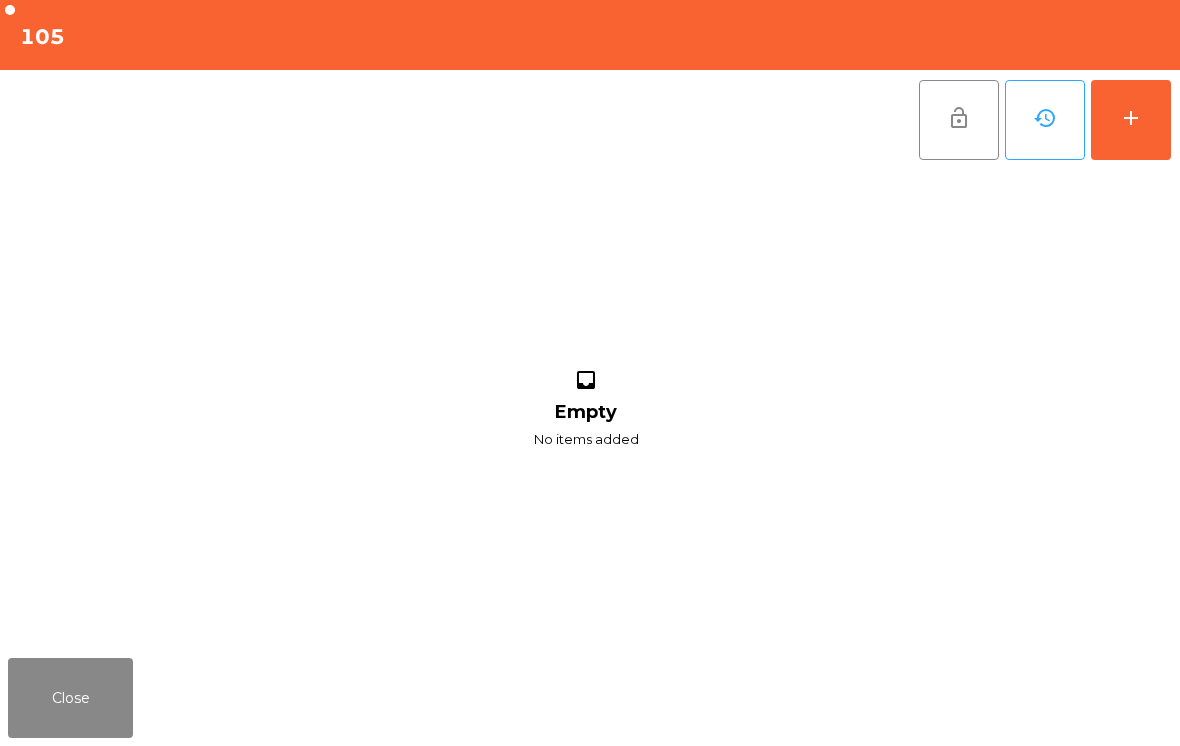 click on "add" 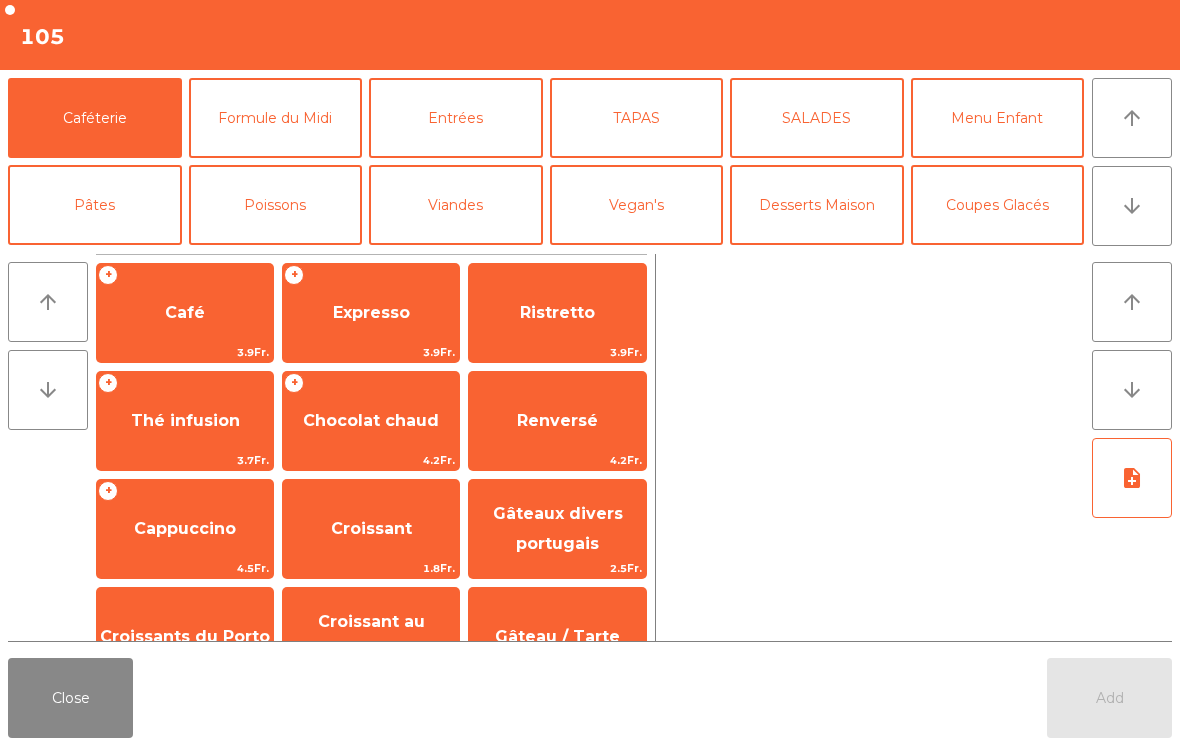 click on "Café" 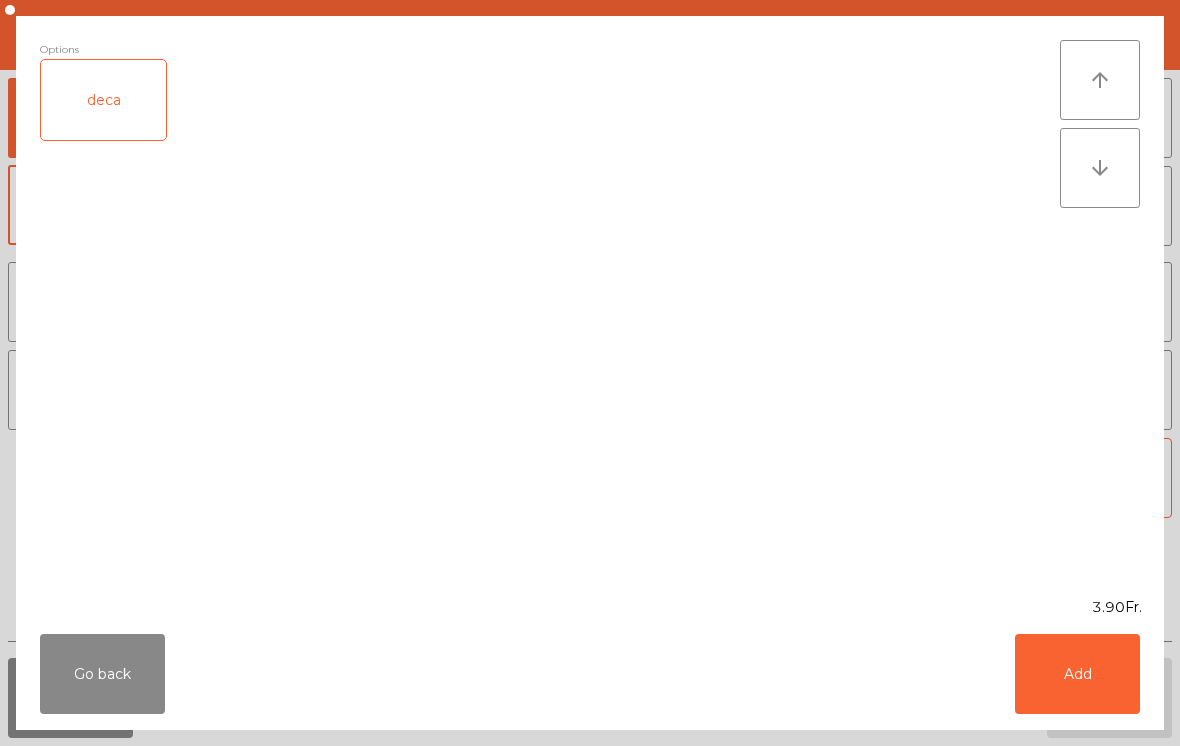 click on "Add" 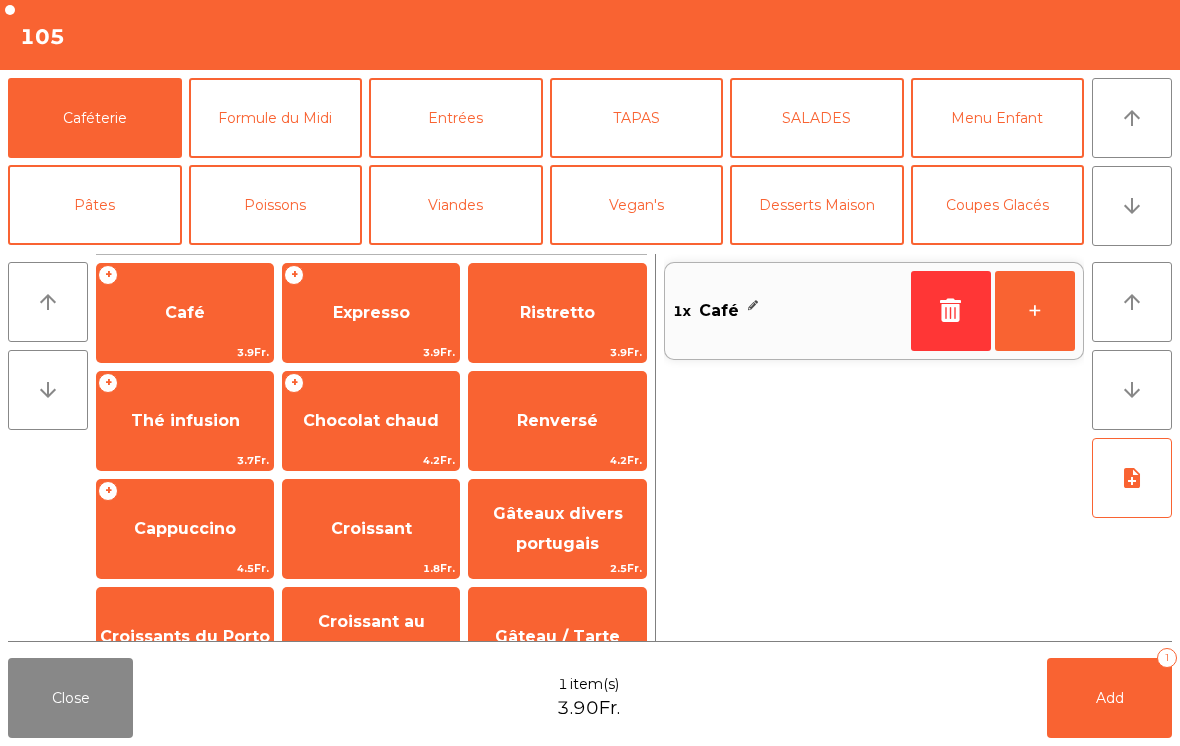 click on "Cappuccino" 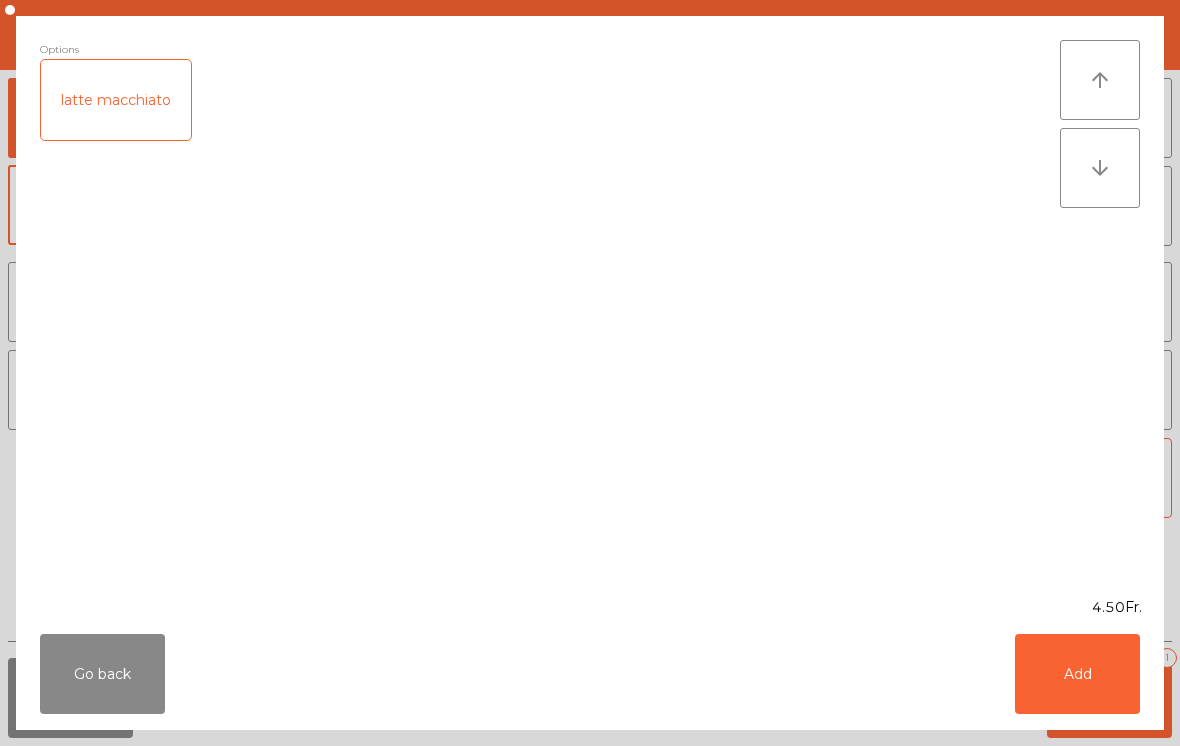 click on "Add" 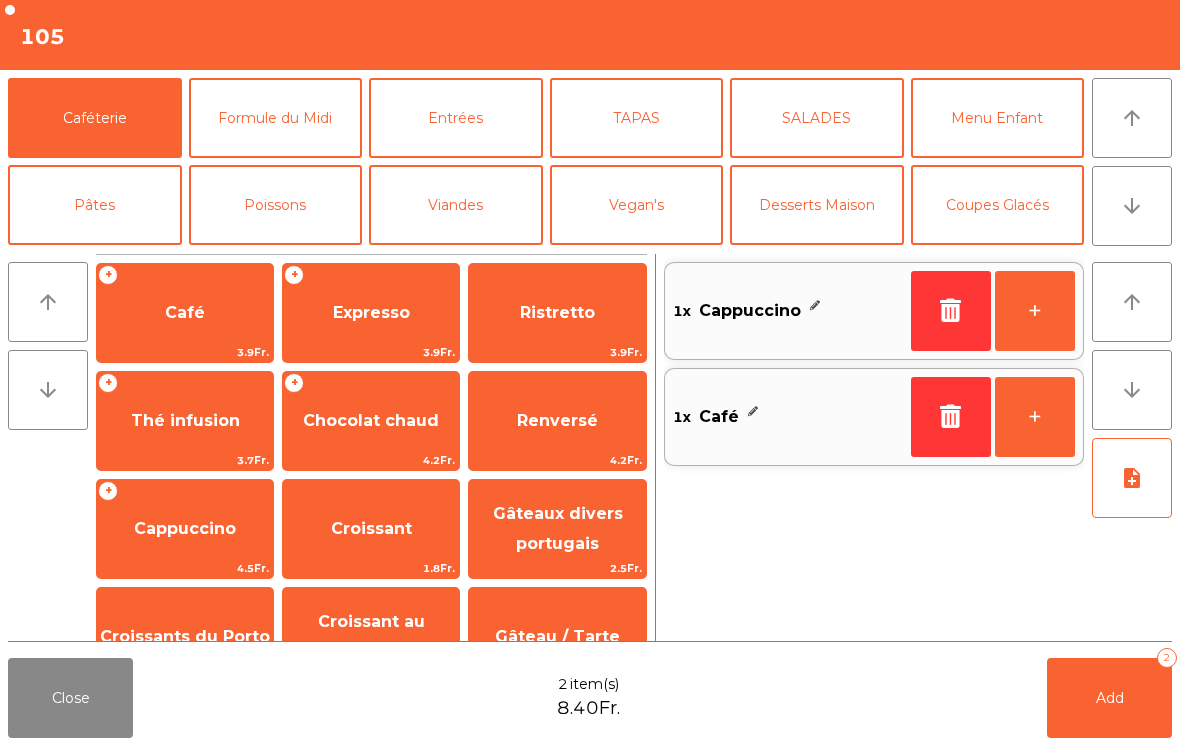 click on "Croissant" 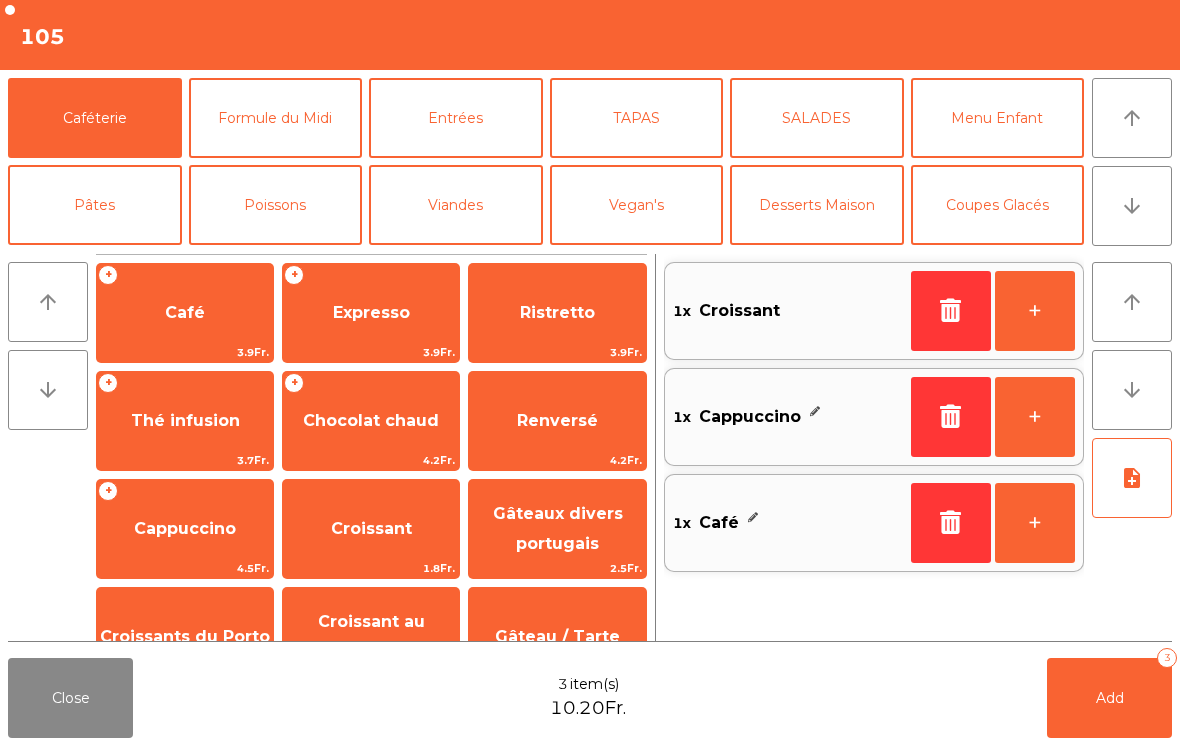 click on "Croissants du Porto" 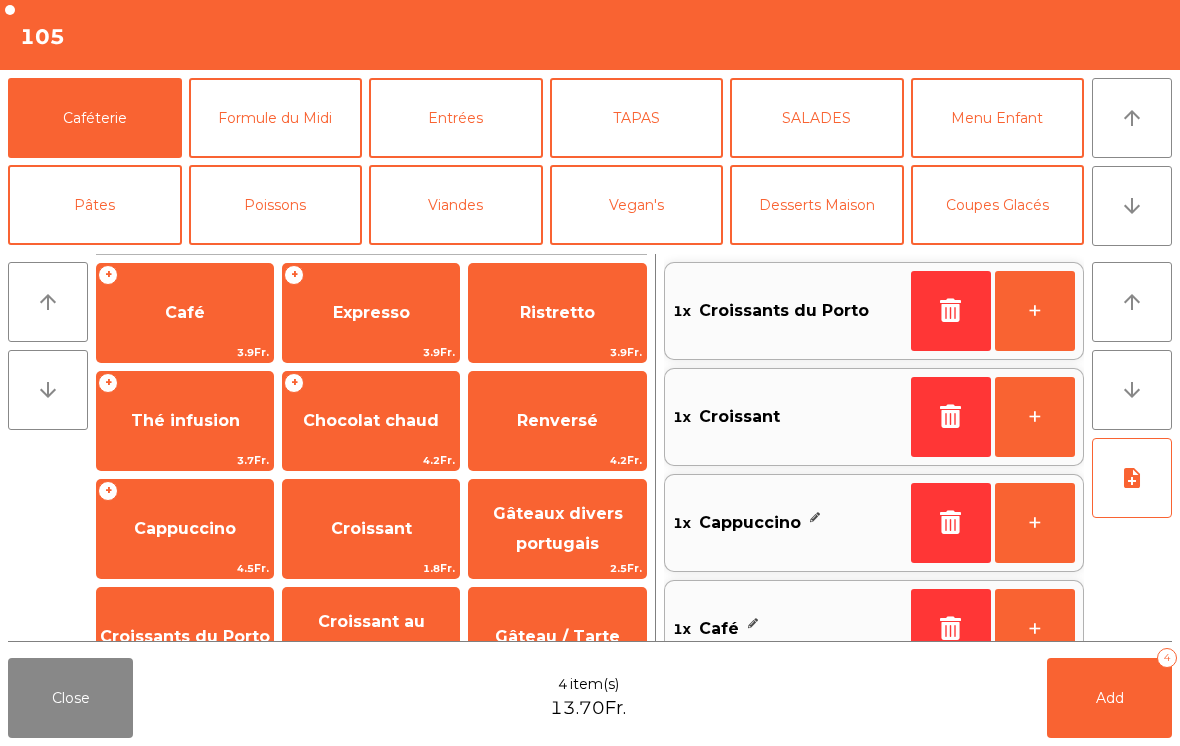 click on "Add   4" 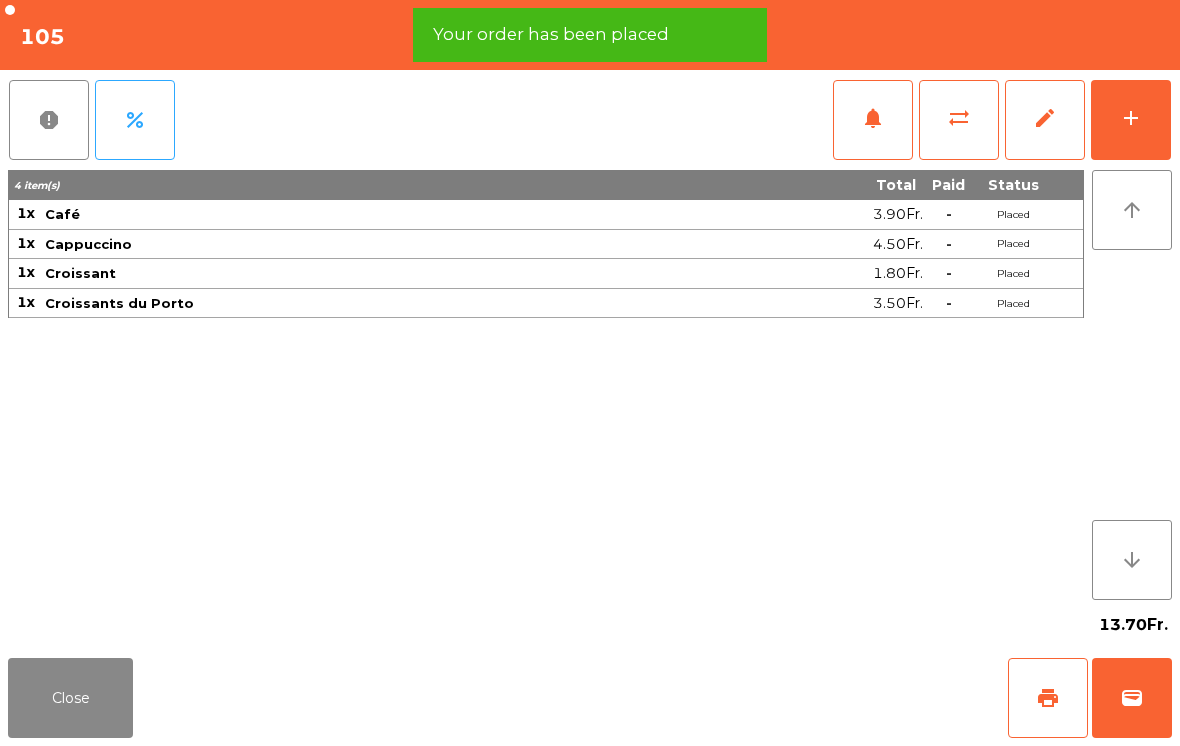 click on "print" 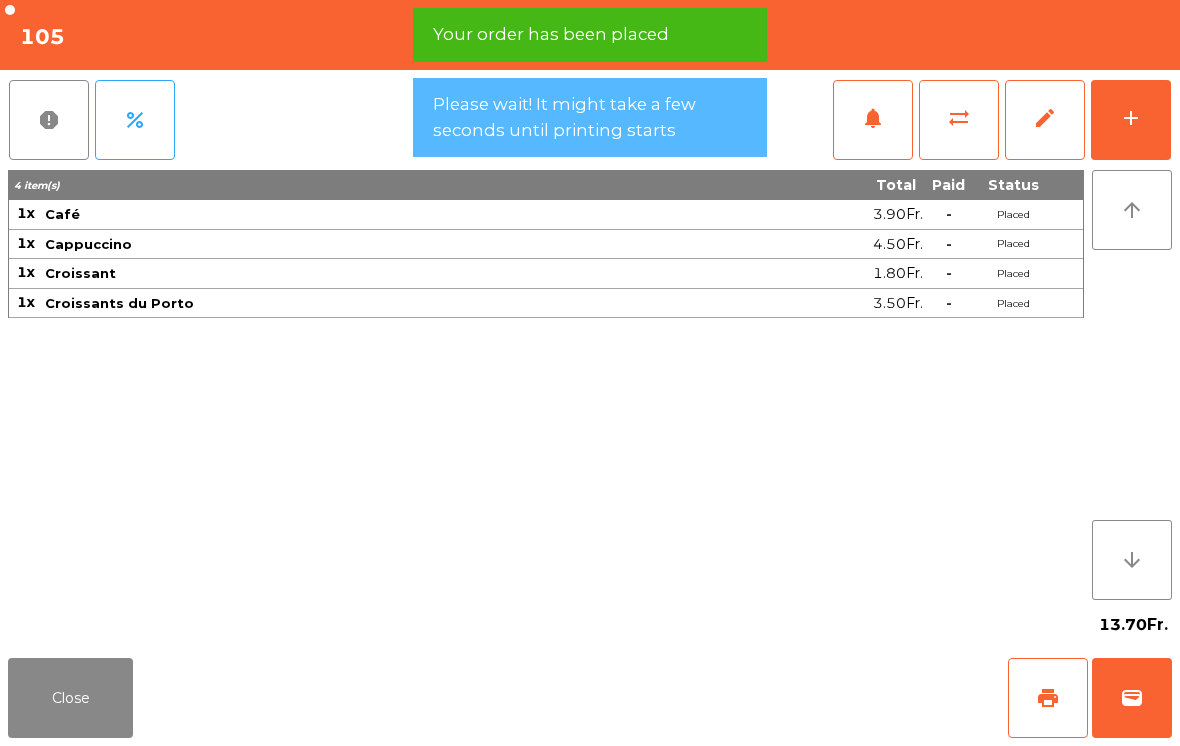 click on "Close" 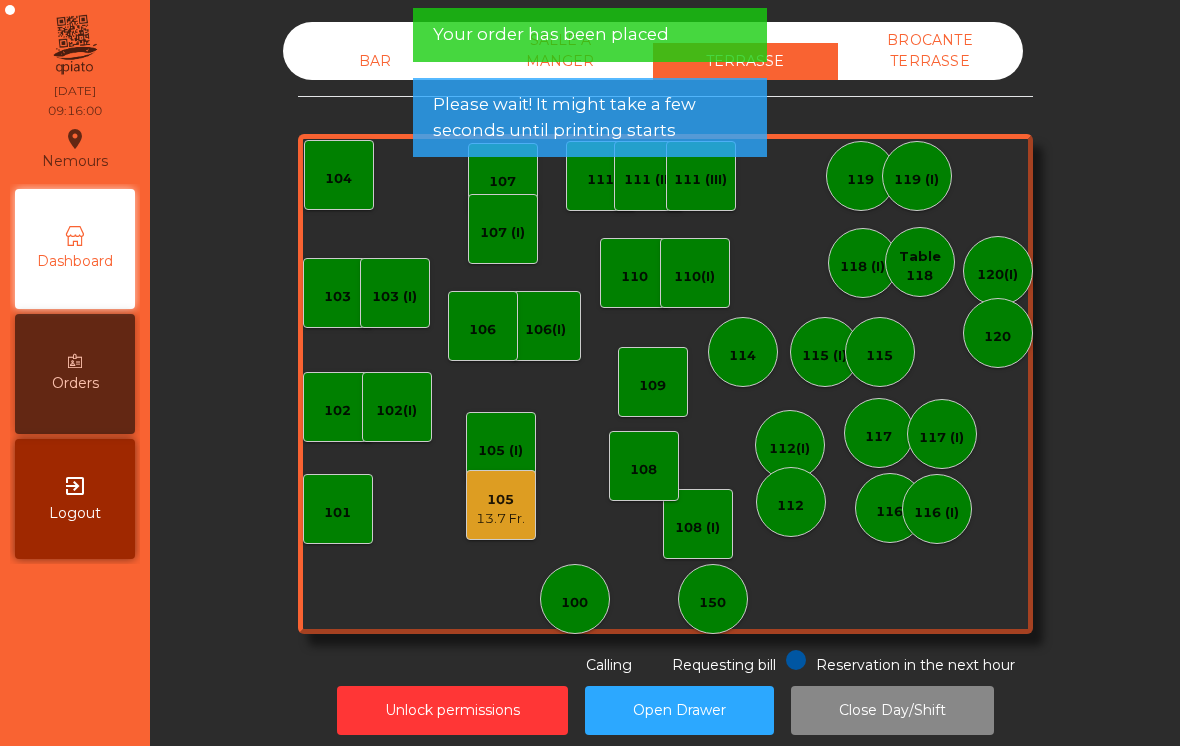 click on "112" 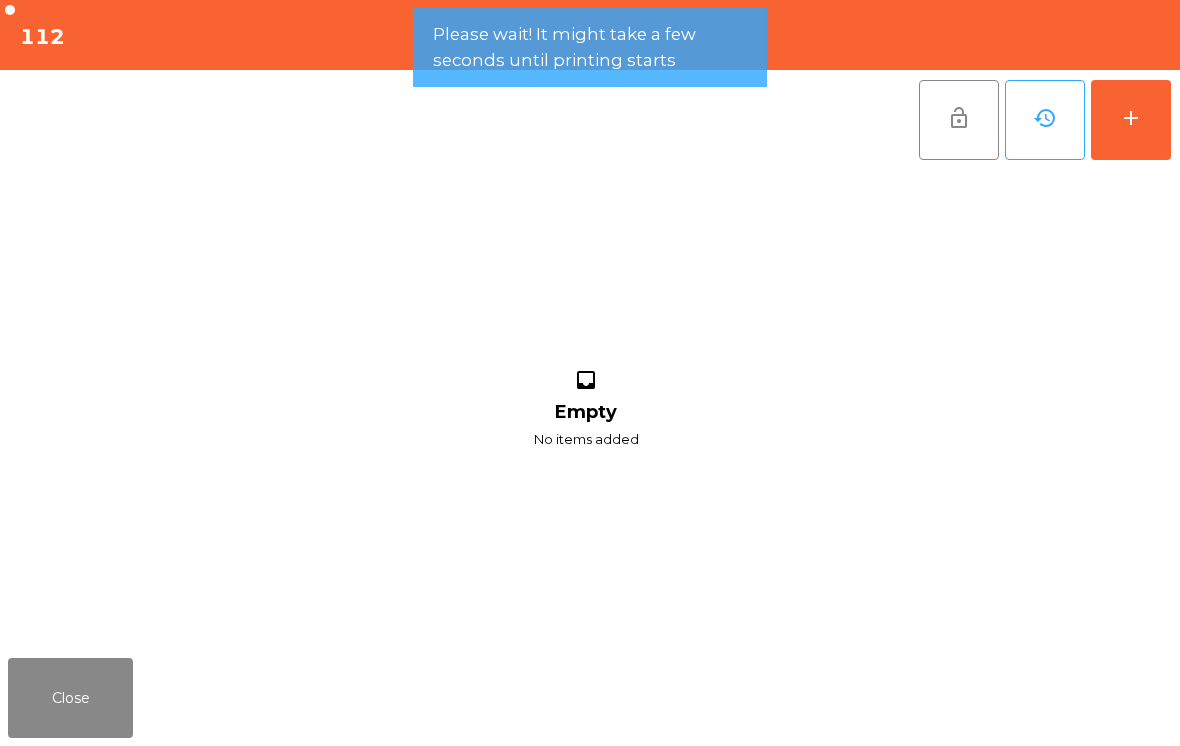 click on "add" 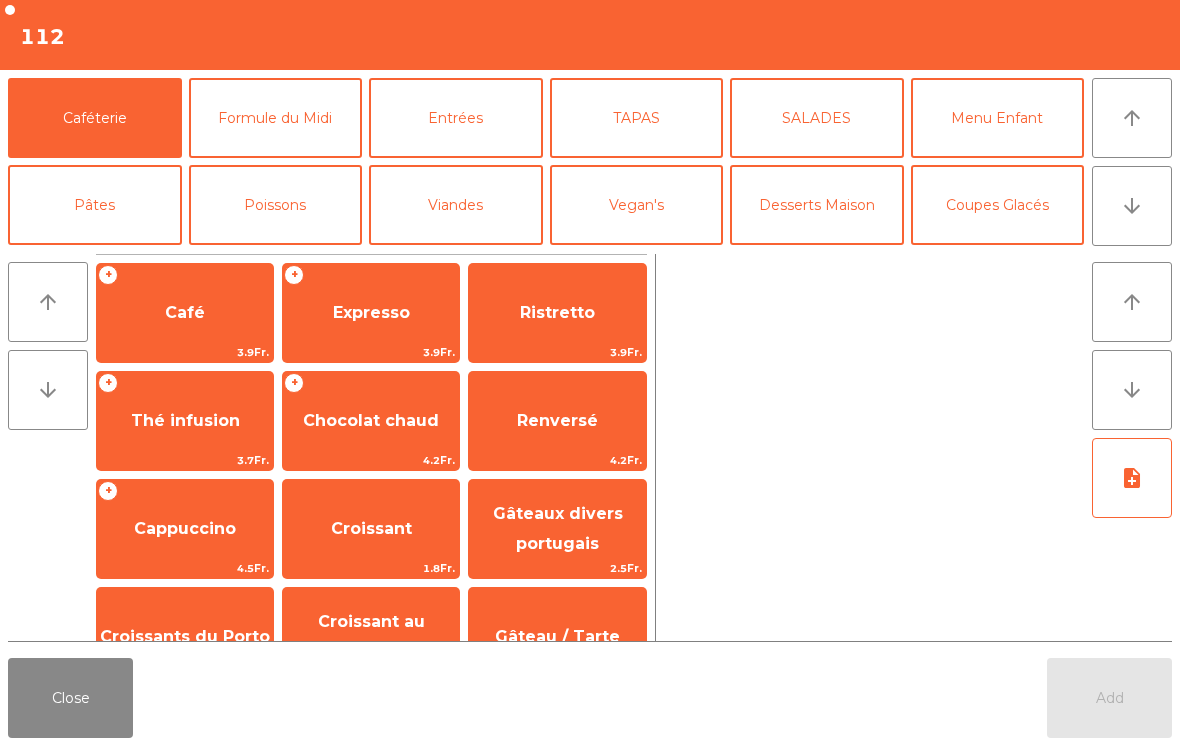 click on "Café" 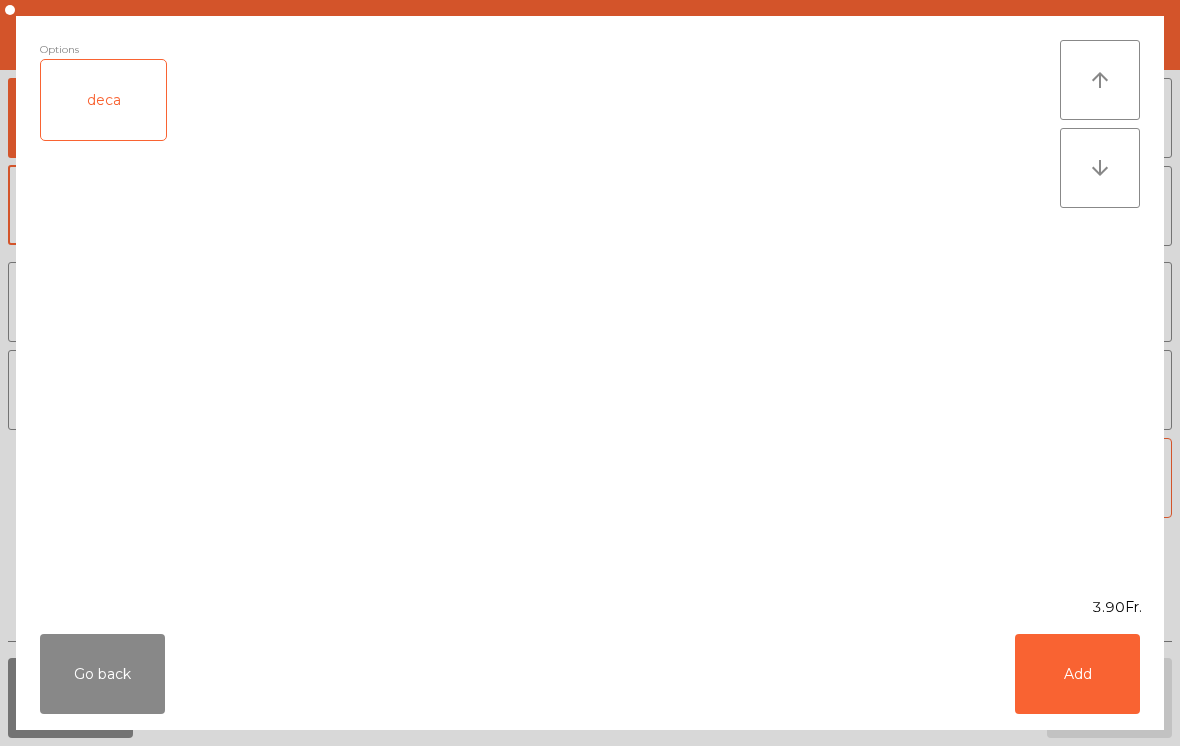 click on "Add" 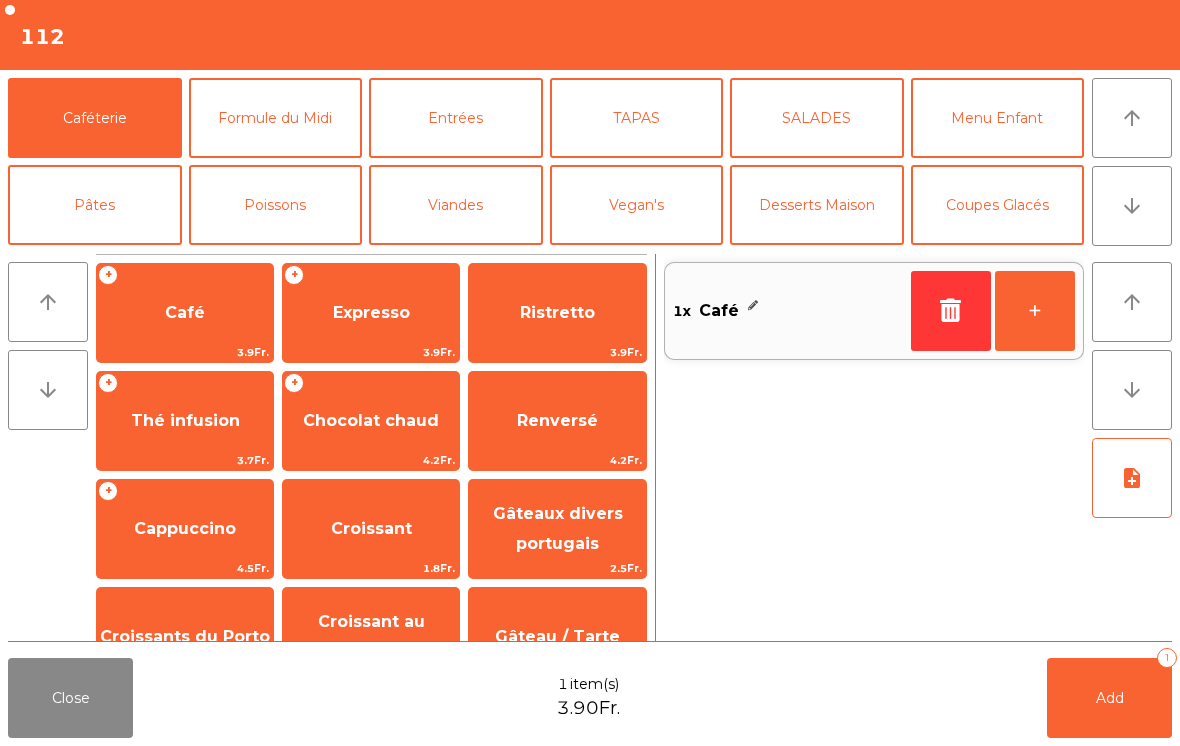 click on "+" 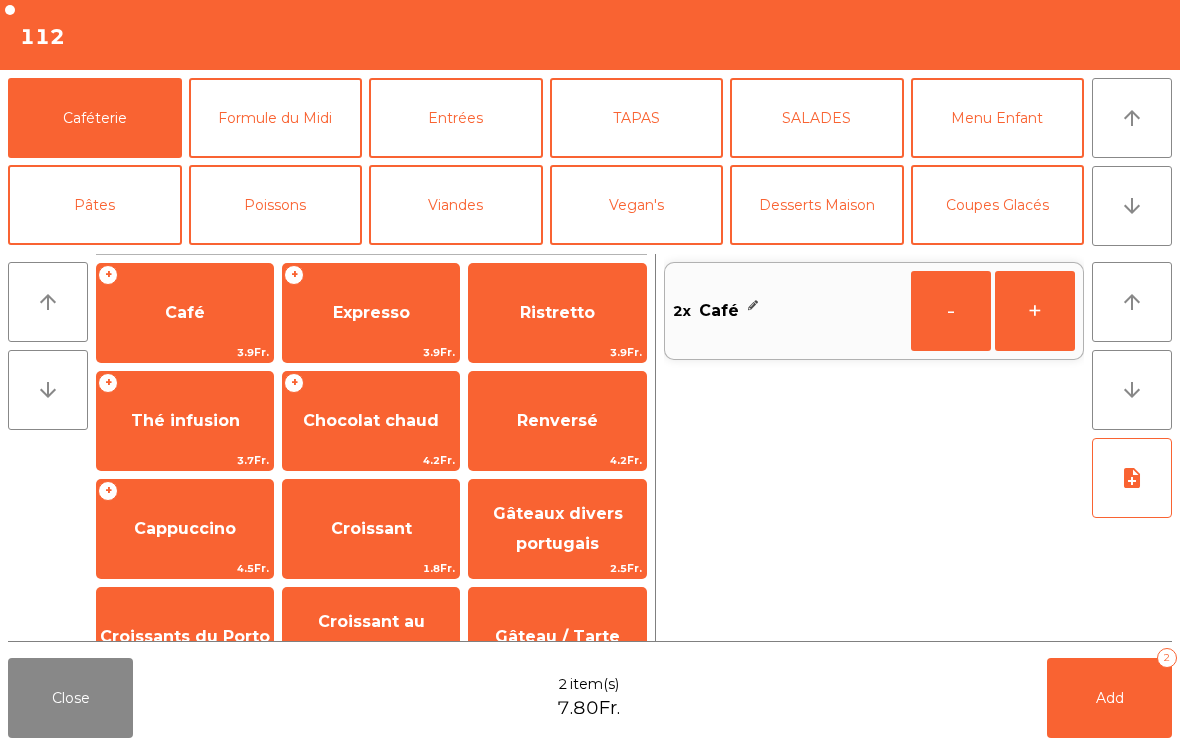 click on "Expresso" 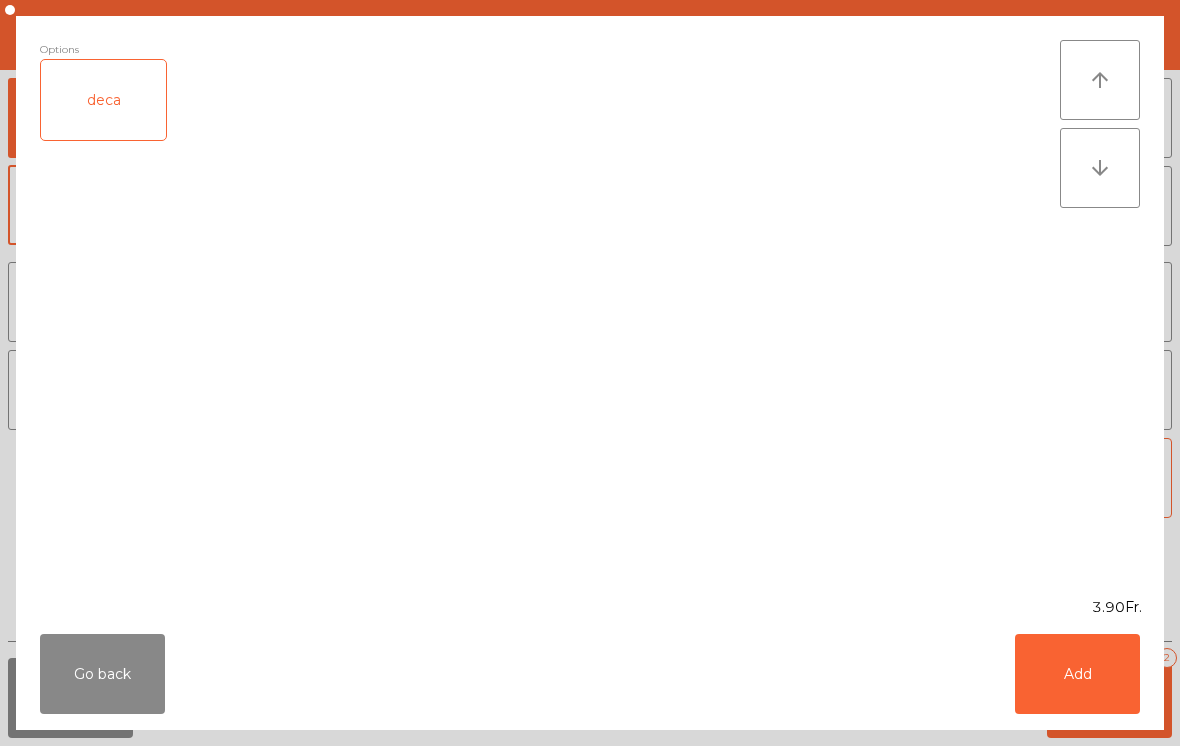 click on "Add" 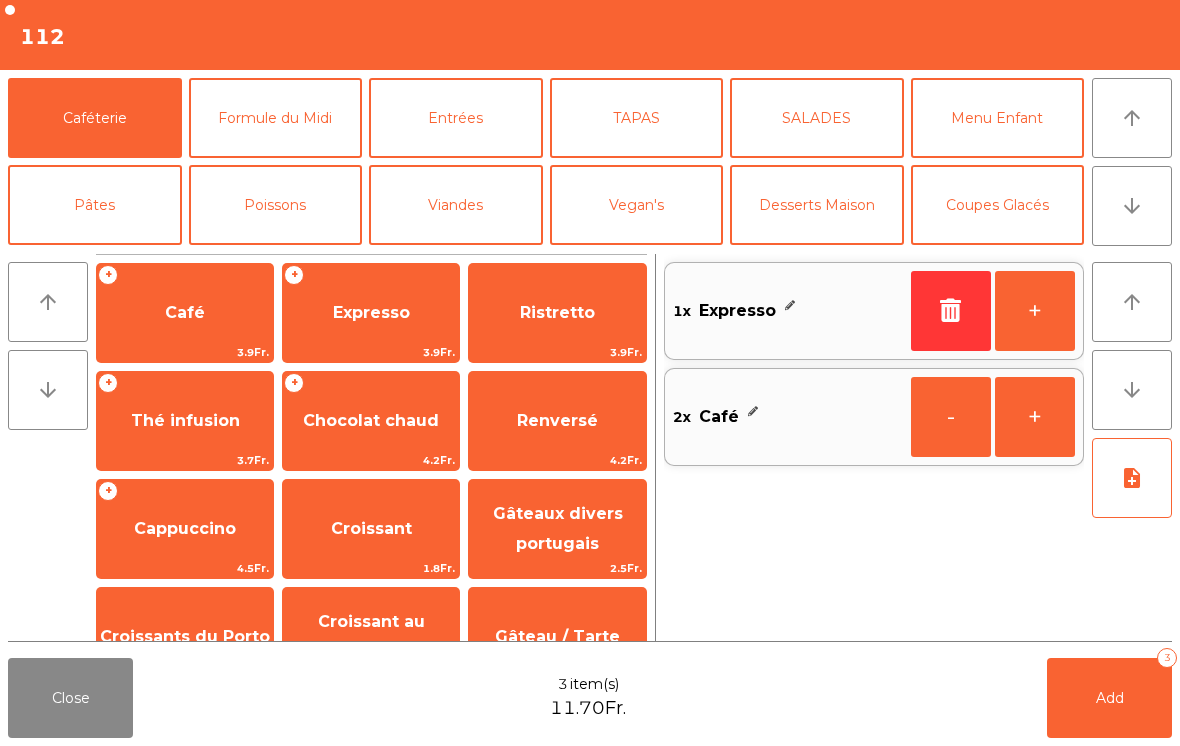 click on "Cappuccino" 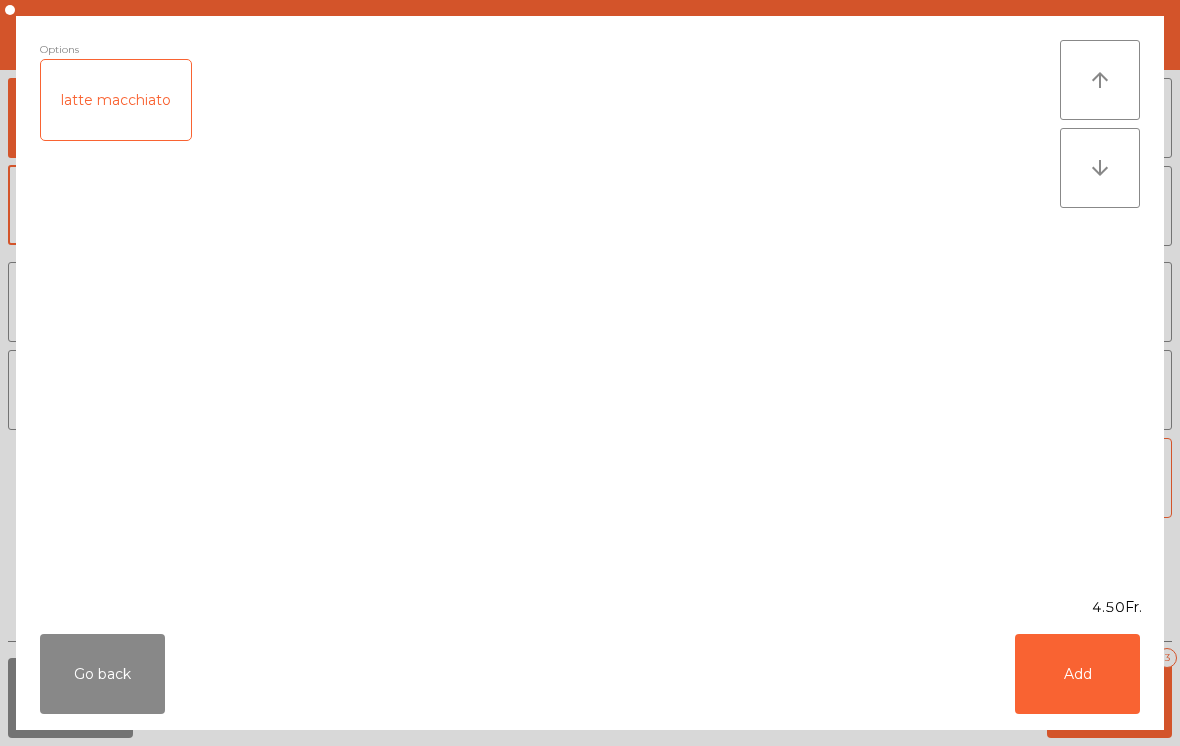click on "Add" 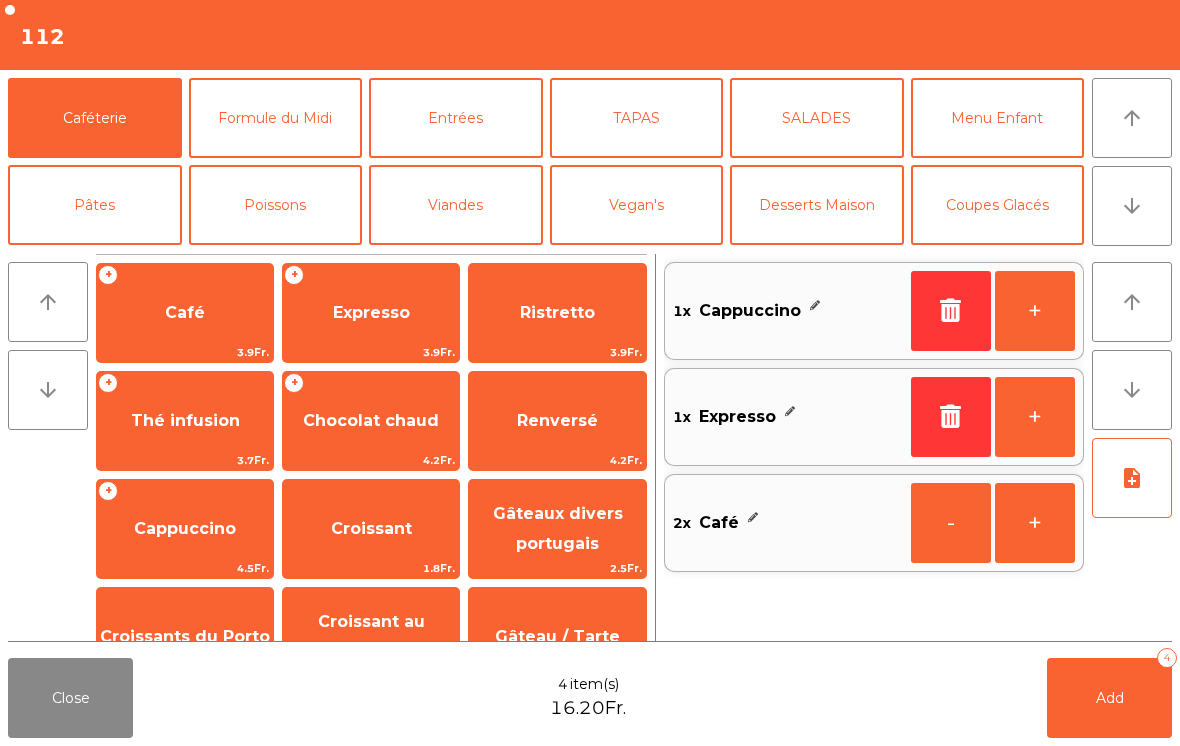 click on "Croissant" 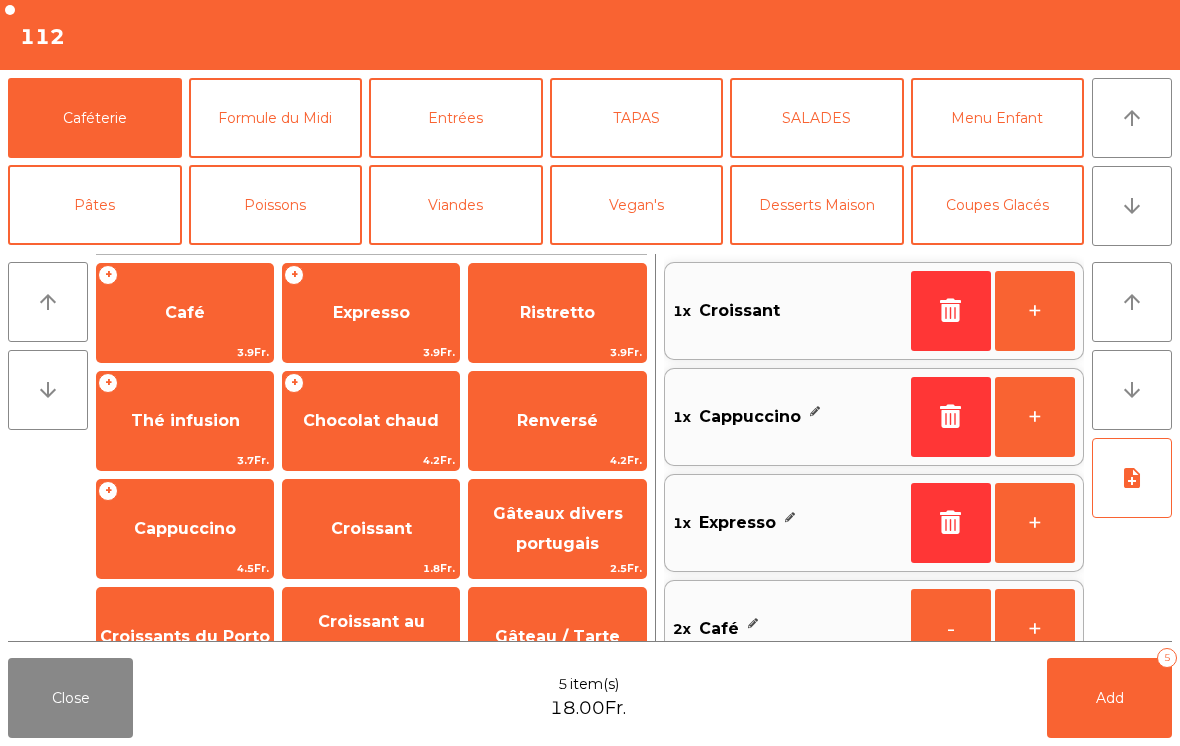 click on "+" 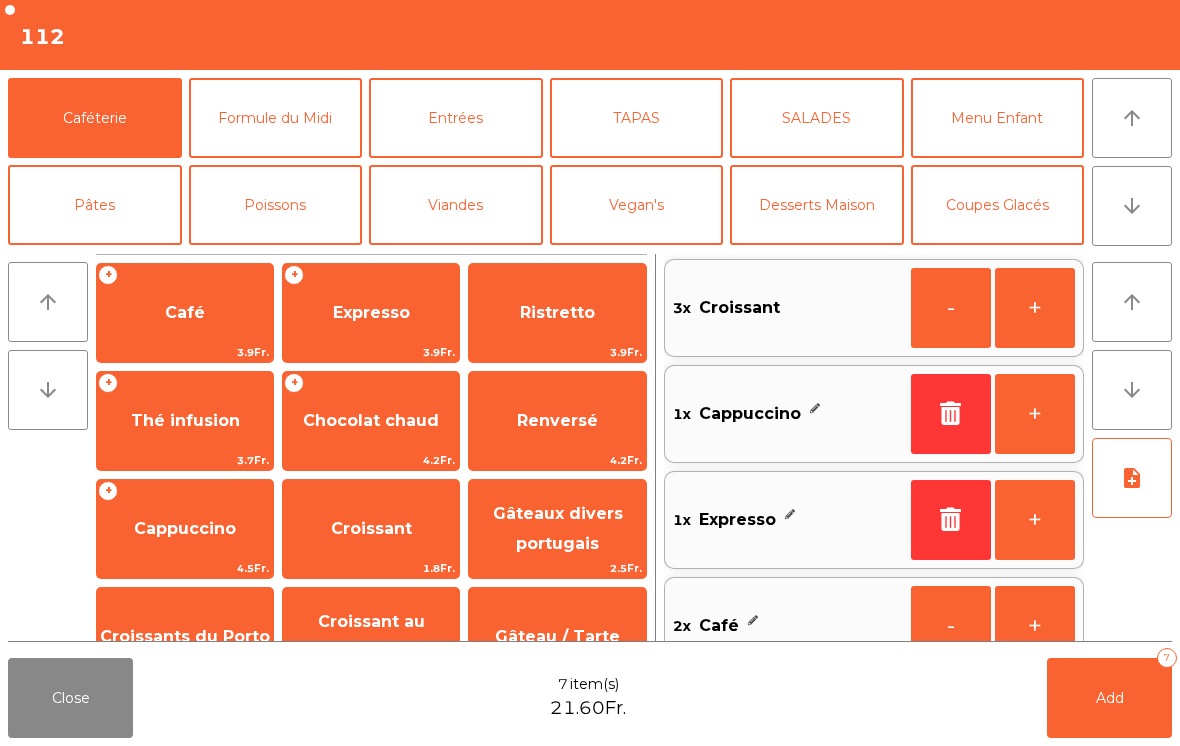 click on "+" 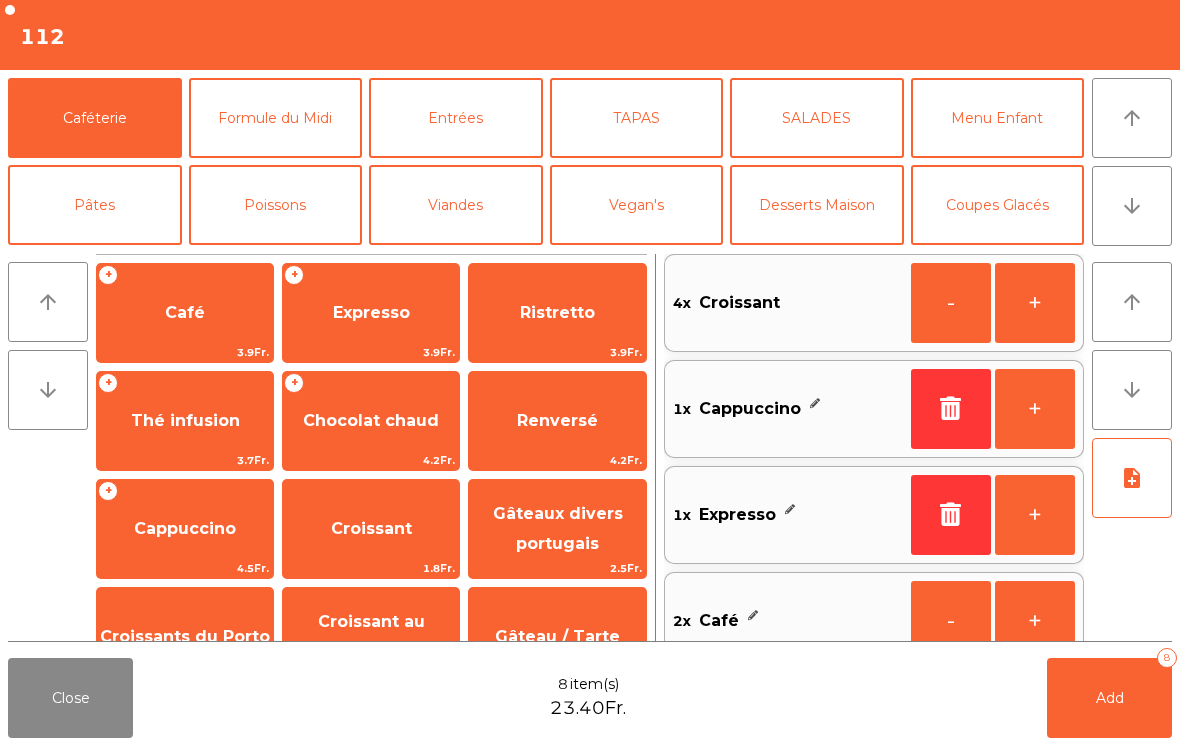 scroll, scrollTop: 8, scrollLeft: 0, axis: vertical 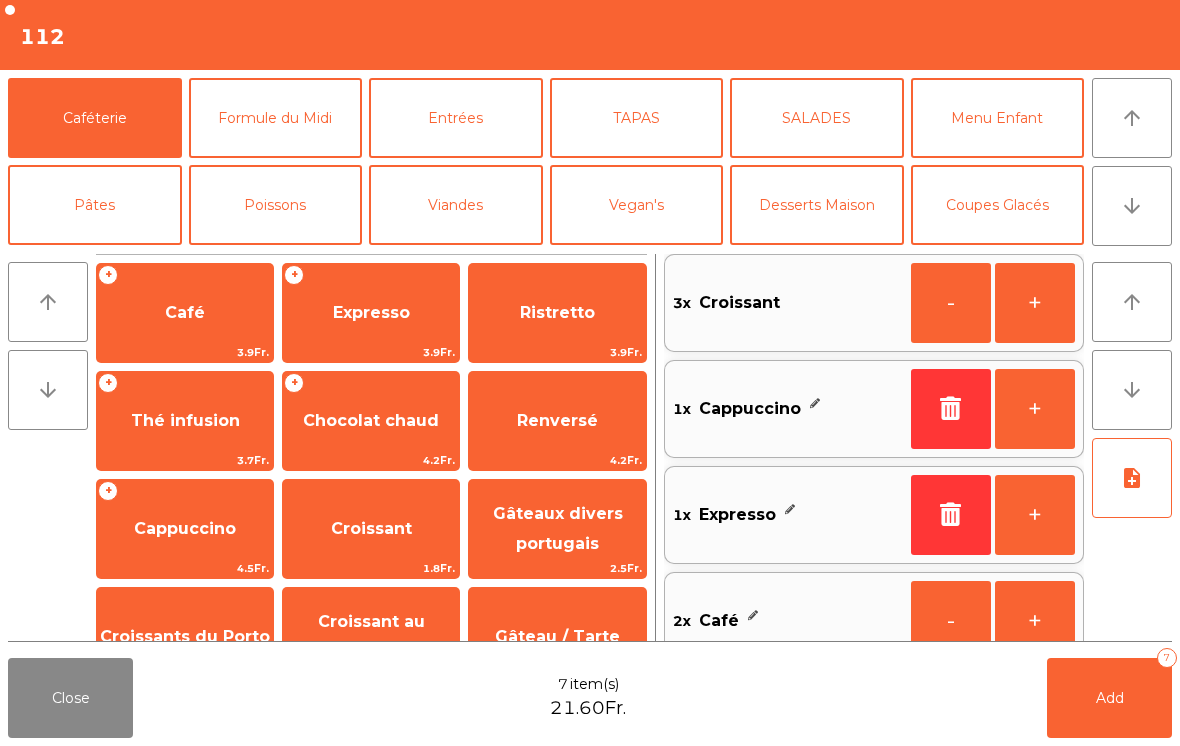 click on "Croissants du Porto" 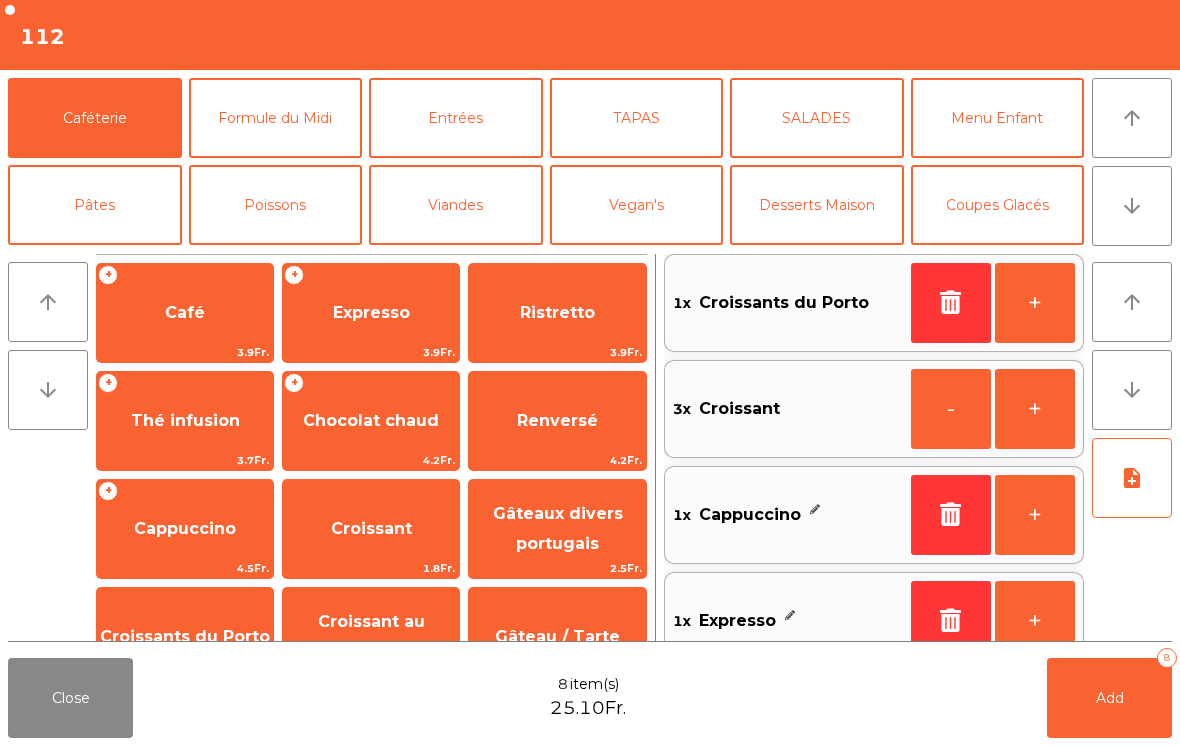 click on "Add   8" 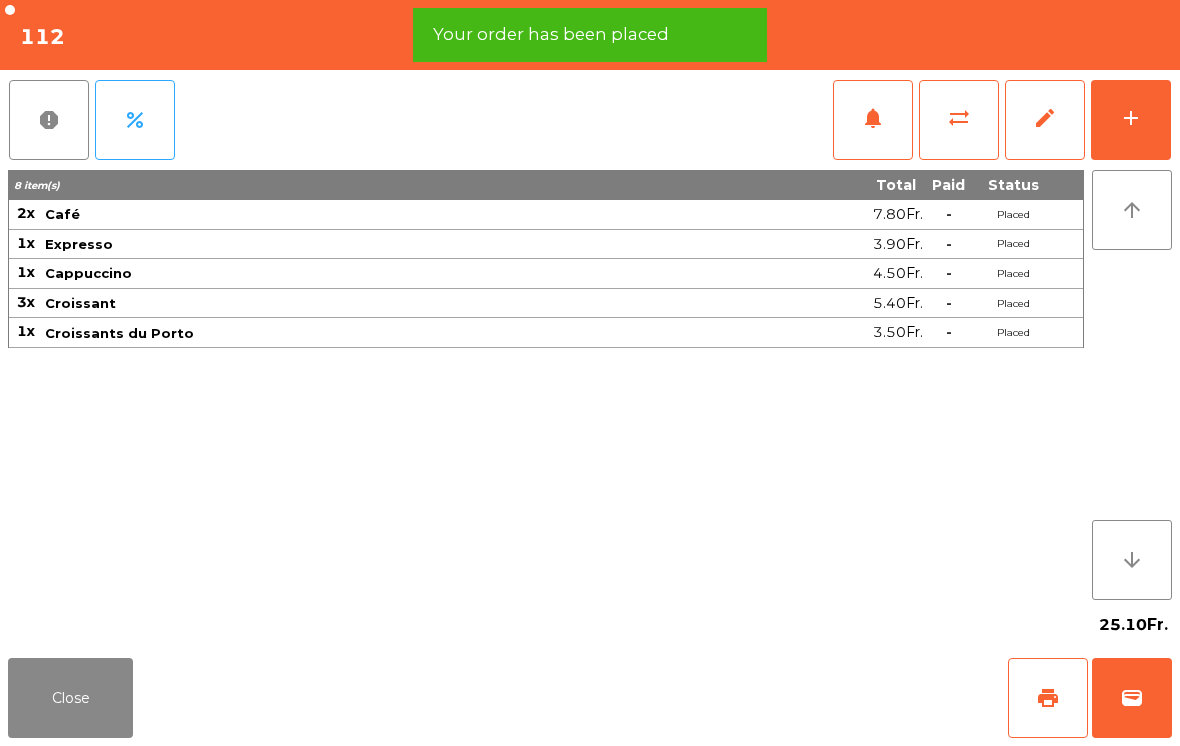 click on "print" 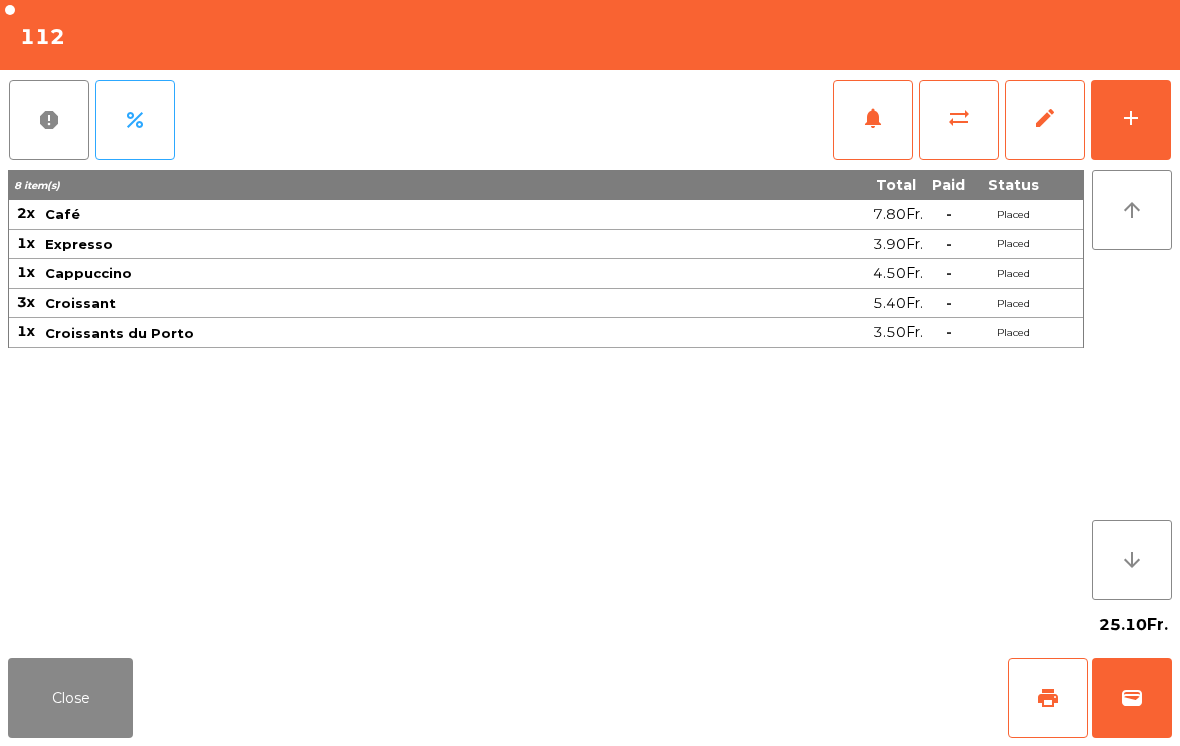 click on "Close" 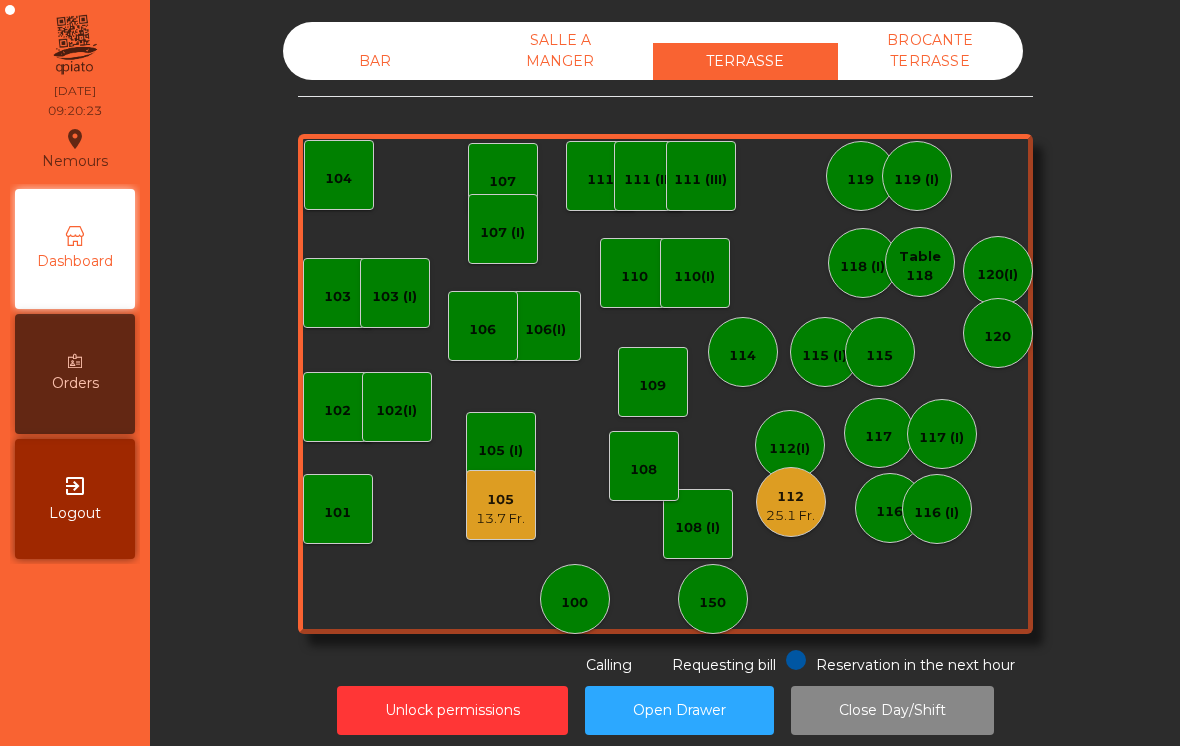 click on "115 (I)" 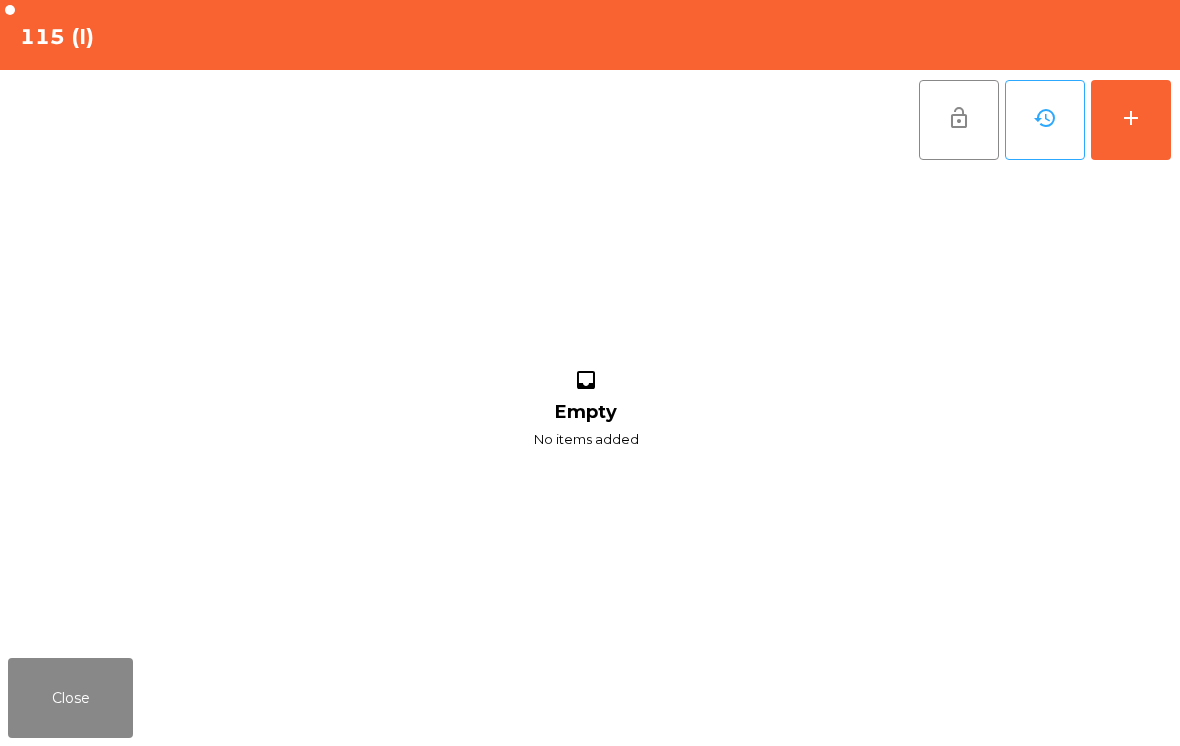 click on "add" 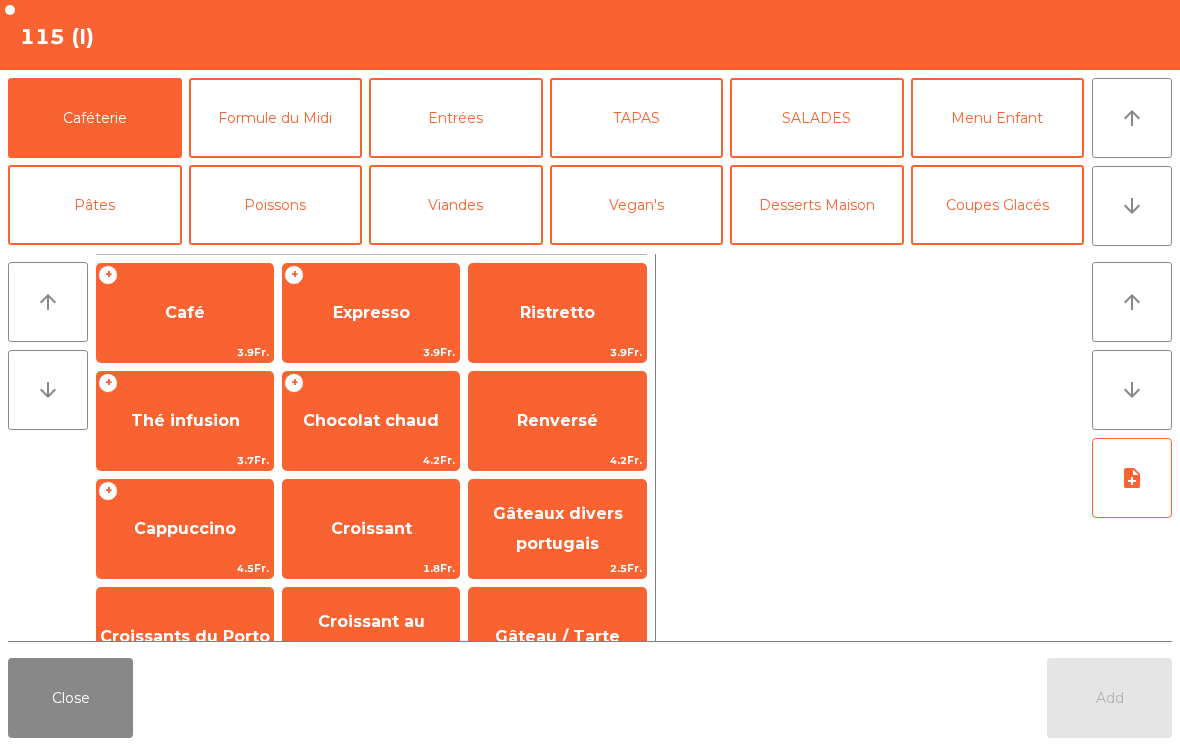 click on "Café" 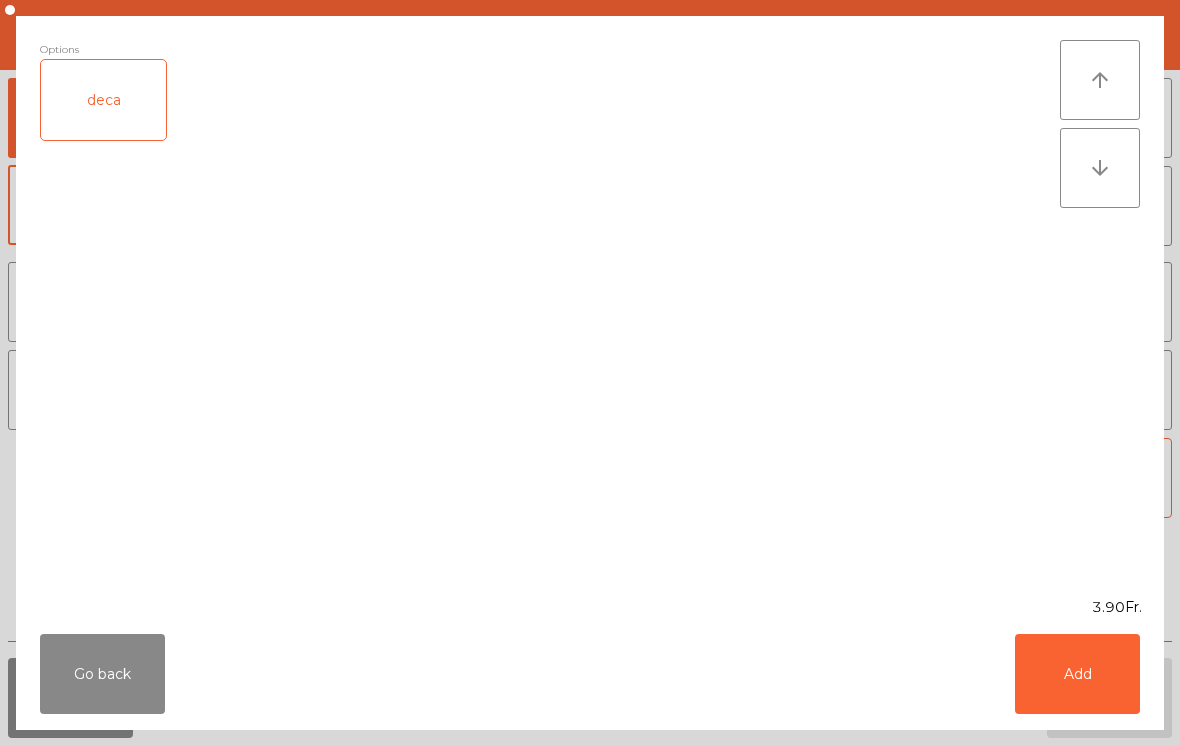click on "Add" 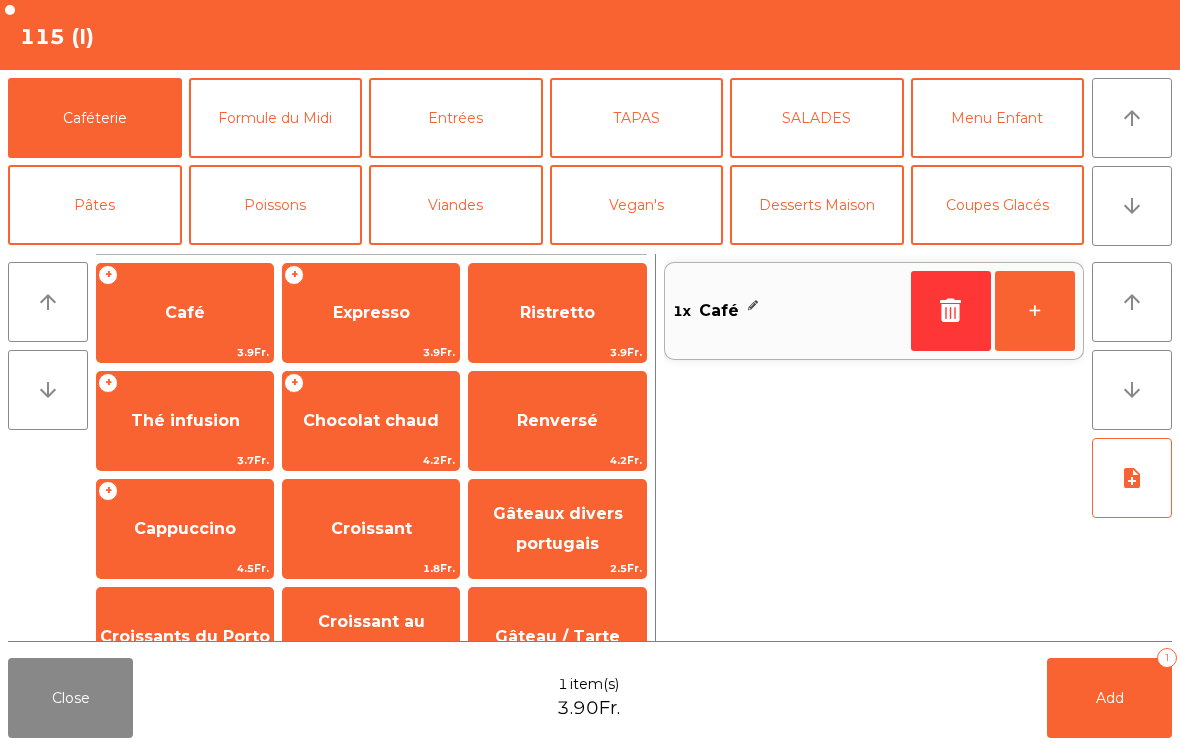click on "+" 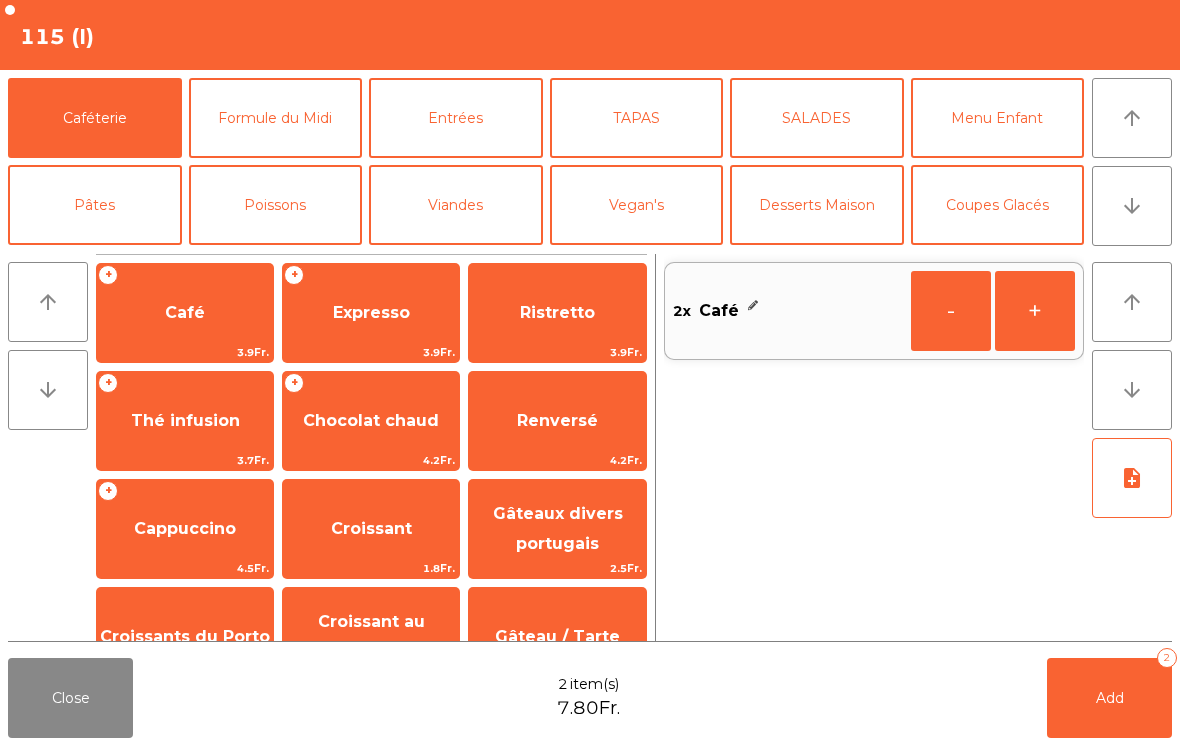 click on "Croissant au chocolat pt" 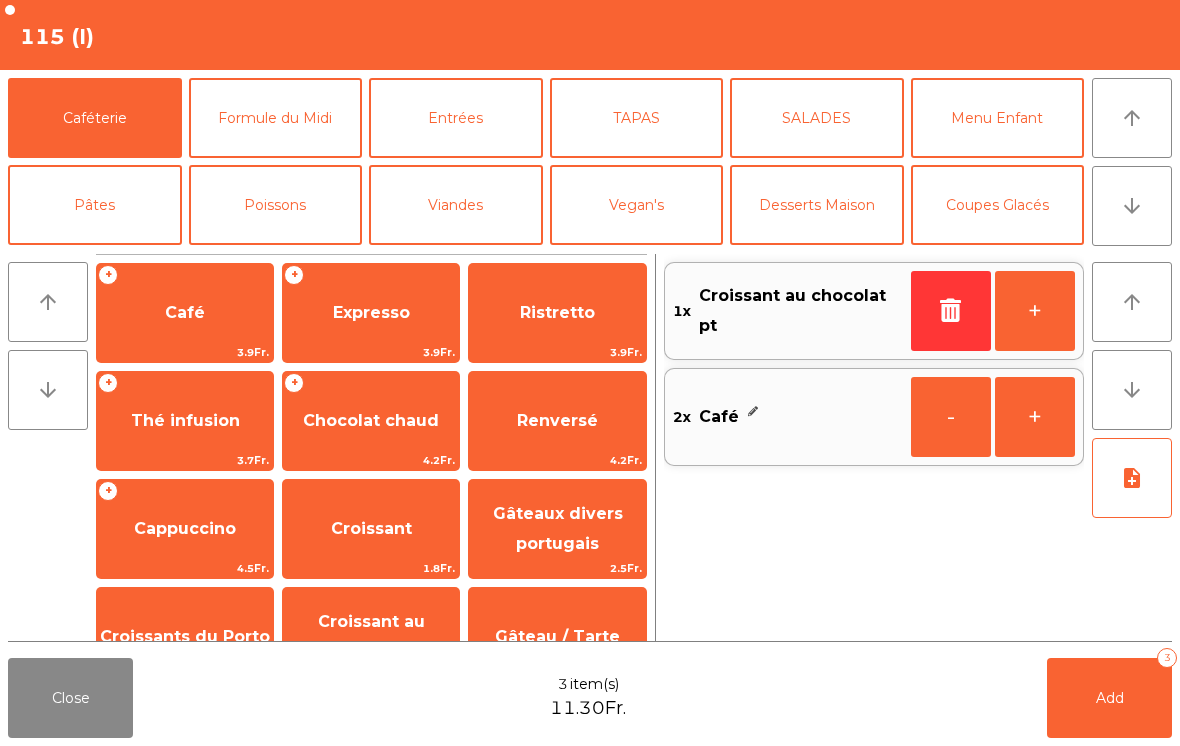 click on "+" 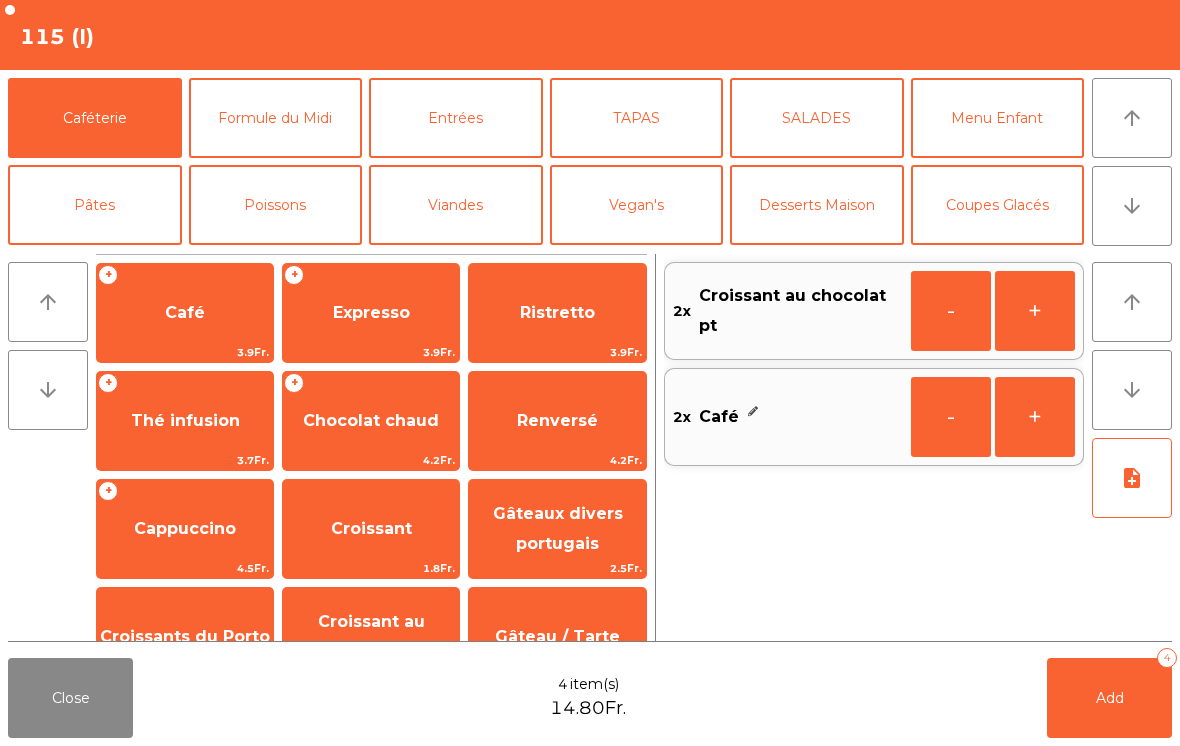 click on "Add   4" 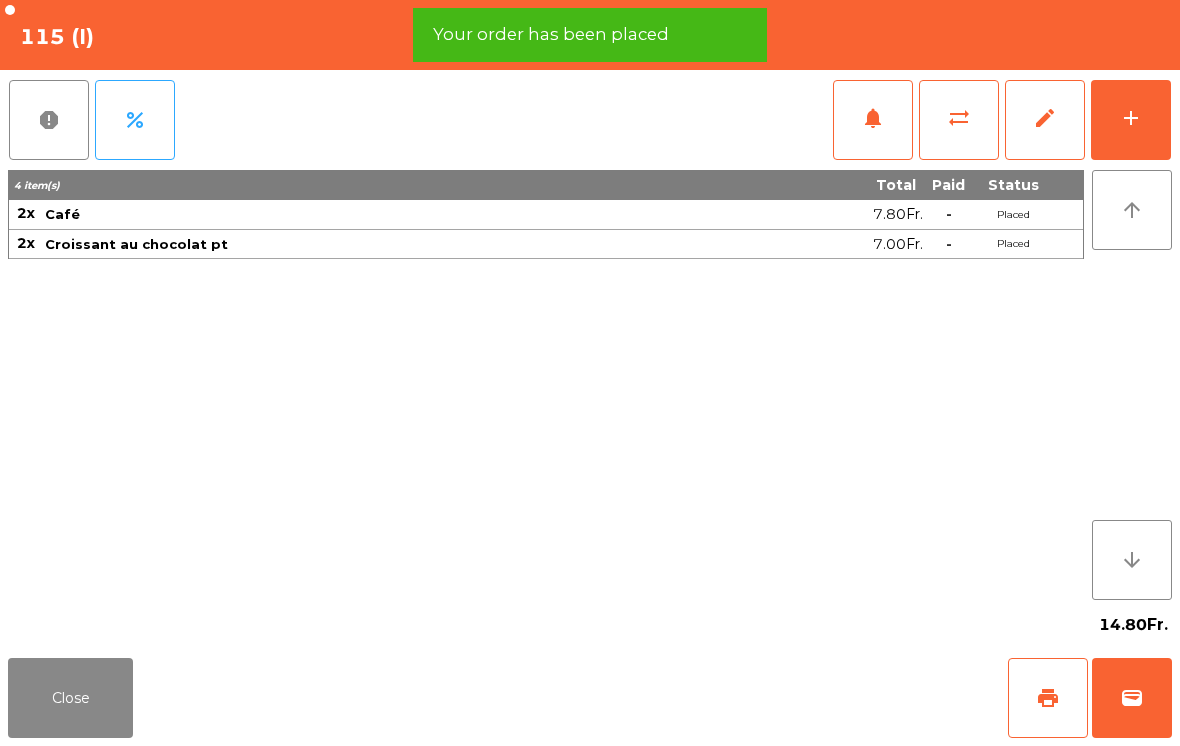 click on "print" 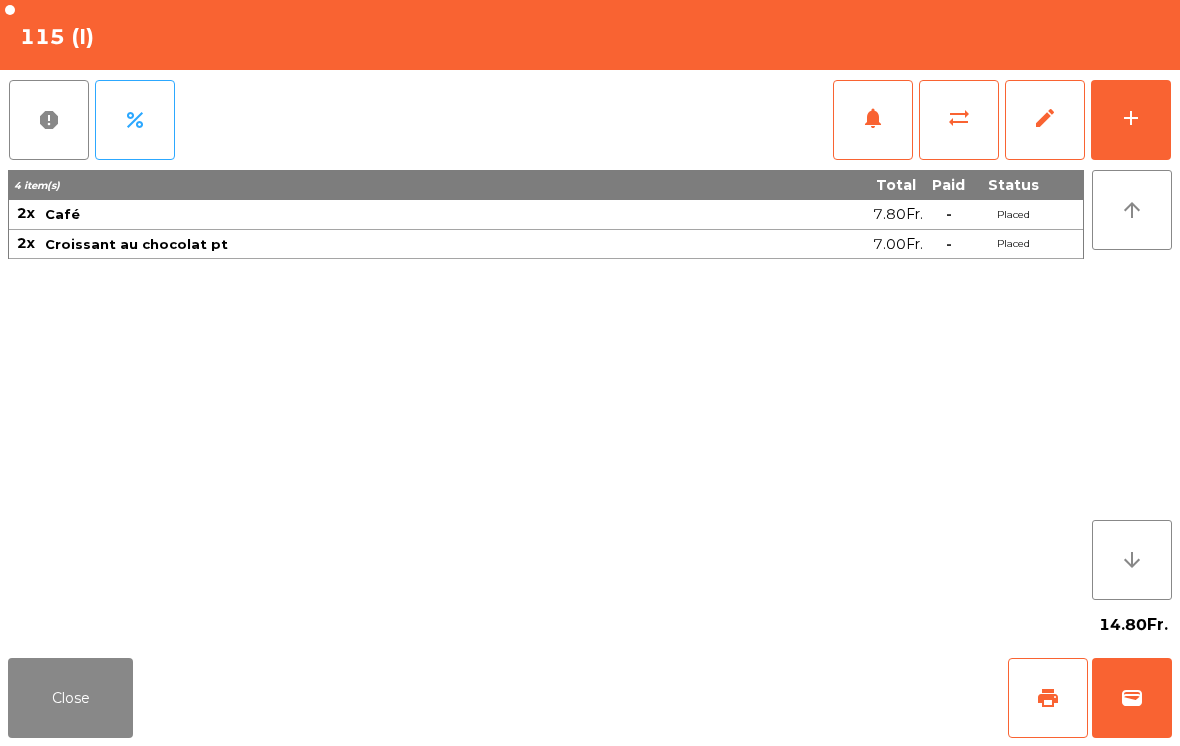 click on "Close" 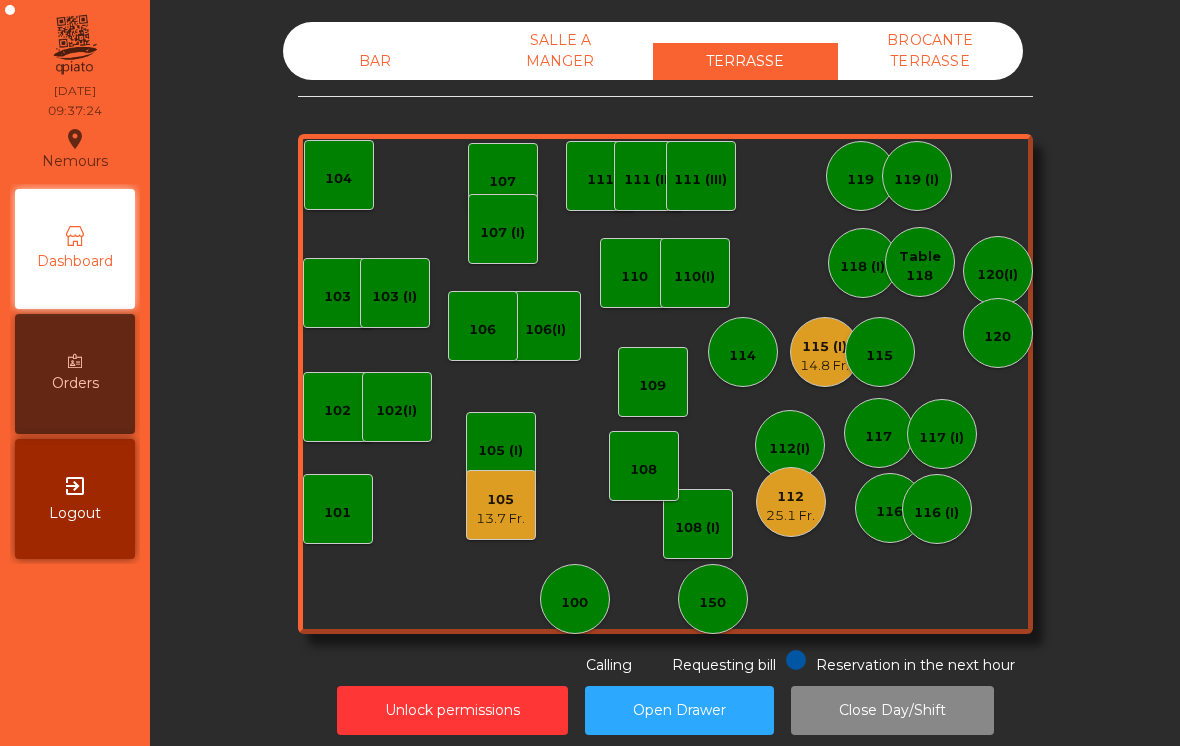 click on "105" 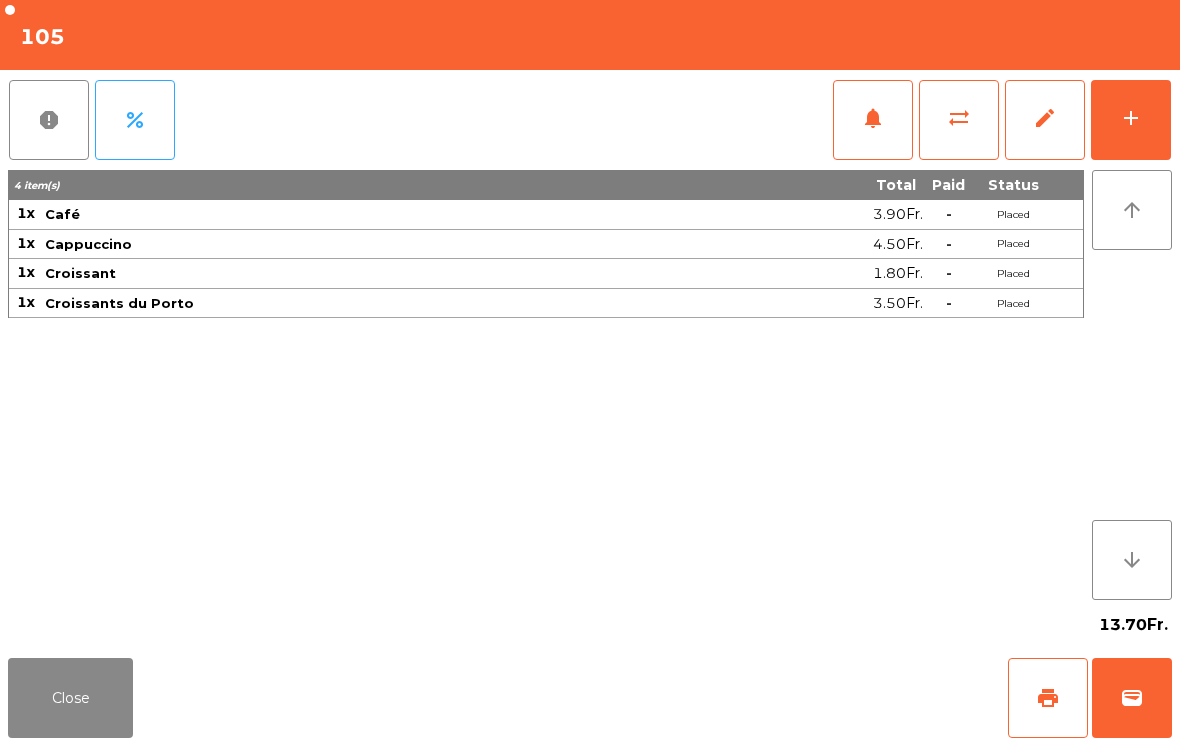 click on "add" 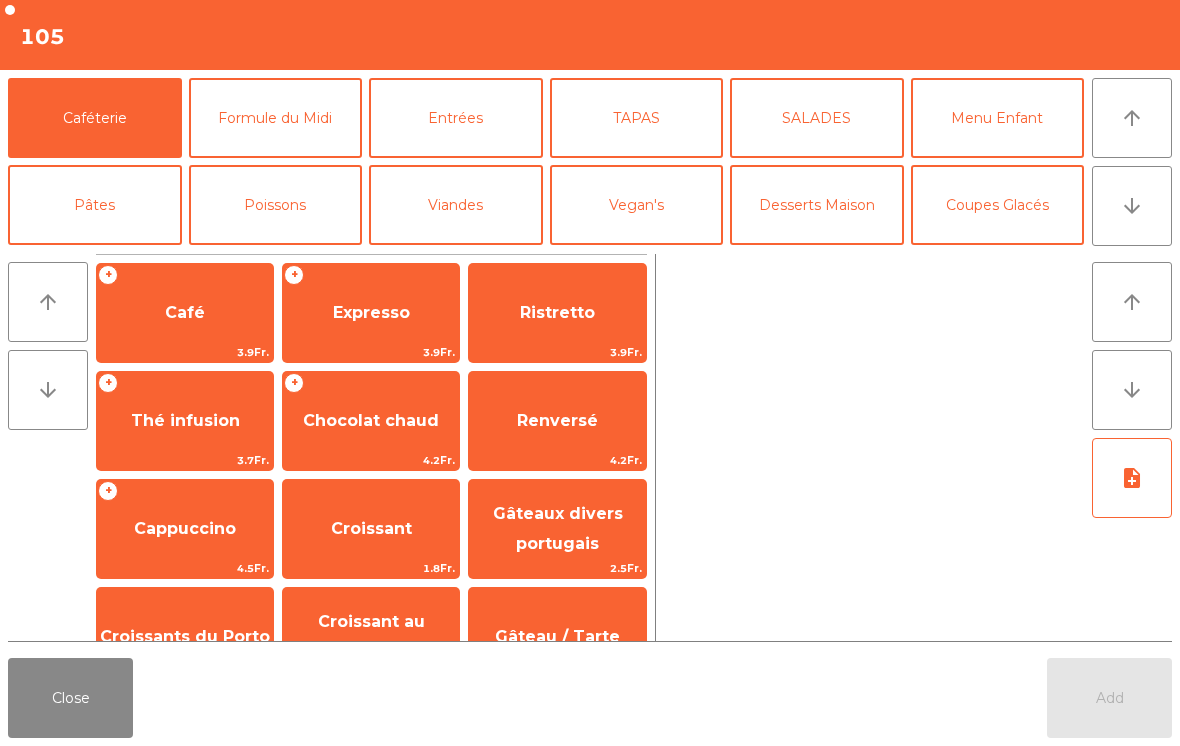 click on "Café" 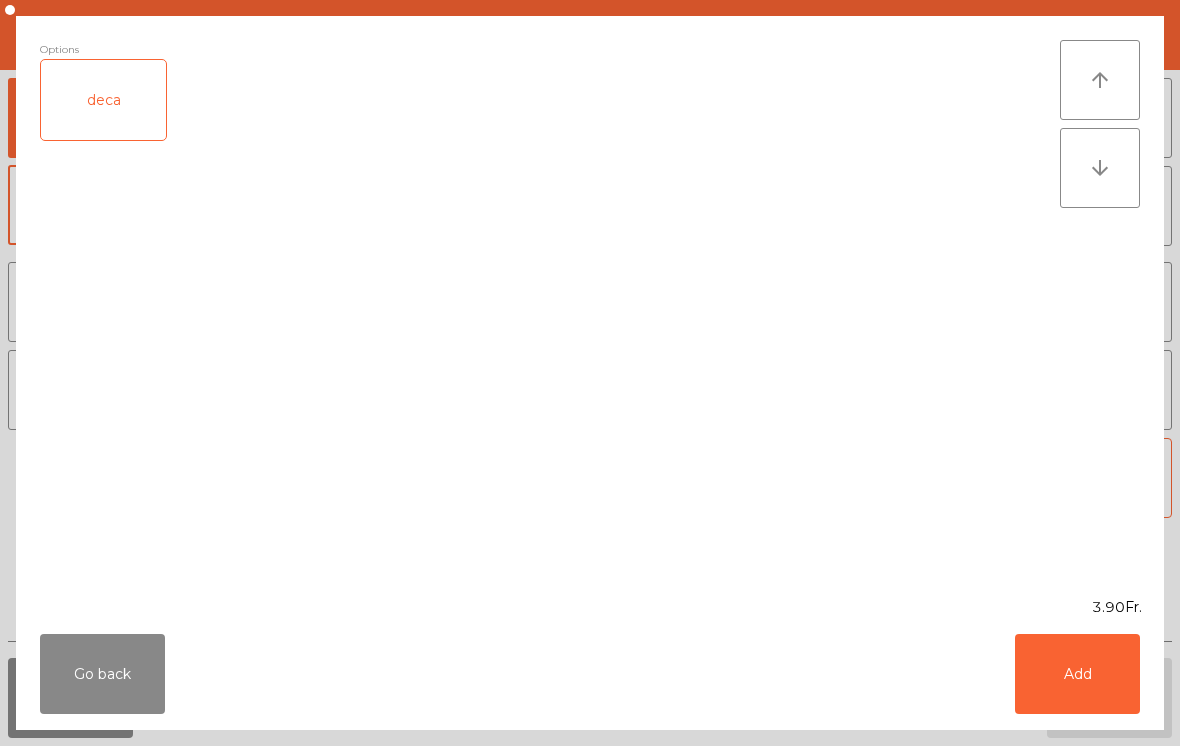 click on "Add" 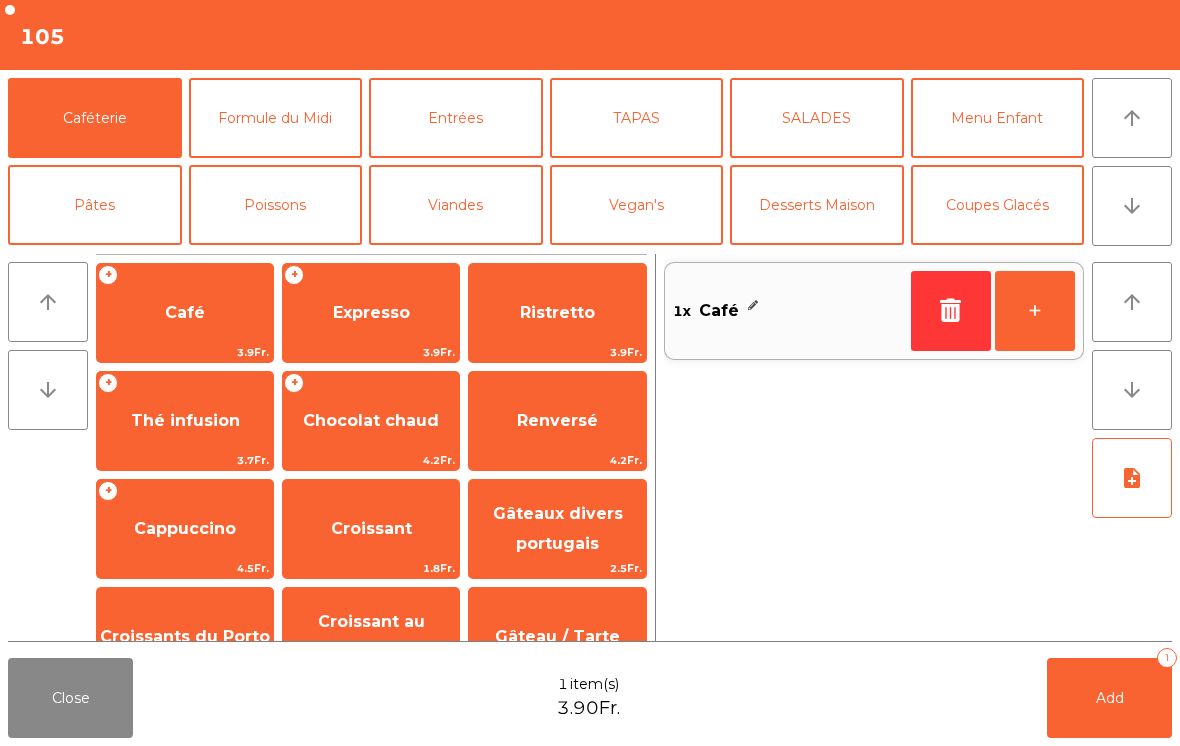 click on "+" 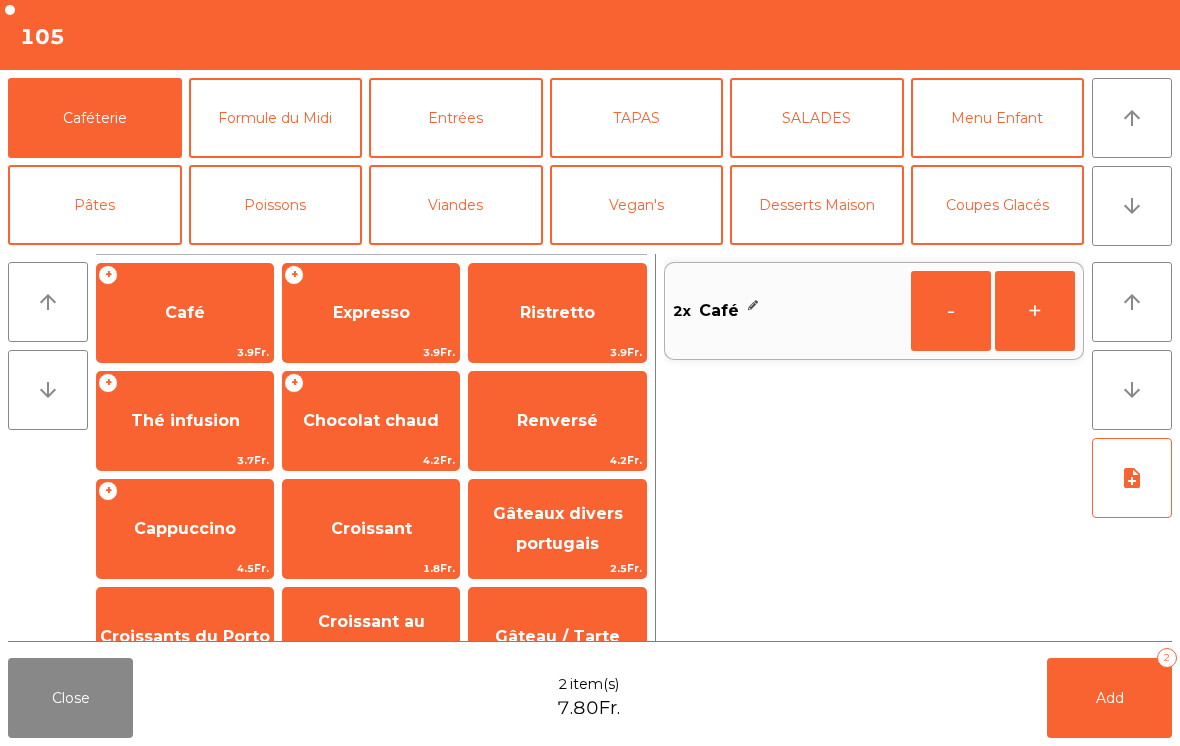 click on "Add   2" 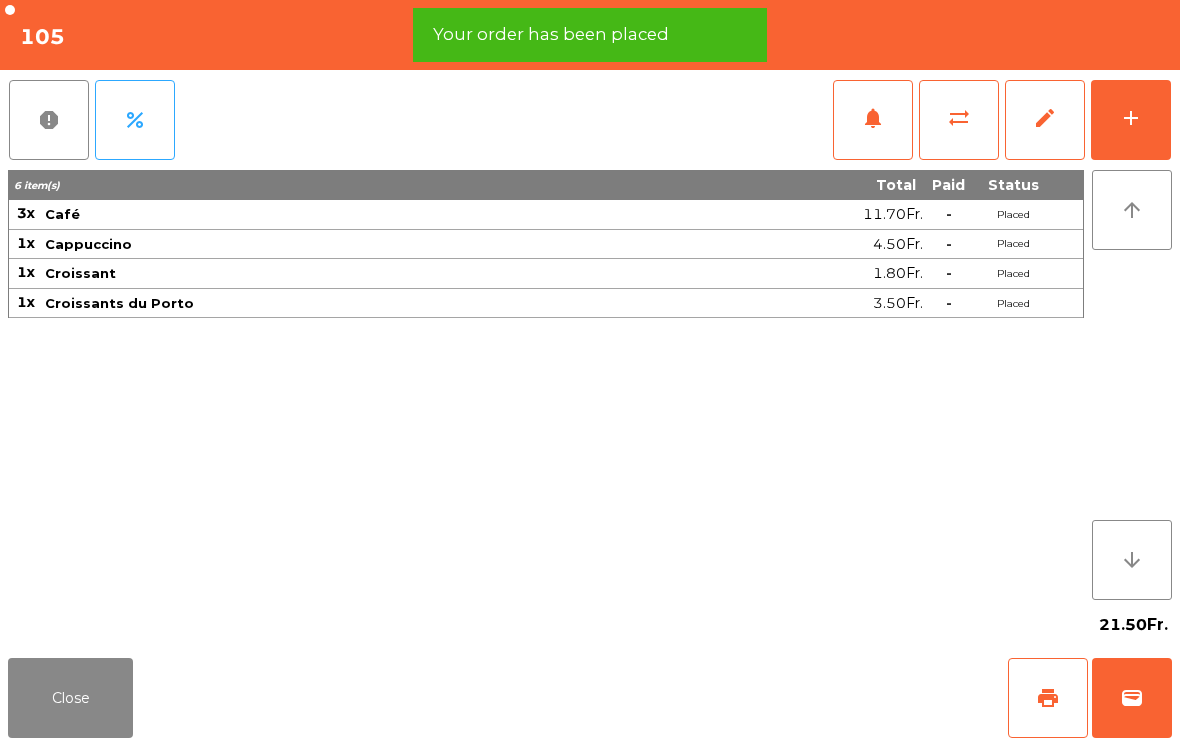 click on "print" 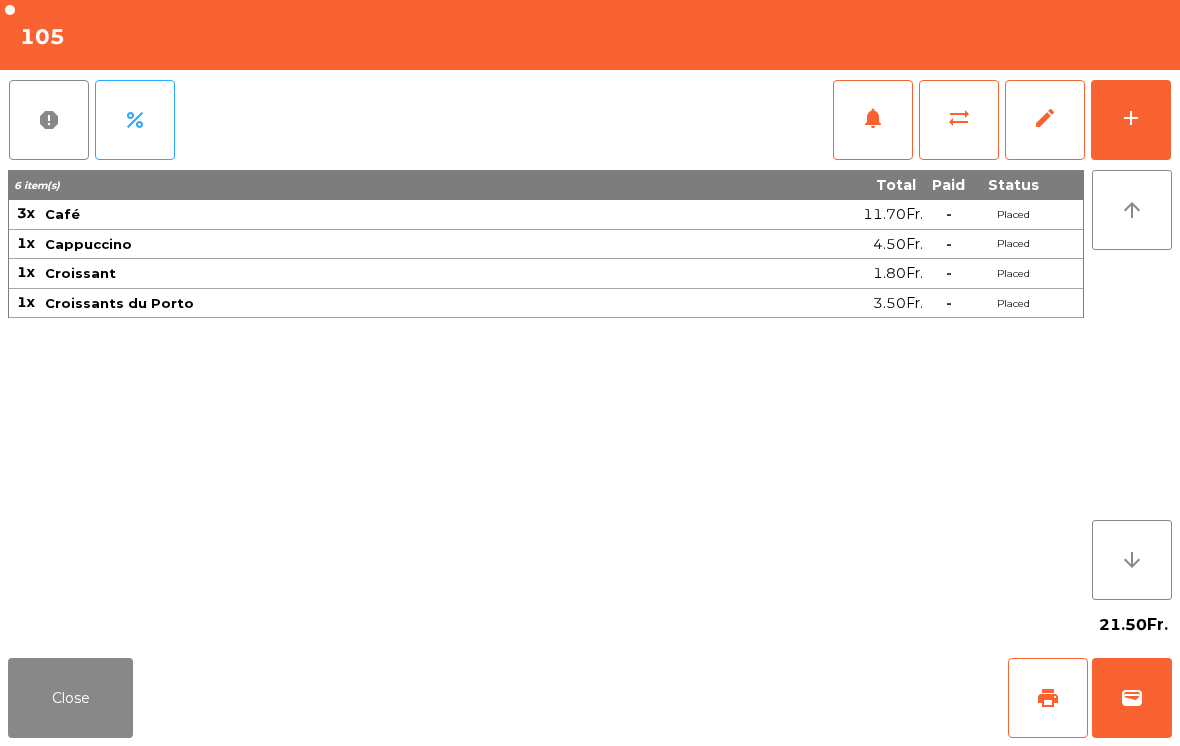 click on "Close" 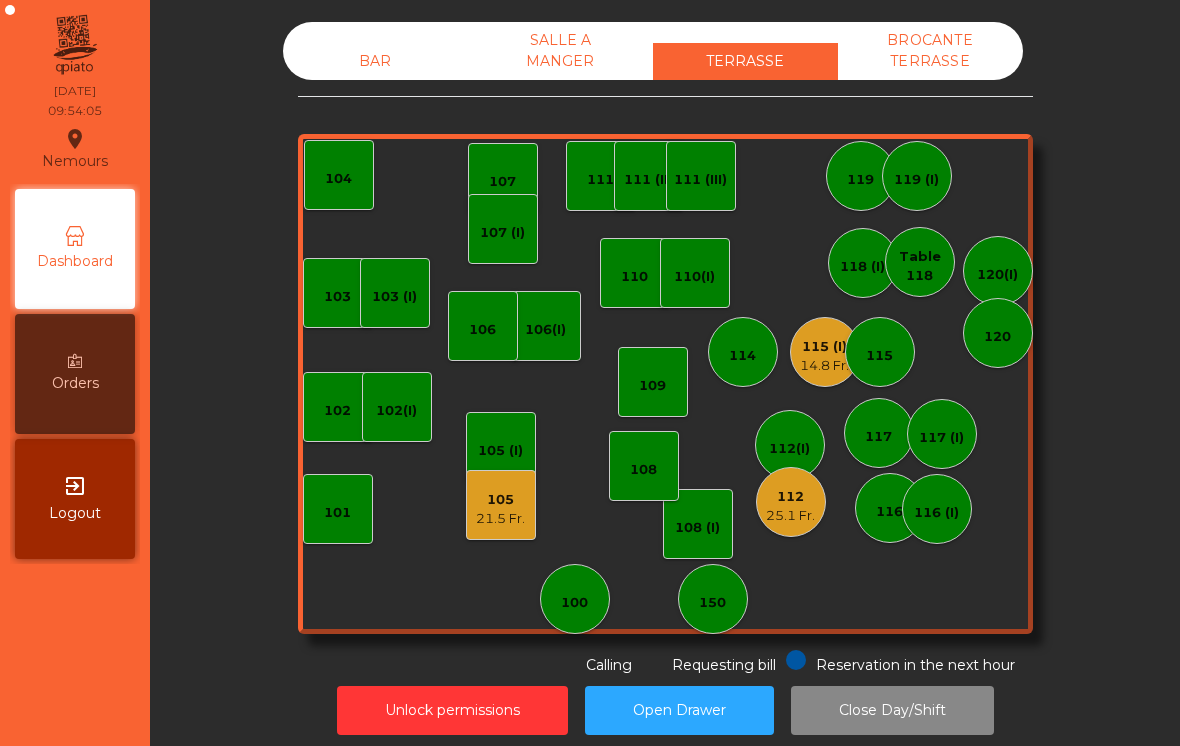 click on "111 (III)" 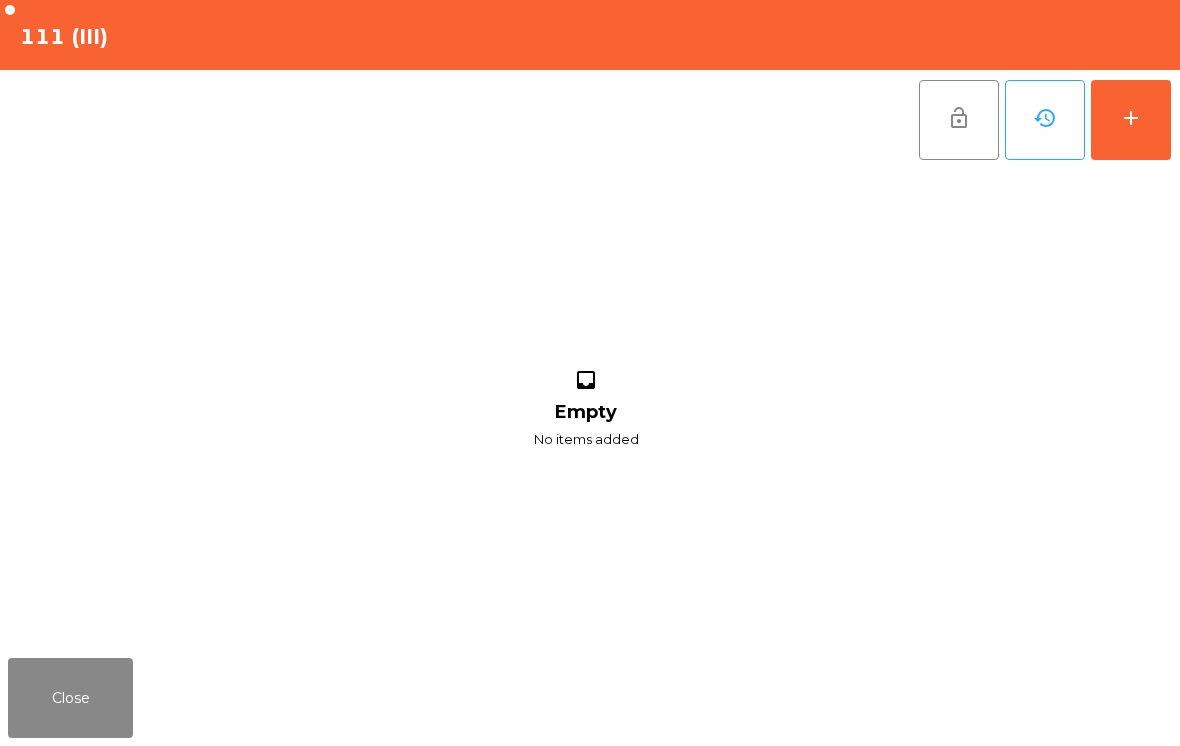 click on "add" 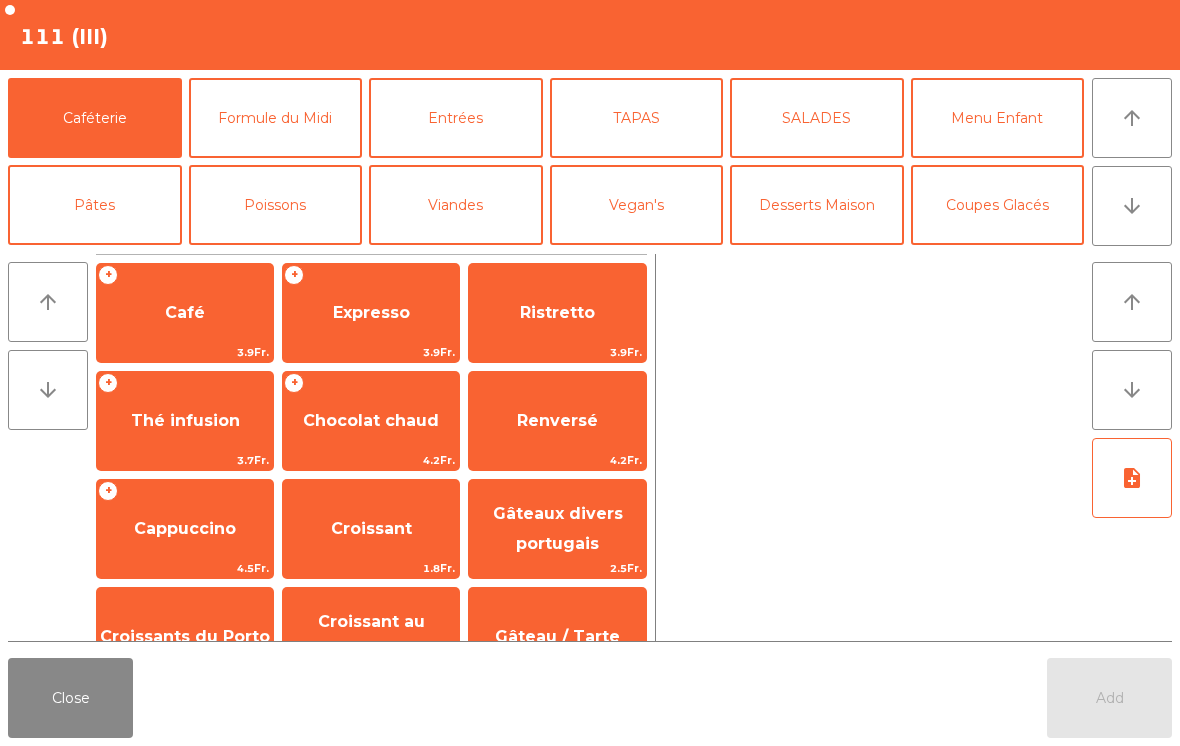 click on "Close" 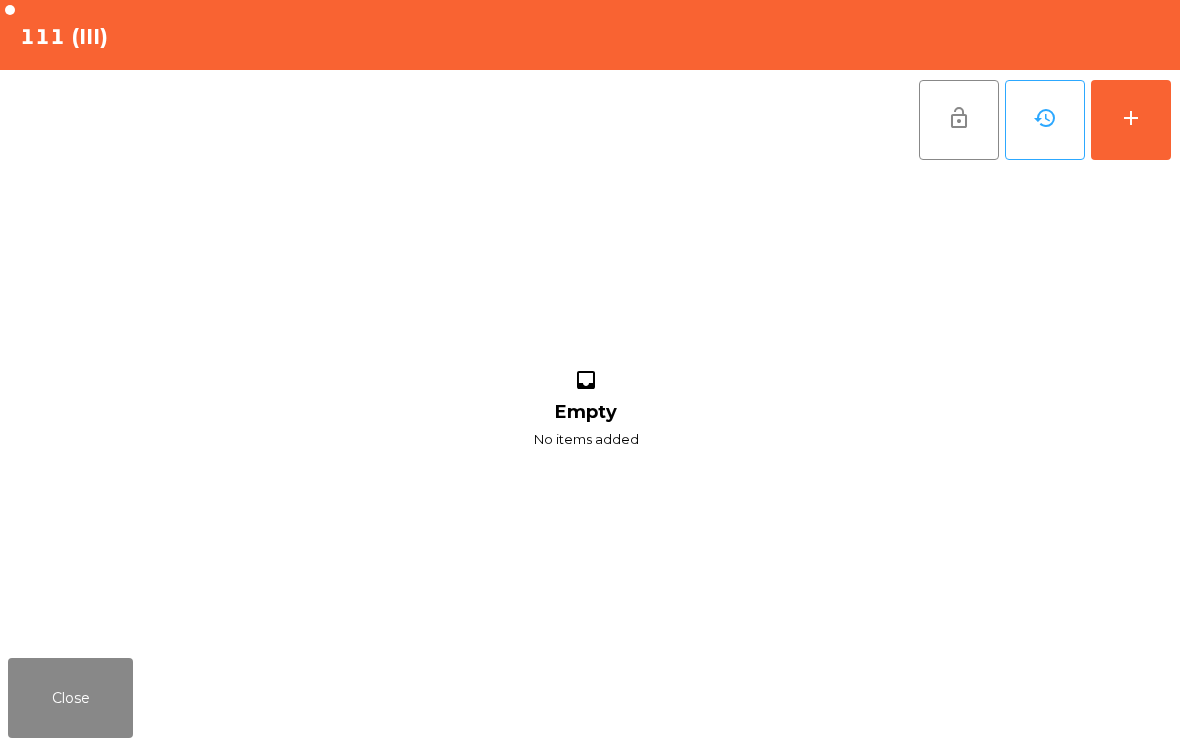 click on "Close" 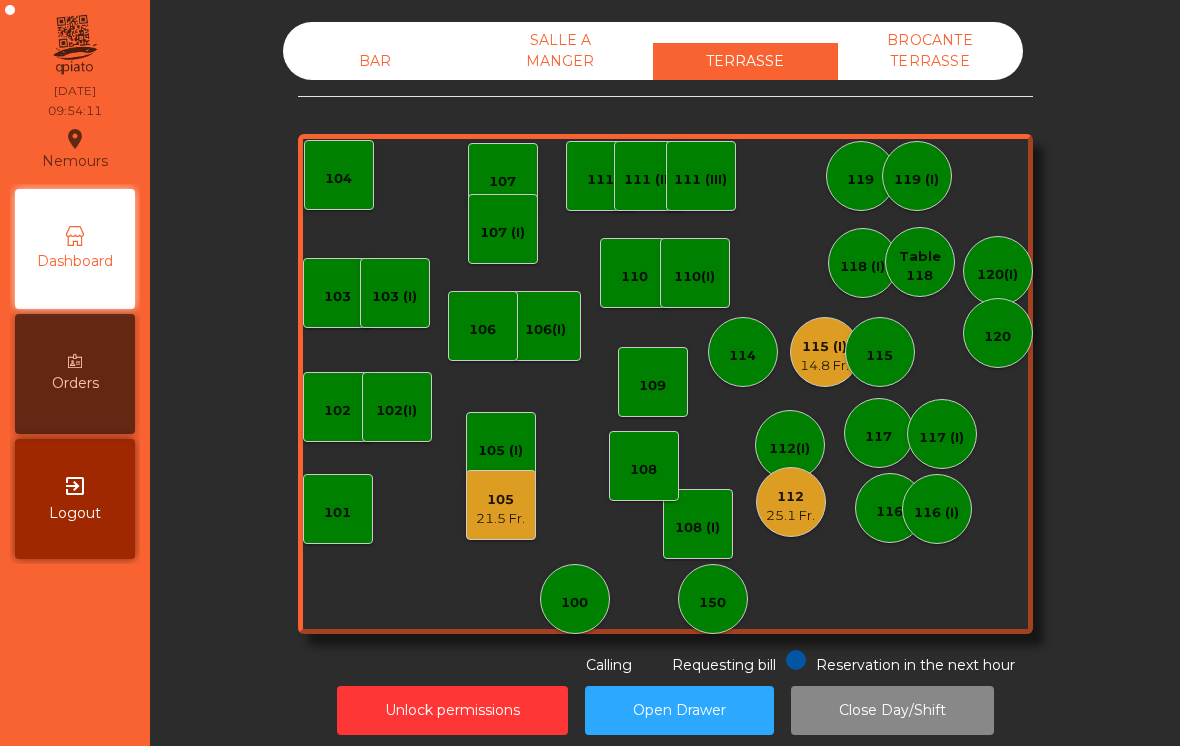 click on "119 (I)" 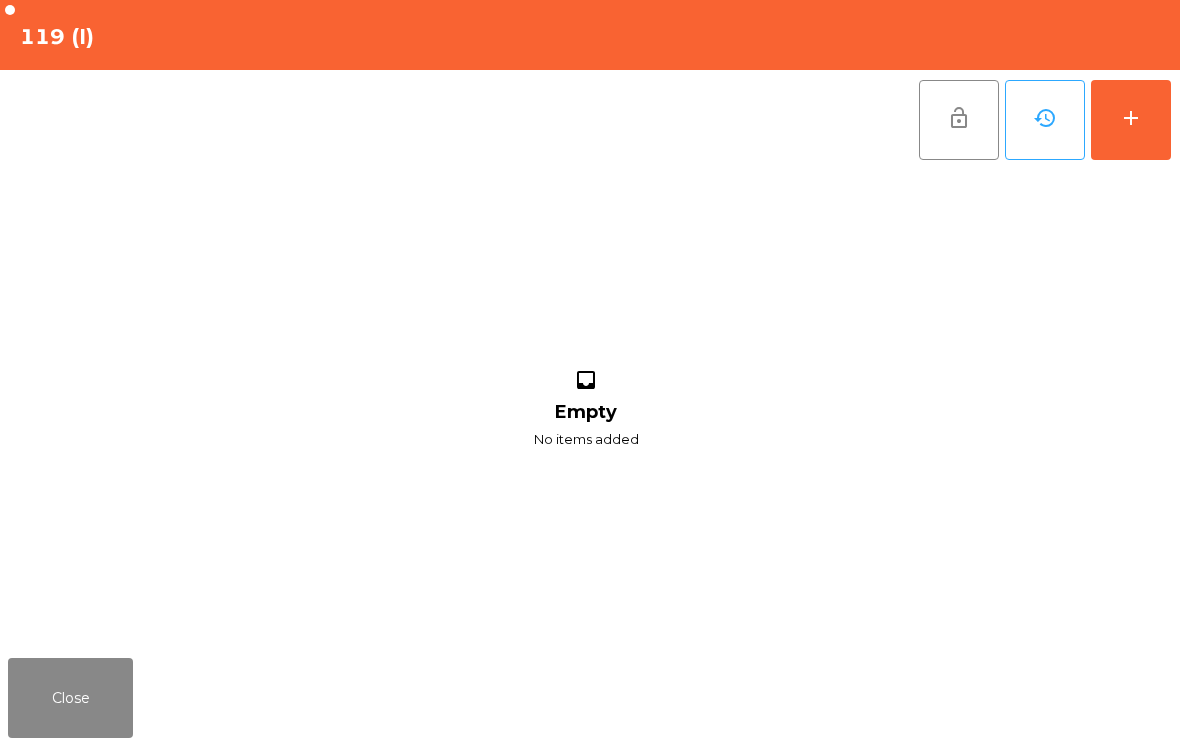 click on "add" 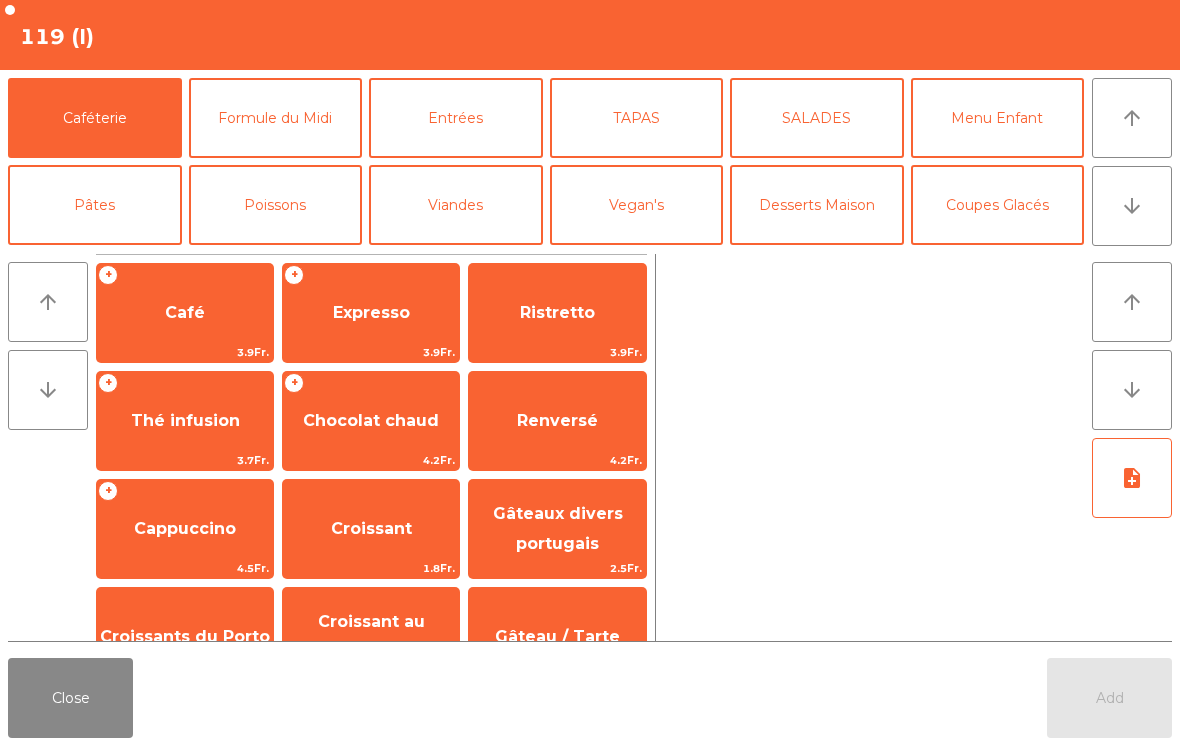 click on "Cappuccino" 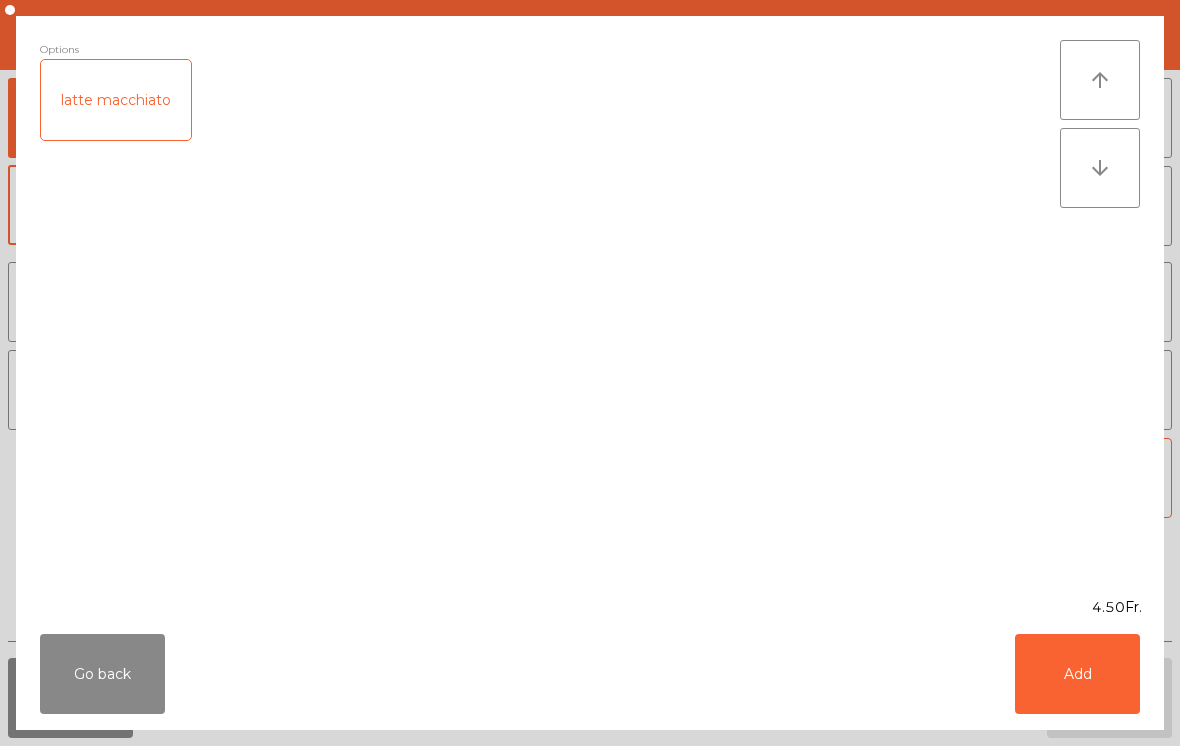 click on "Add" 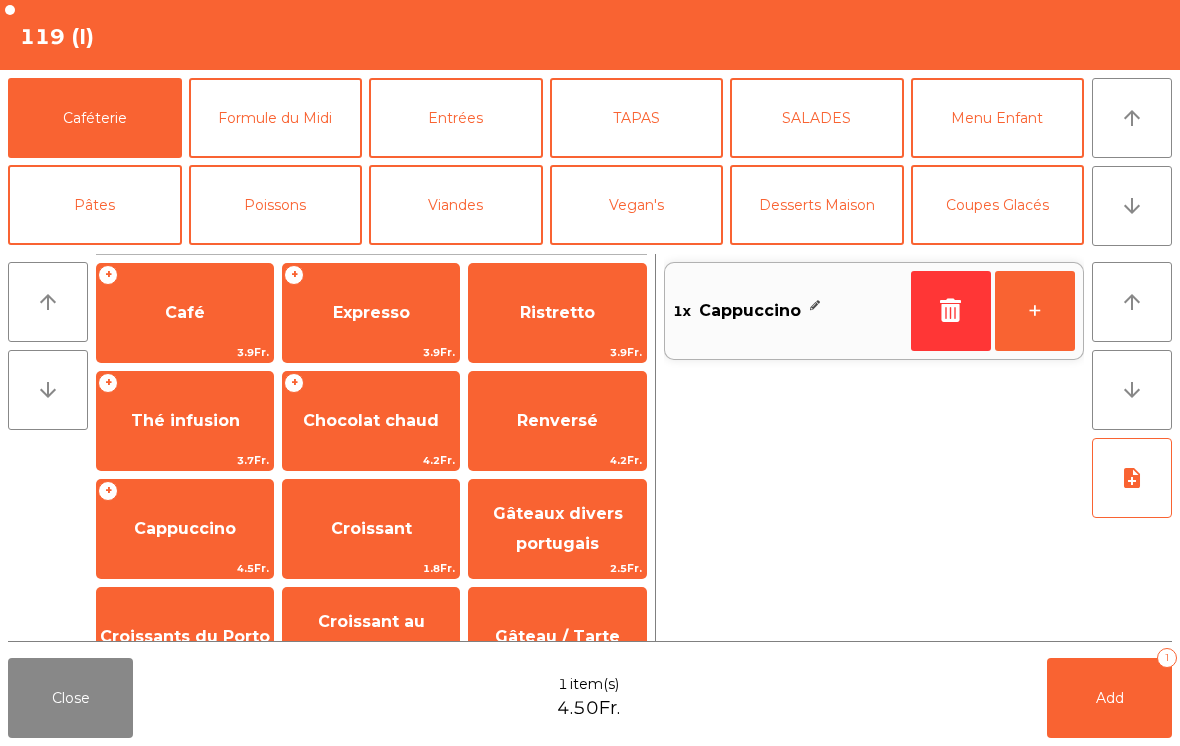 click on "+" 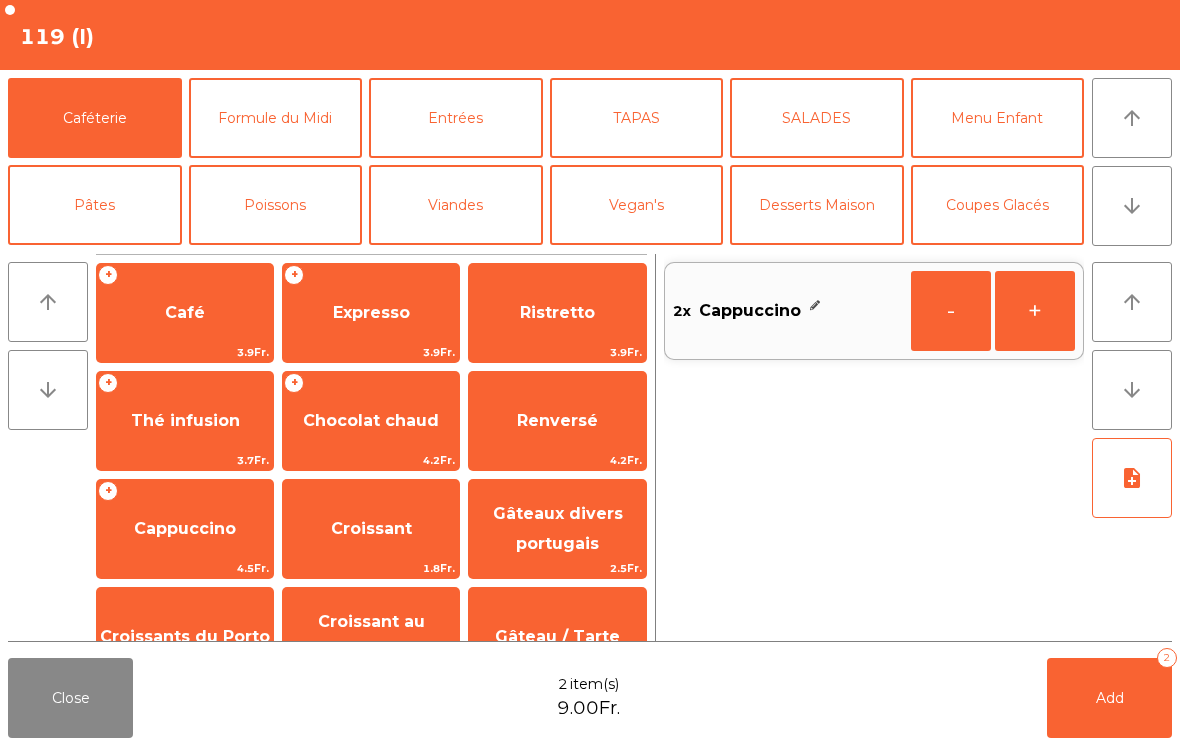 click on "Add   2" 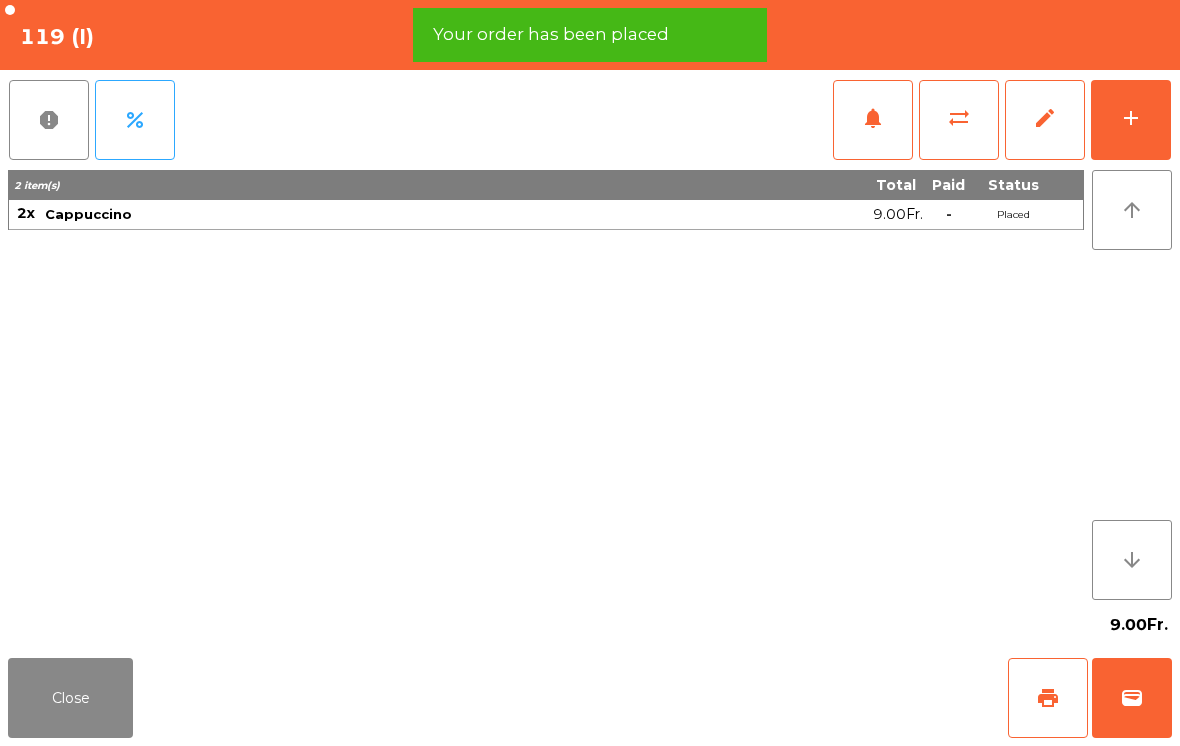 click on "Close" 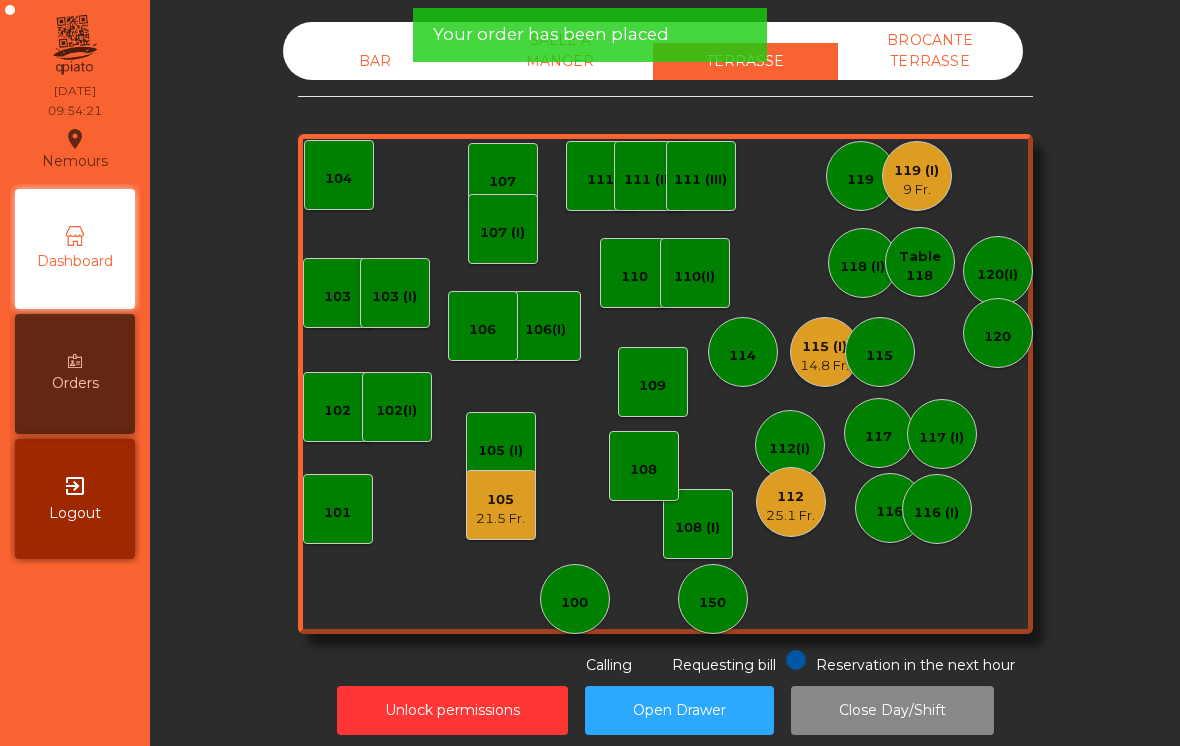 click on "111 (III)" 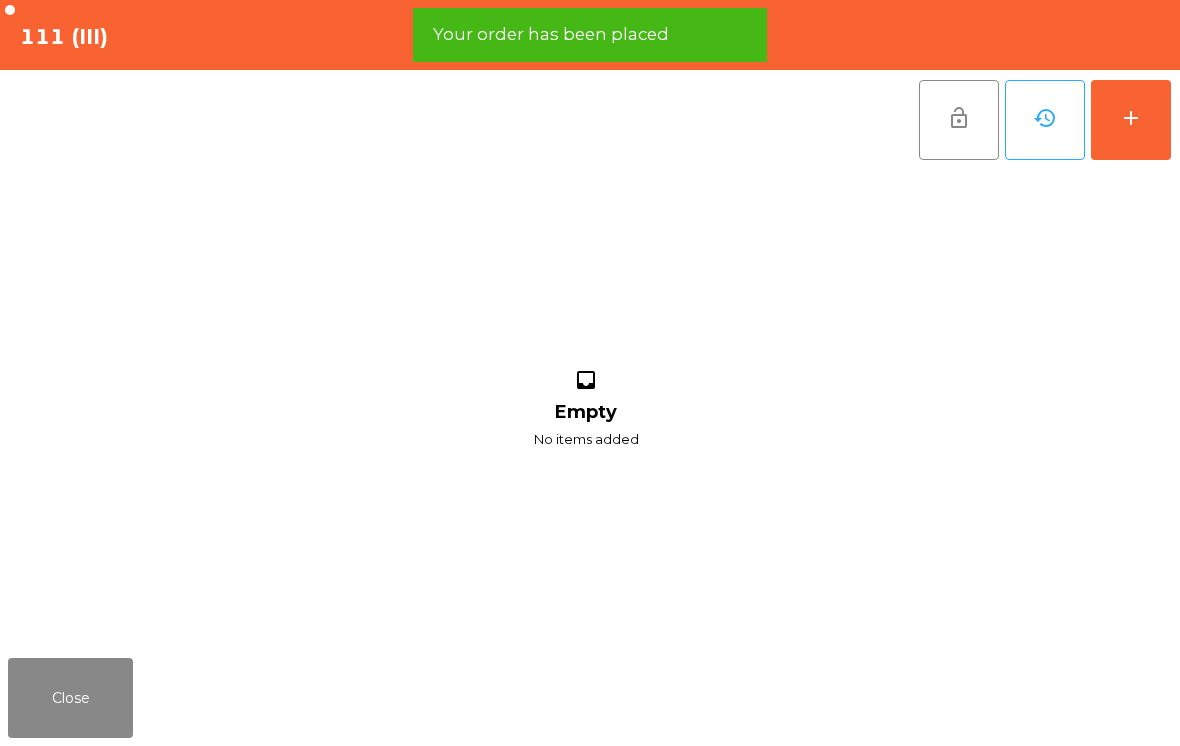 click on "add" 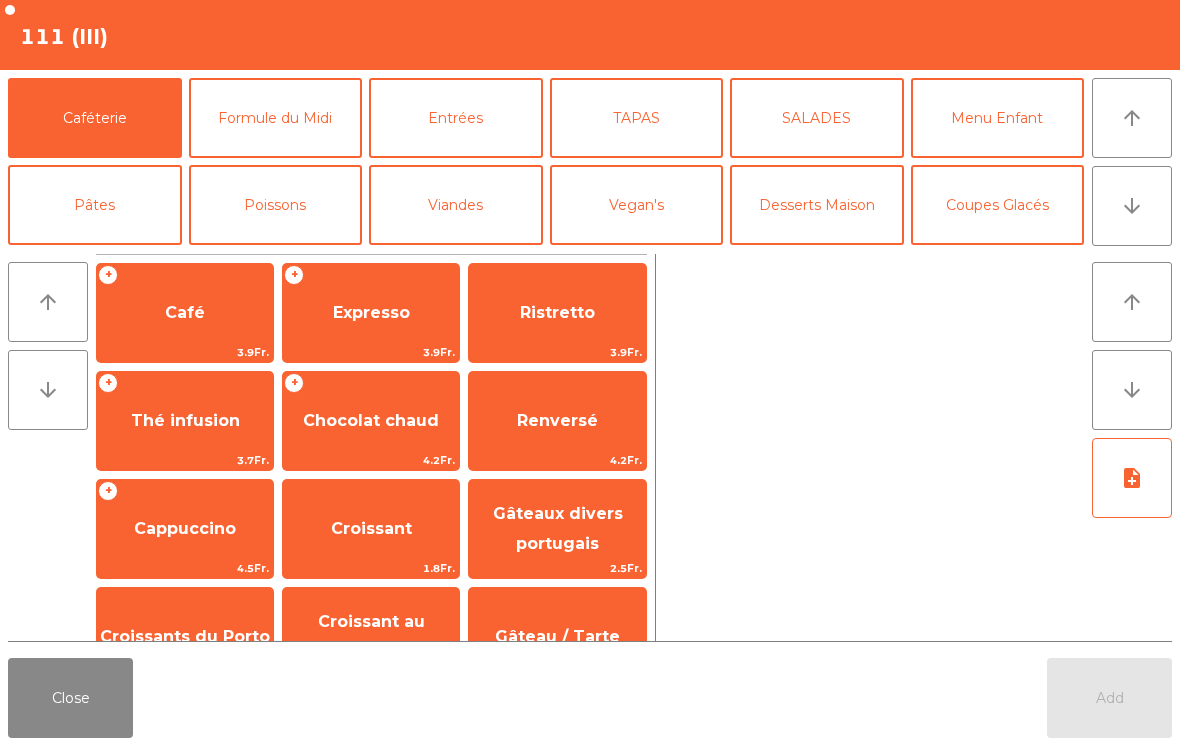 click on "Chocolat chaud" 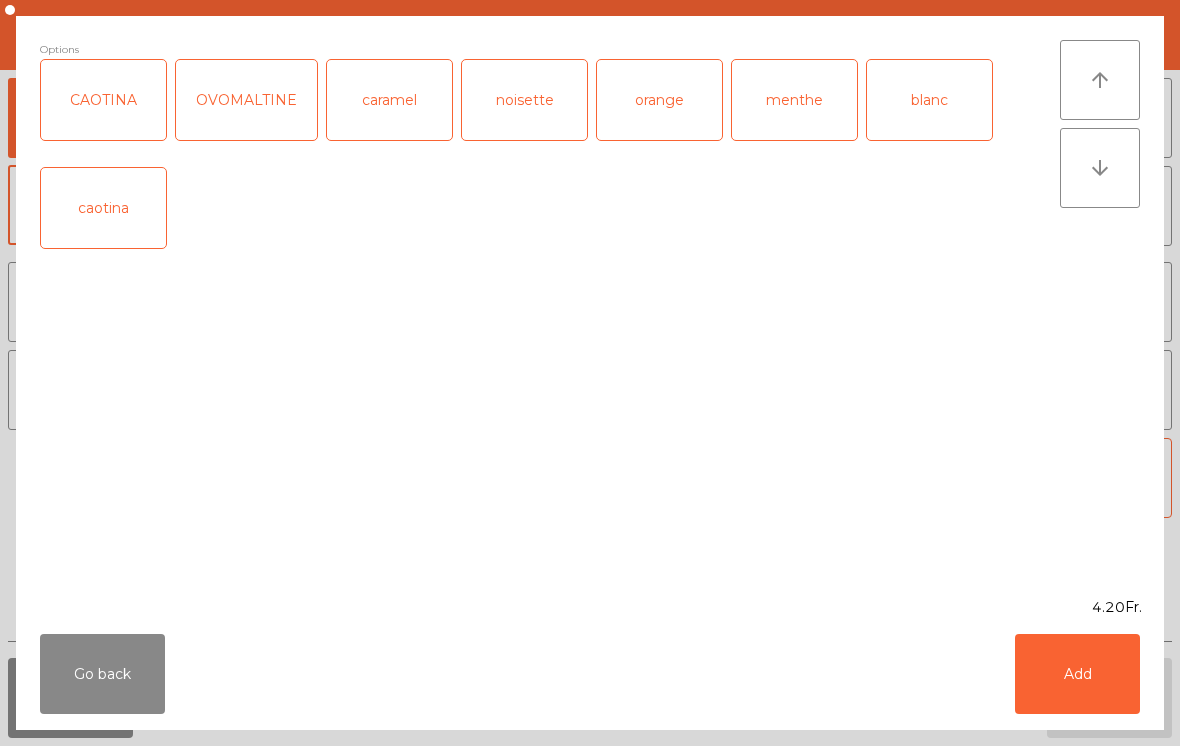 click on "Add" 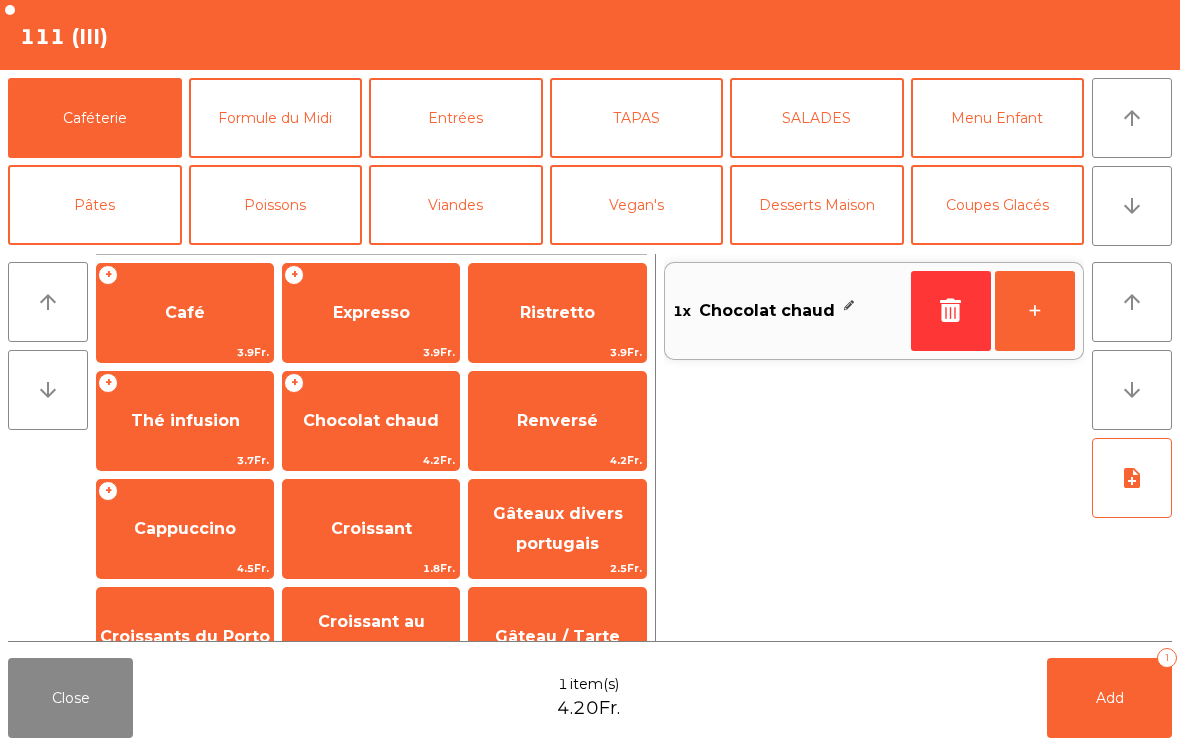click on "Café" 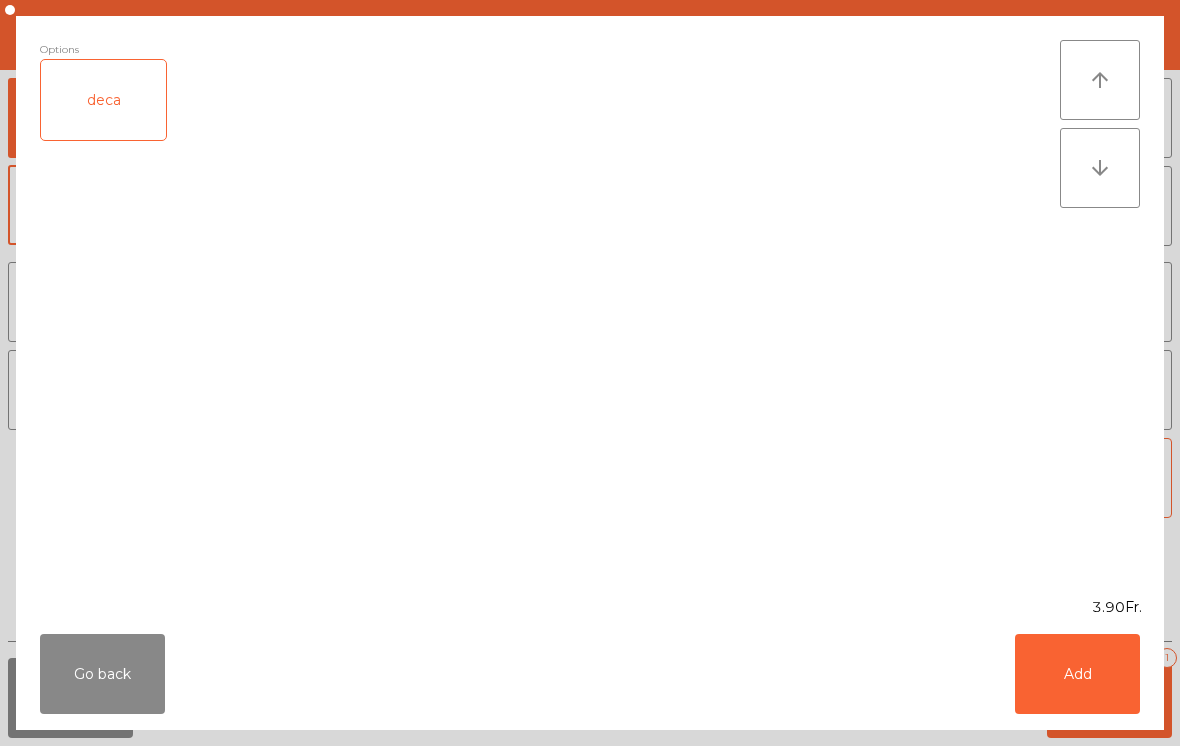 click on "Add" 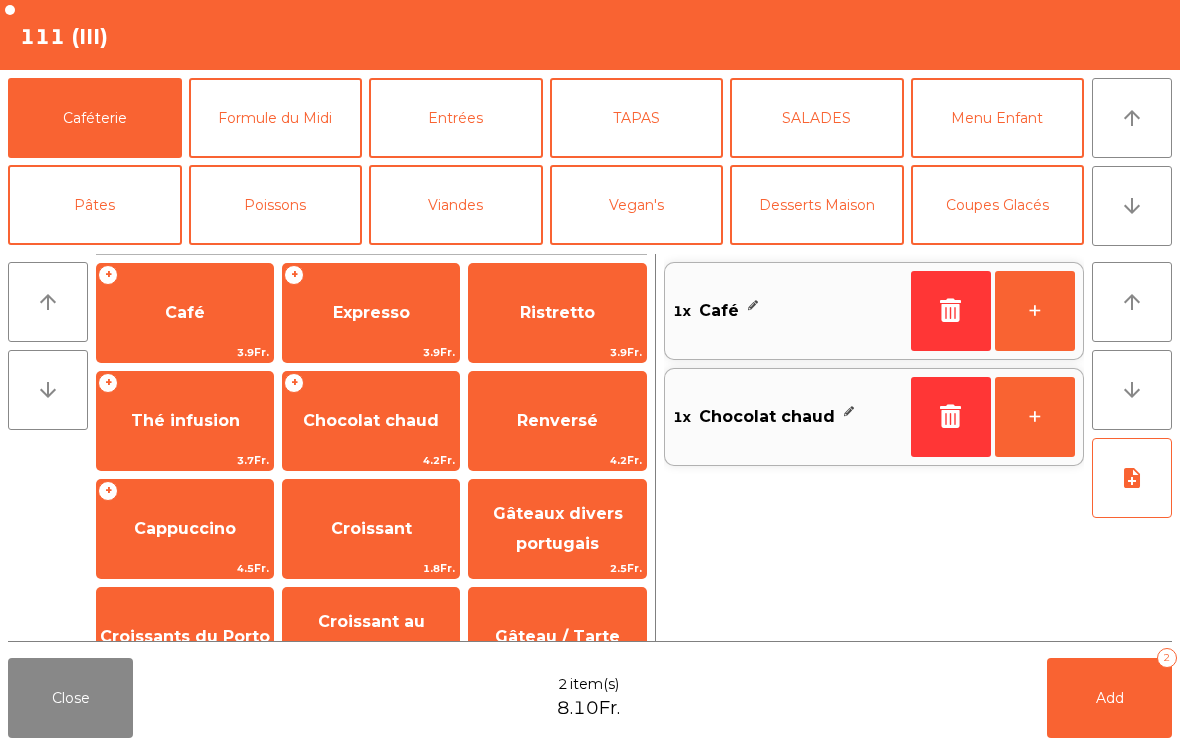 click on "+" 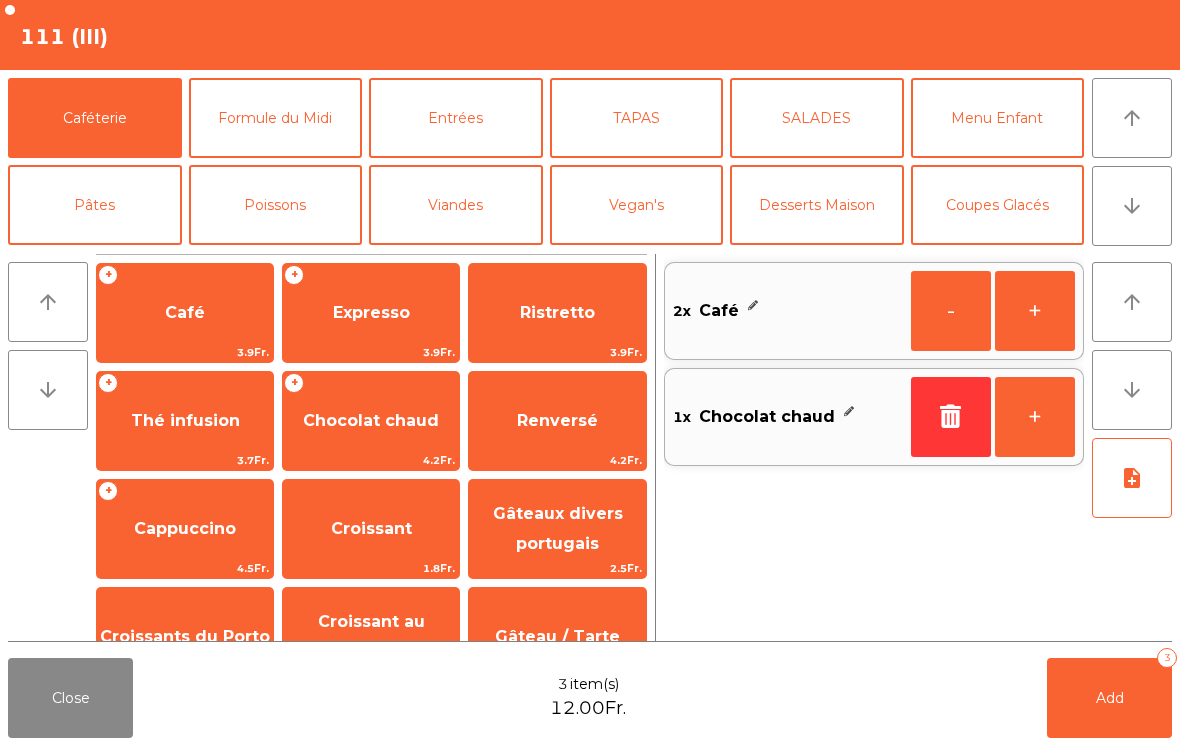 click on "+" 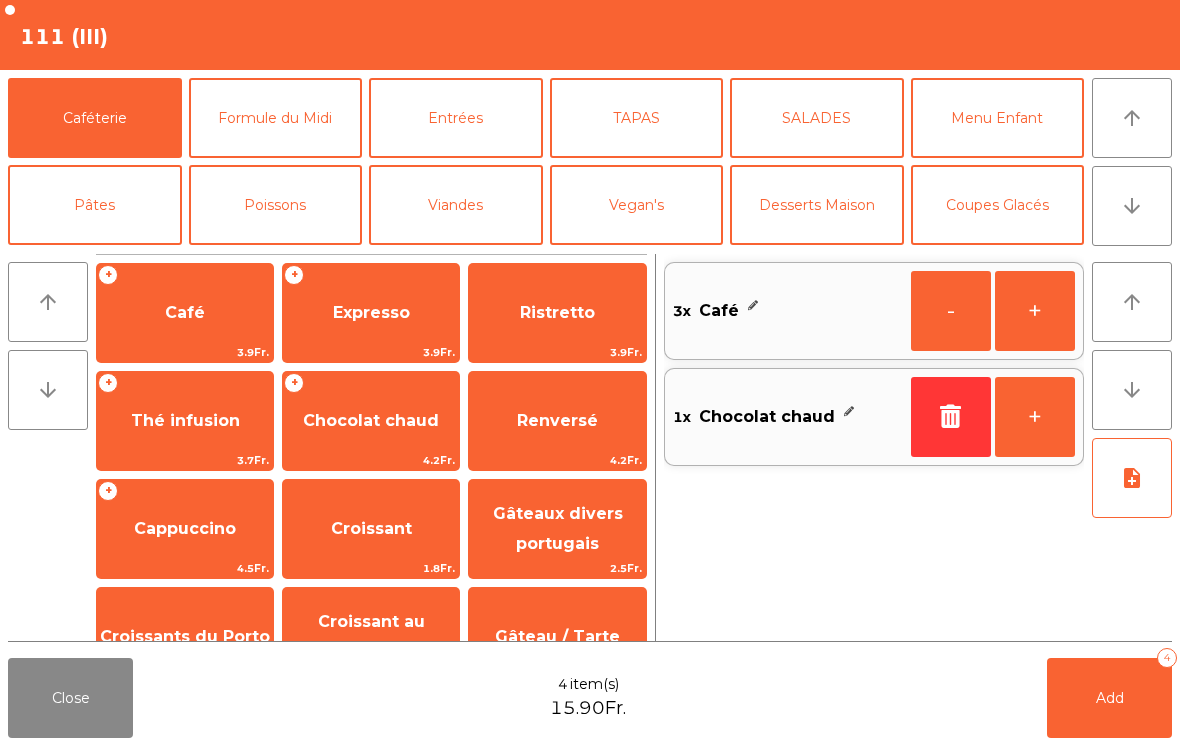 click on "+" 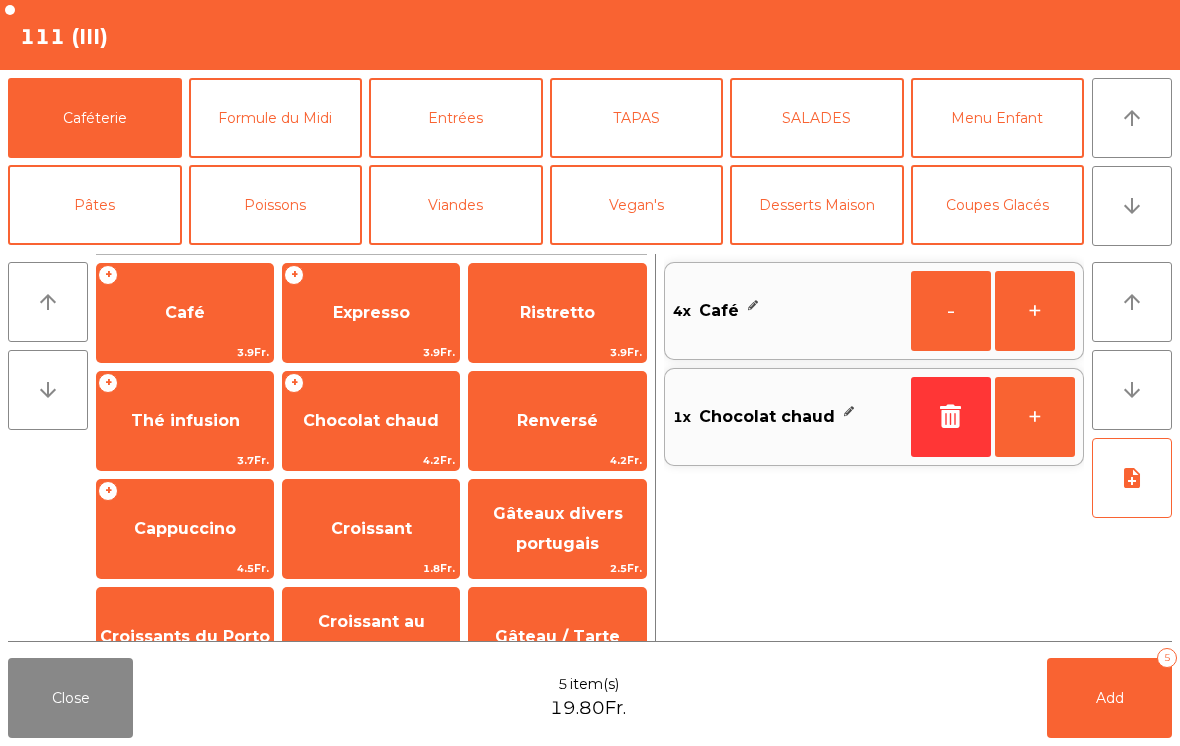 click on "+" 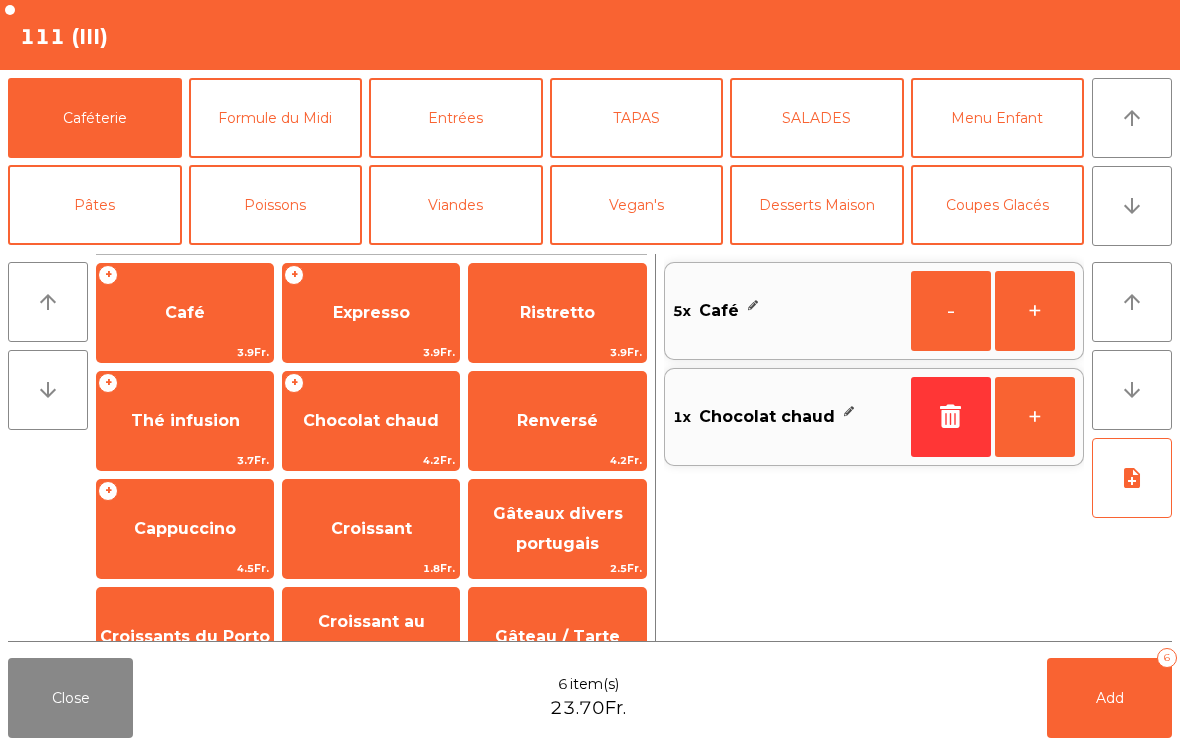 click on "-" 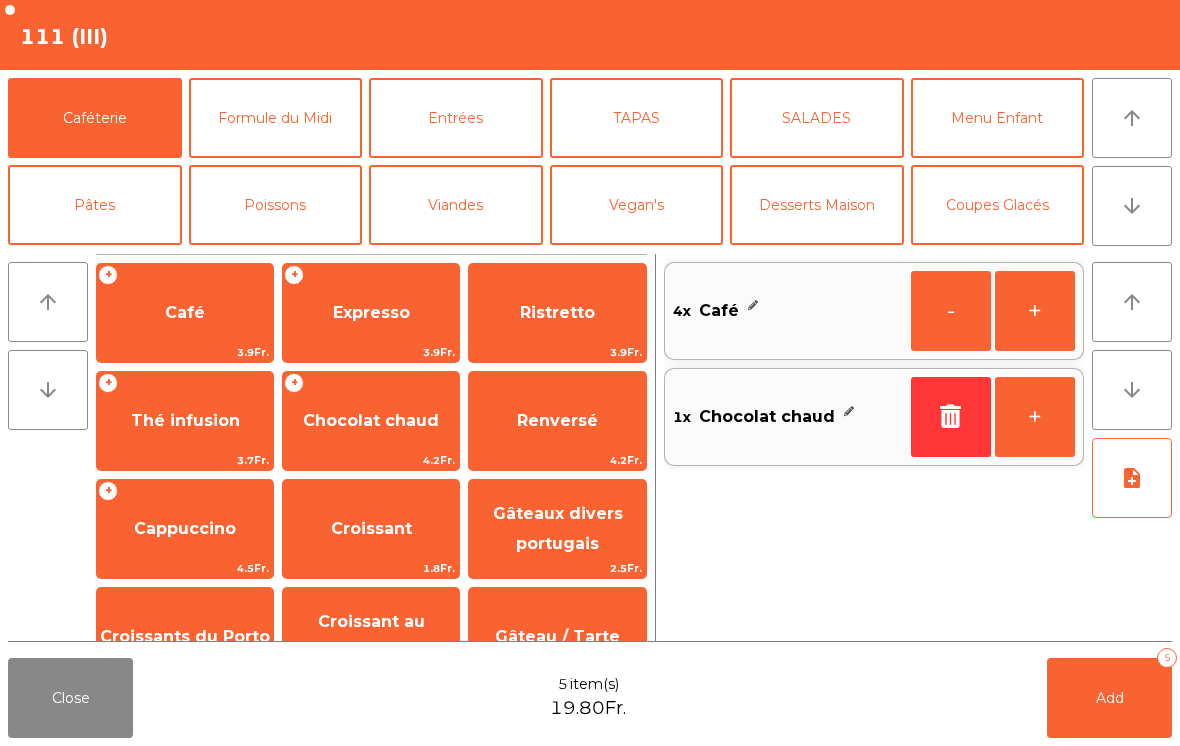 click on "Expresso" 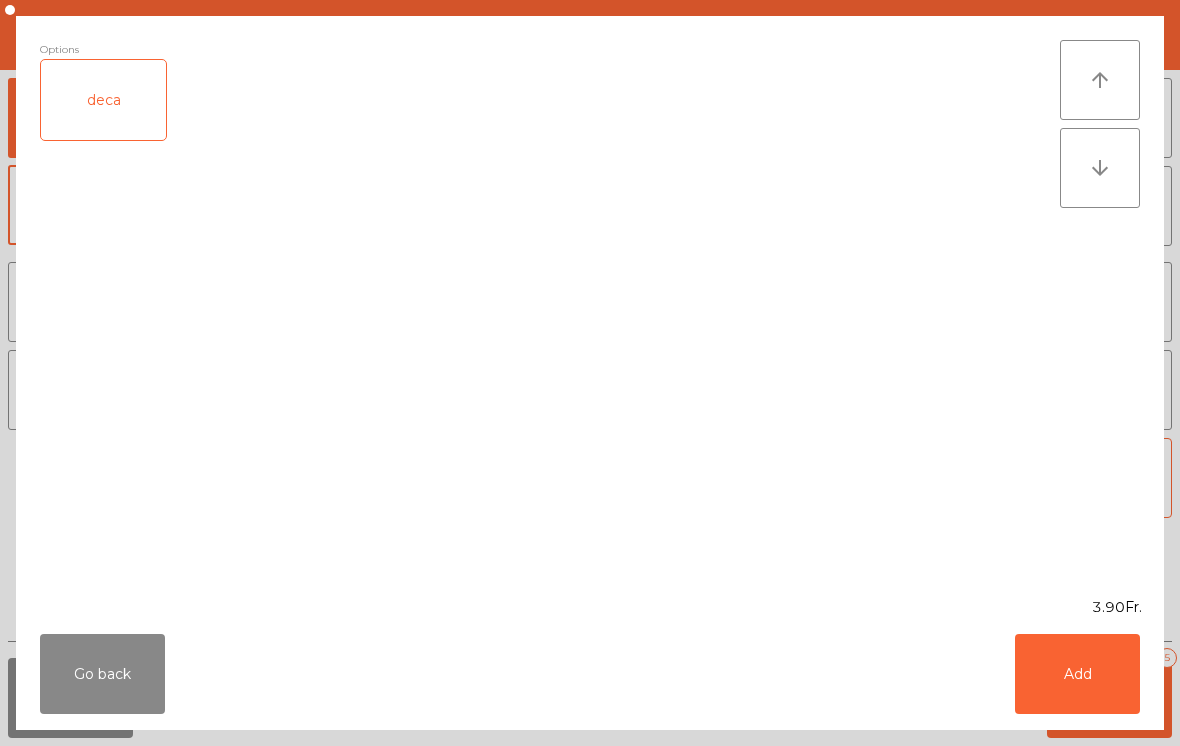 click on "Add" 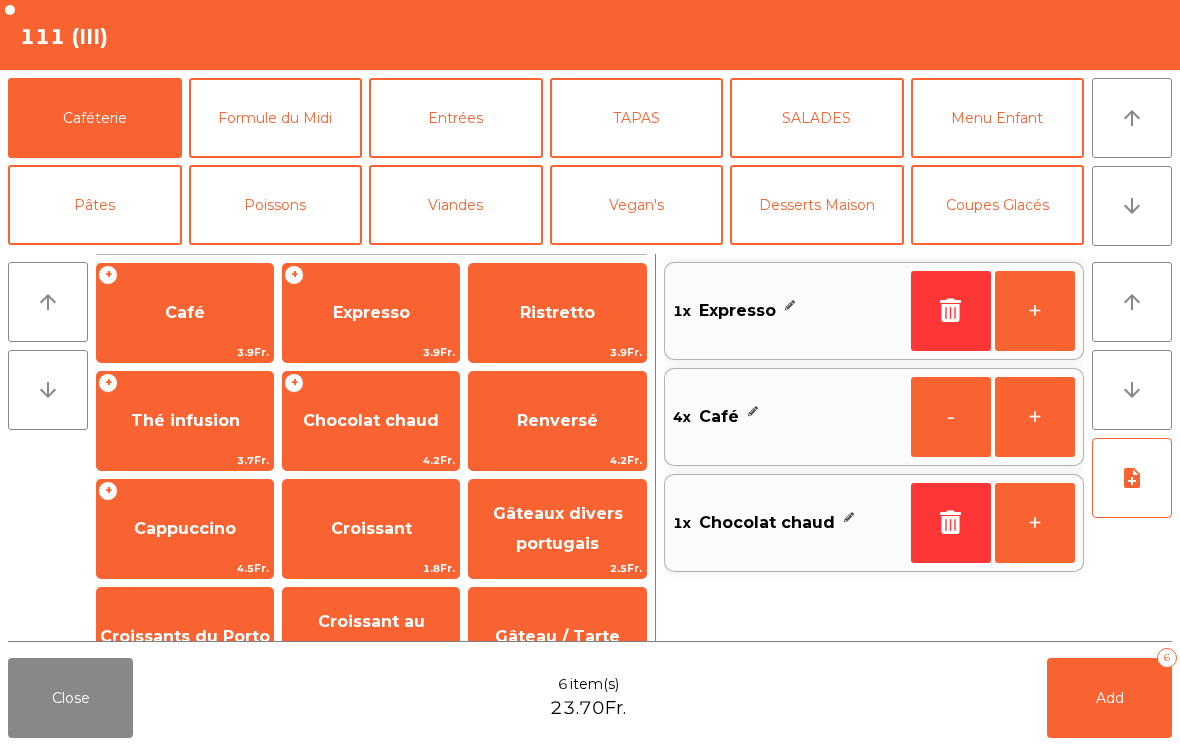 click on "arrow_upward" 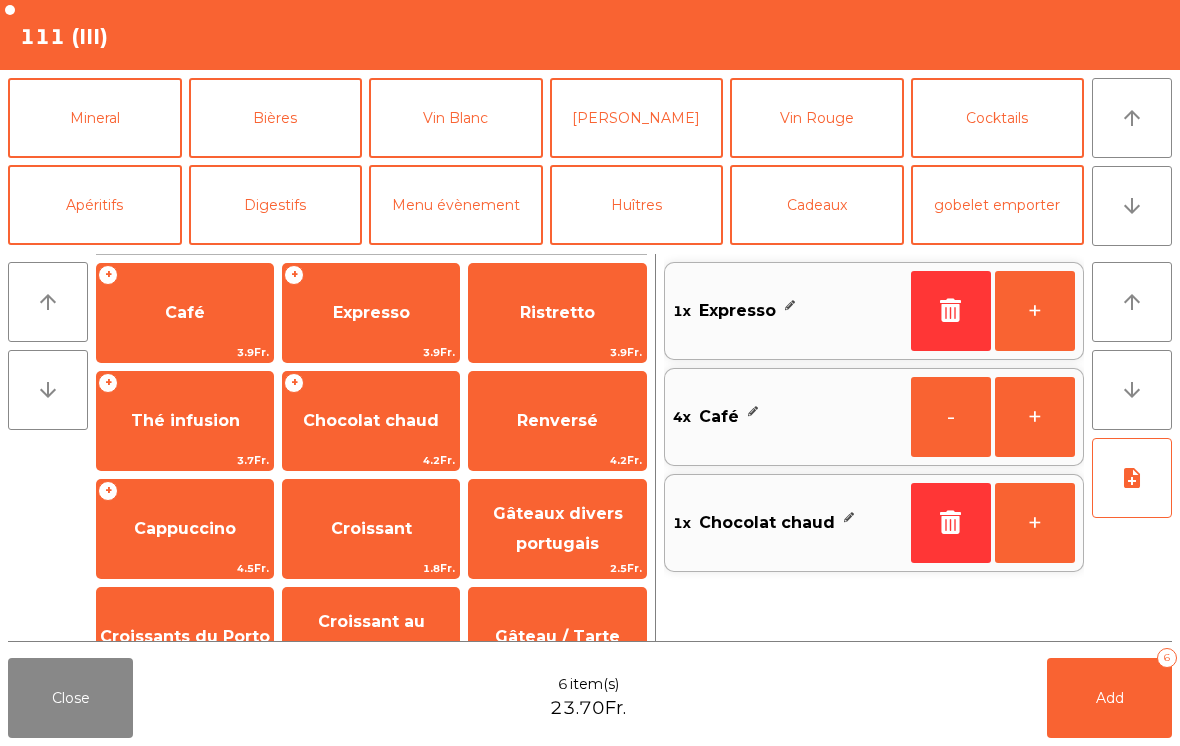 click on "Mineral" 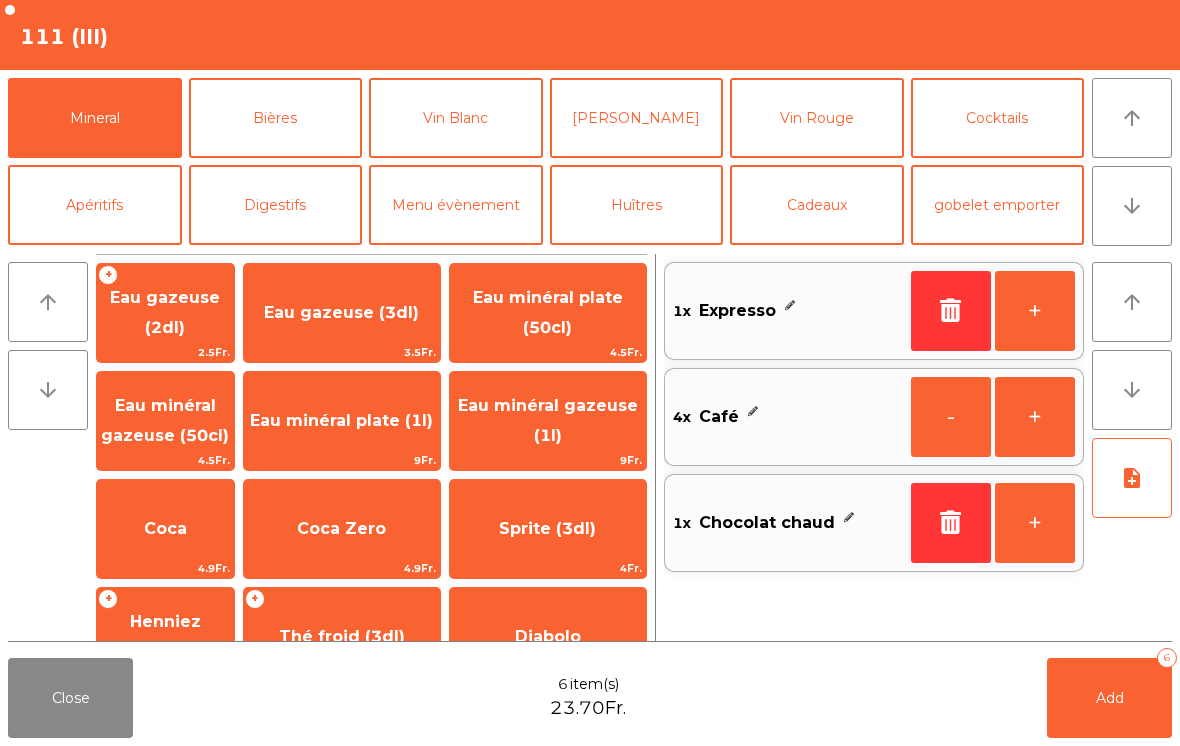 scroll, scrollTop: 179, scrollLeft: 0, axis: vertical 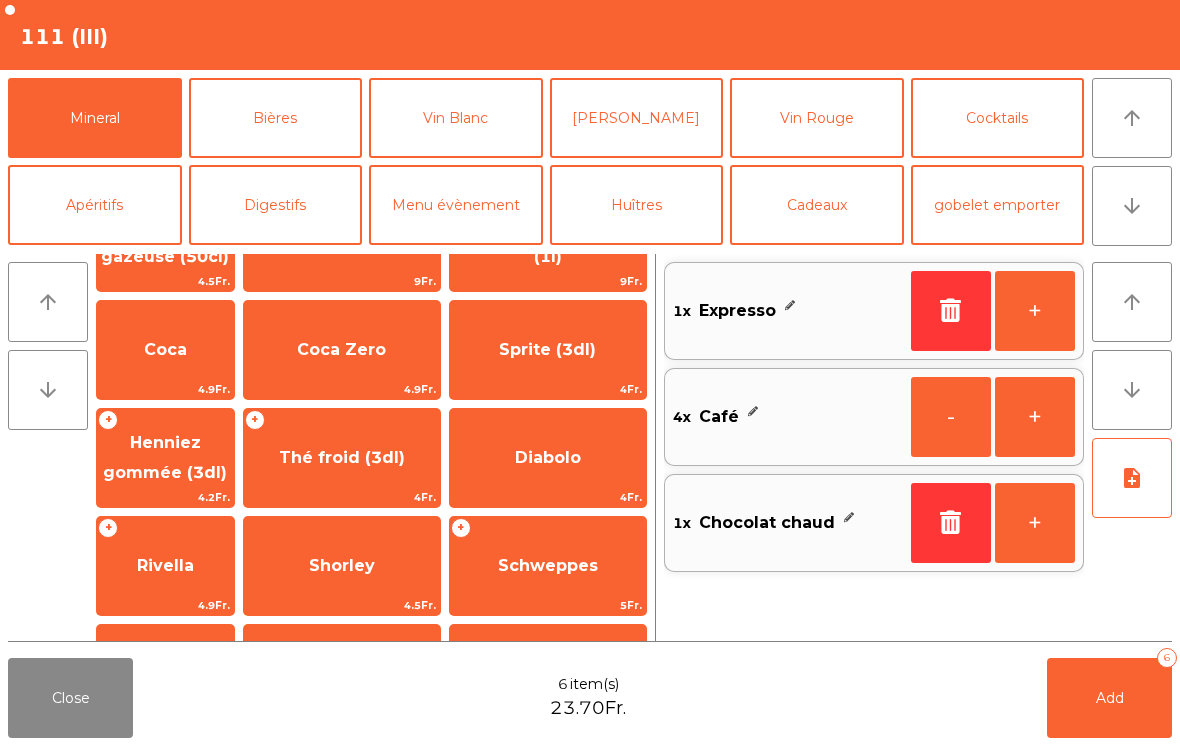 click on "Rivella" 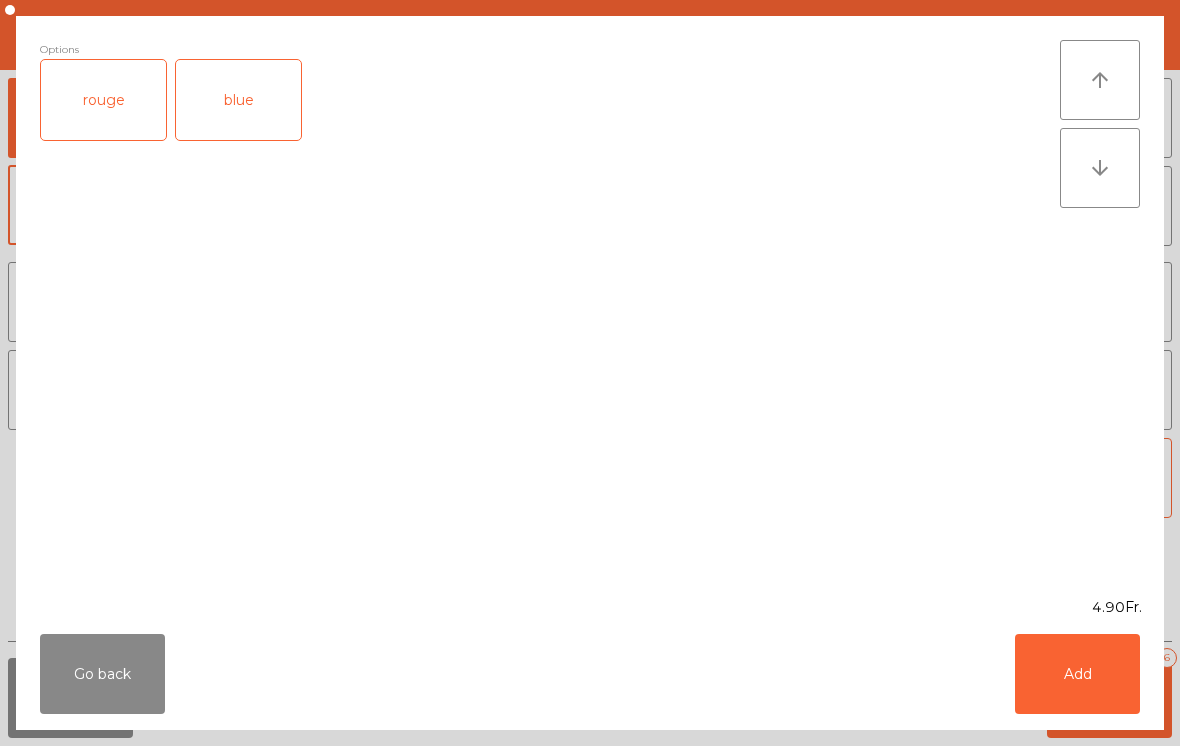 click on "Add" 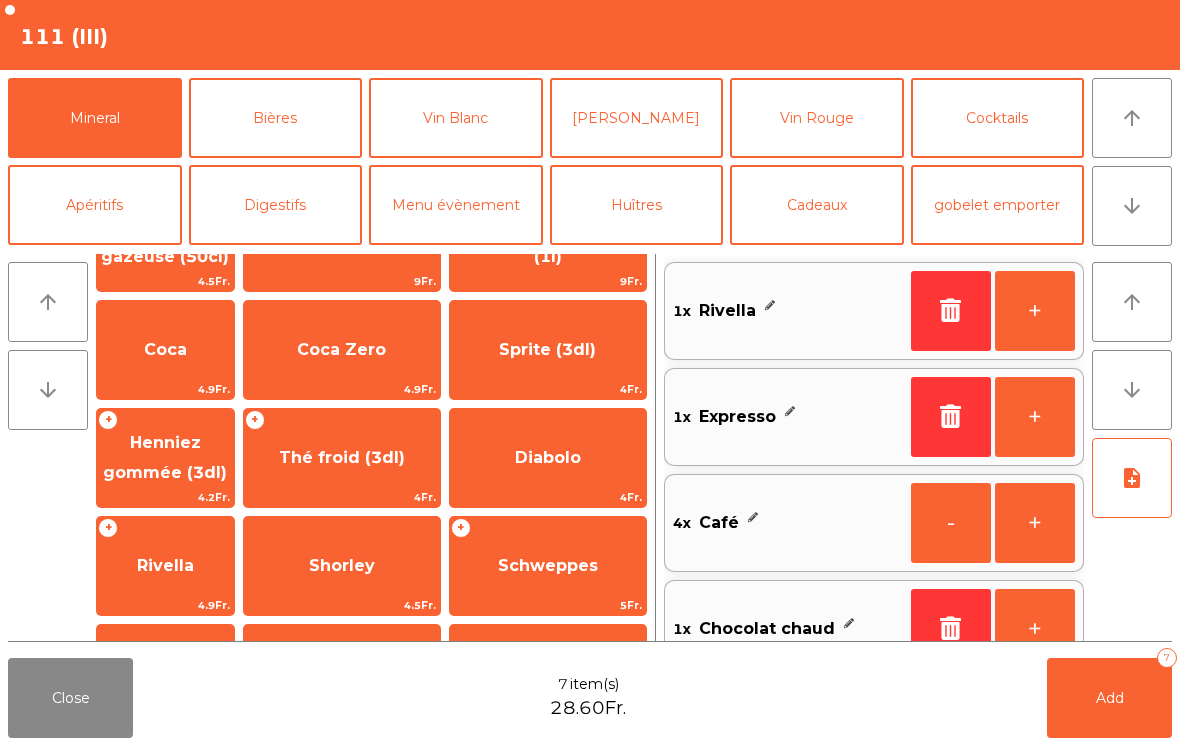 click on "Add   7" 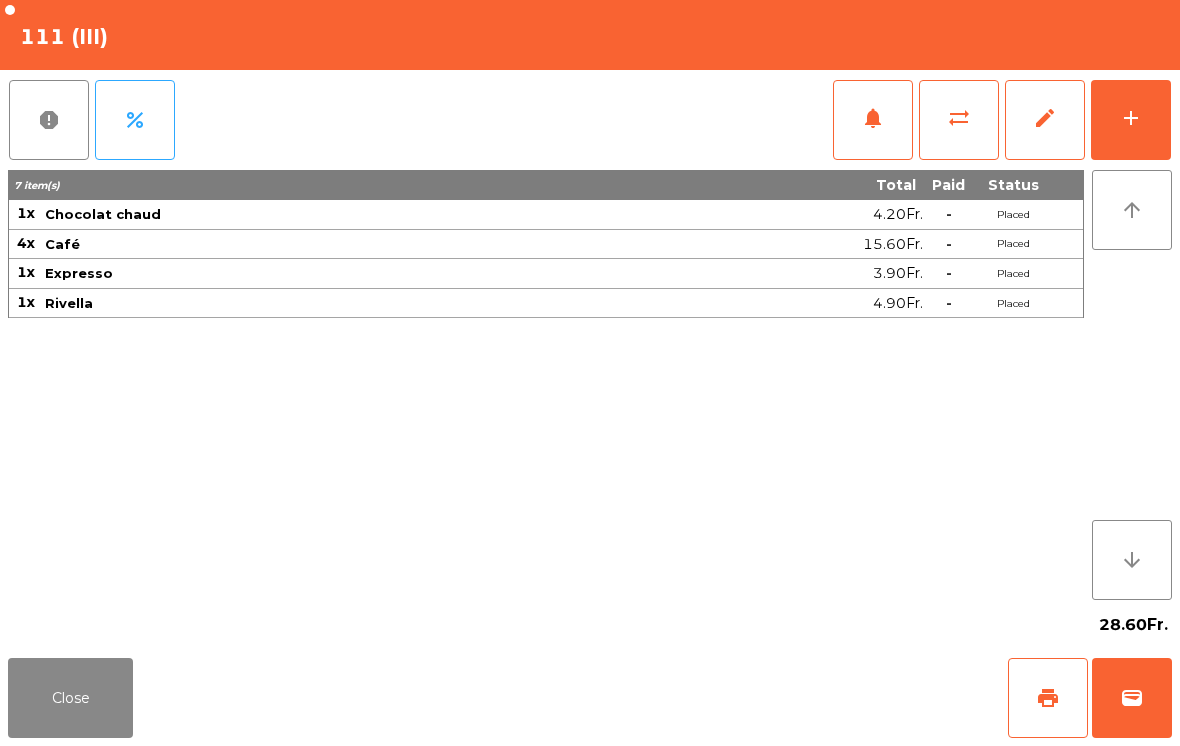 click on "add" 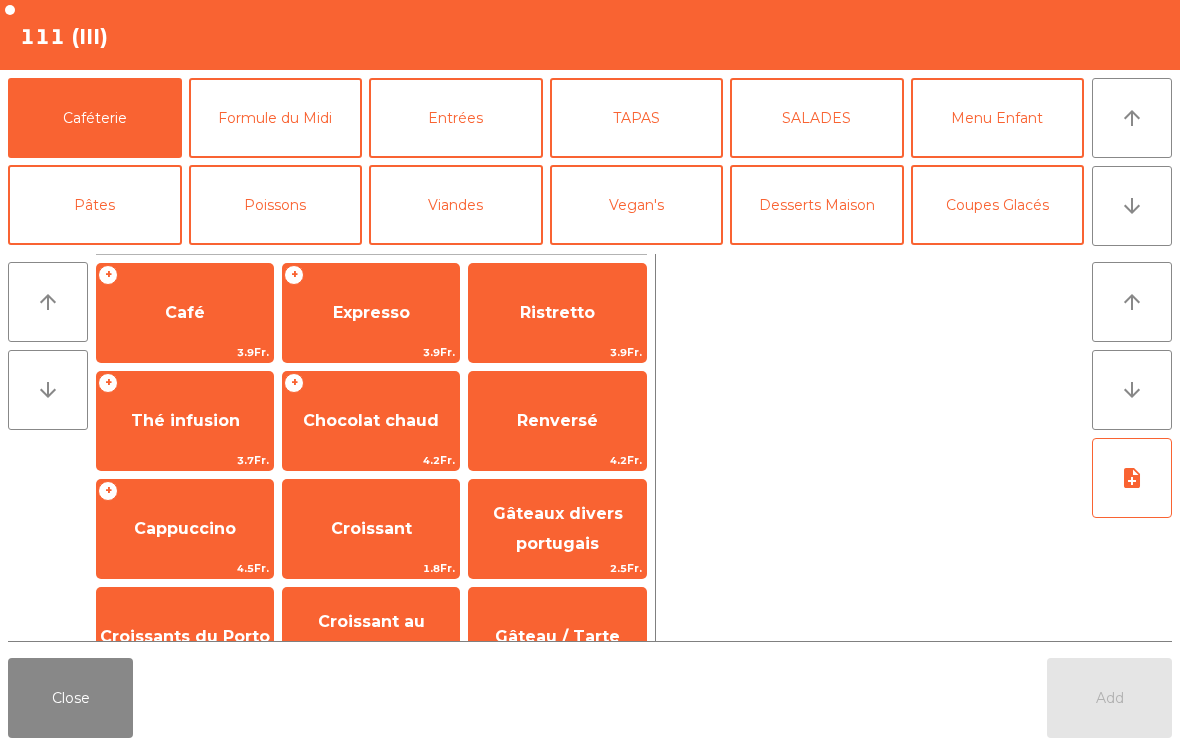 click on "Café" 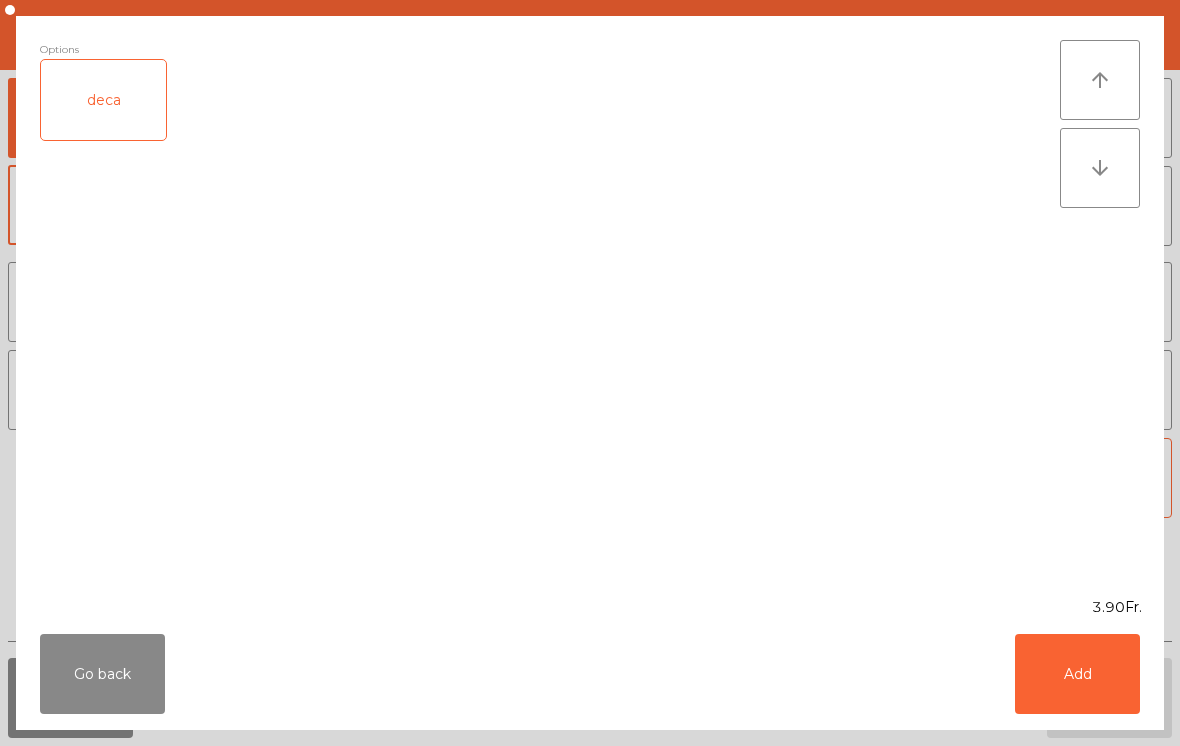 click on "Add" 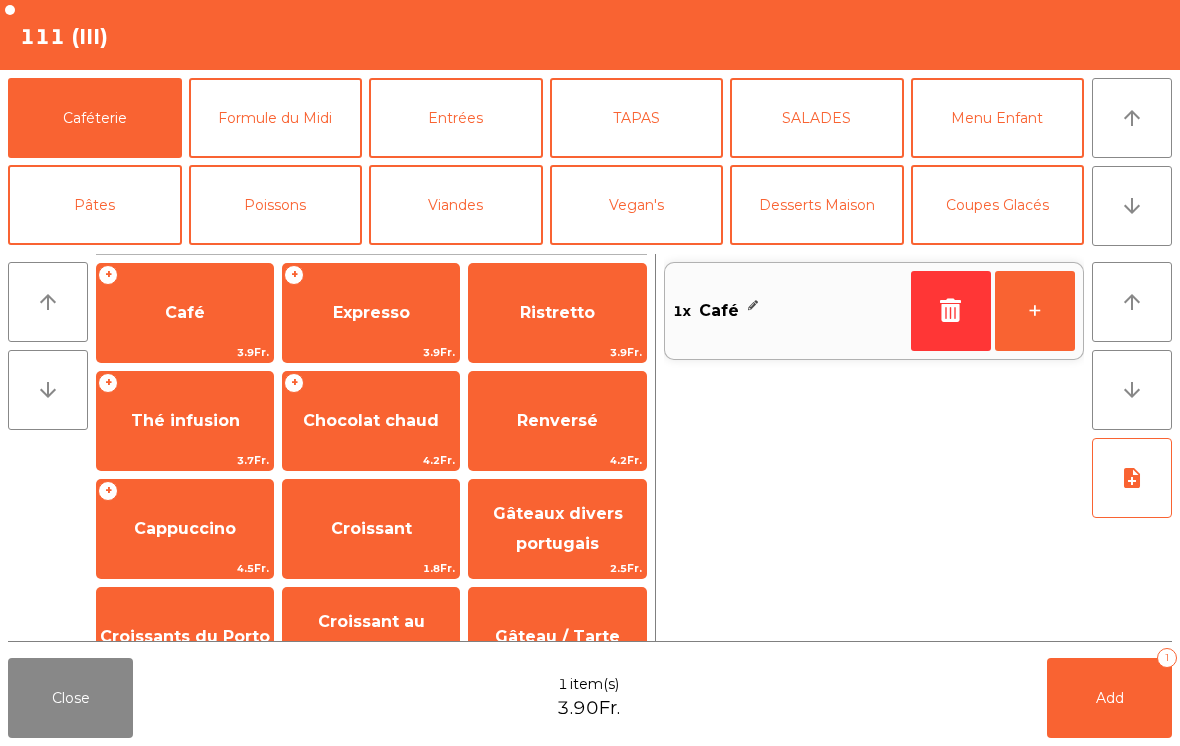 click on "Add" 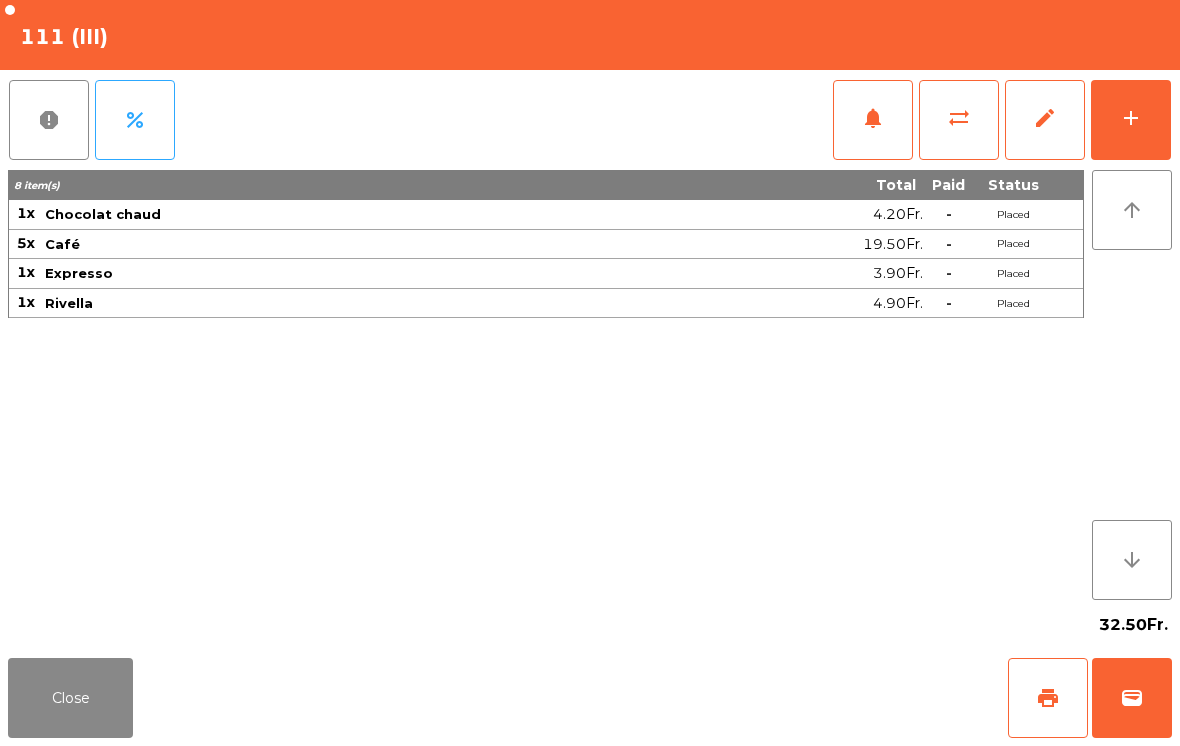 click on "print" 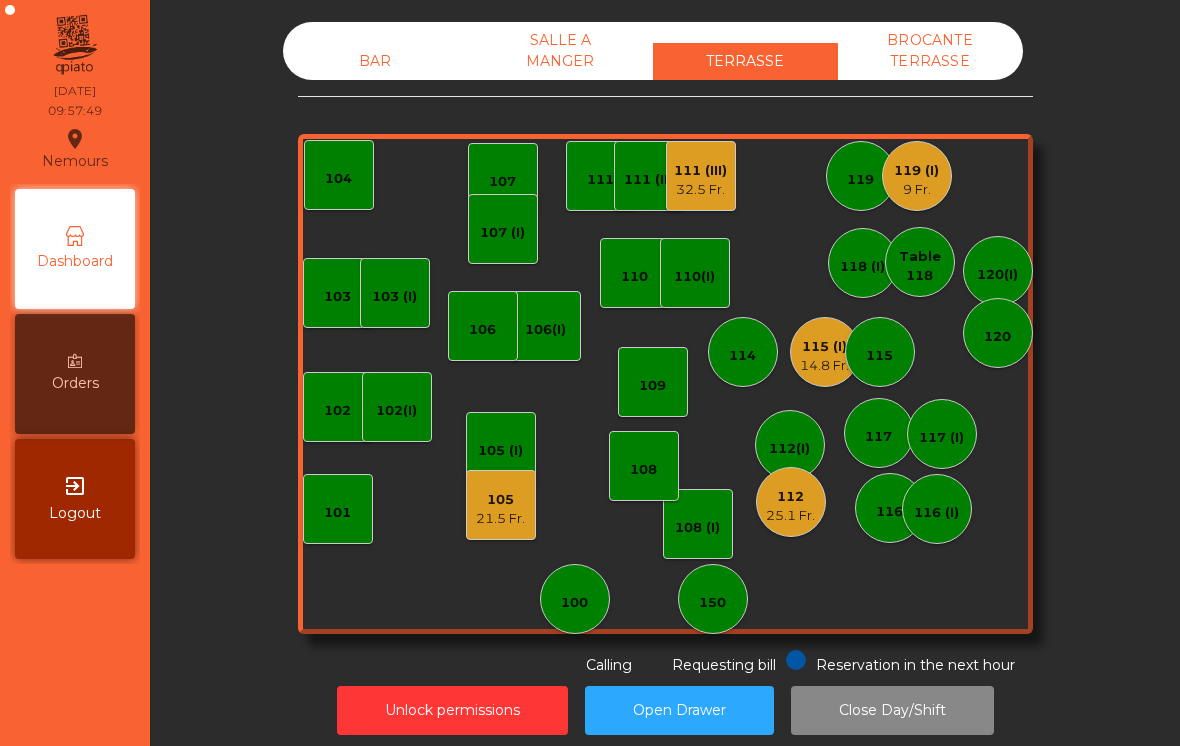click on "108 (I)" 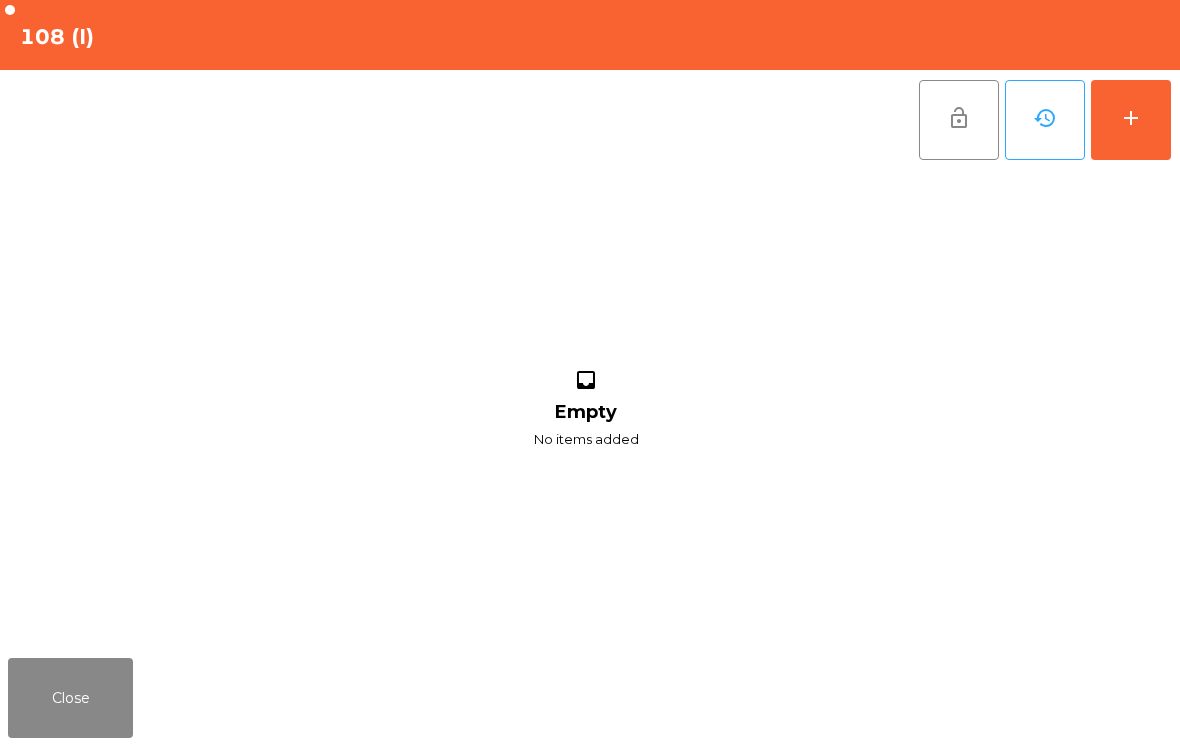 click on "Close" 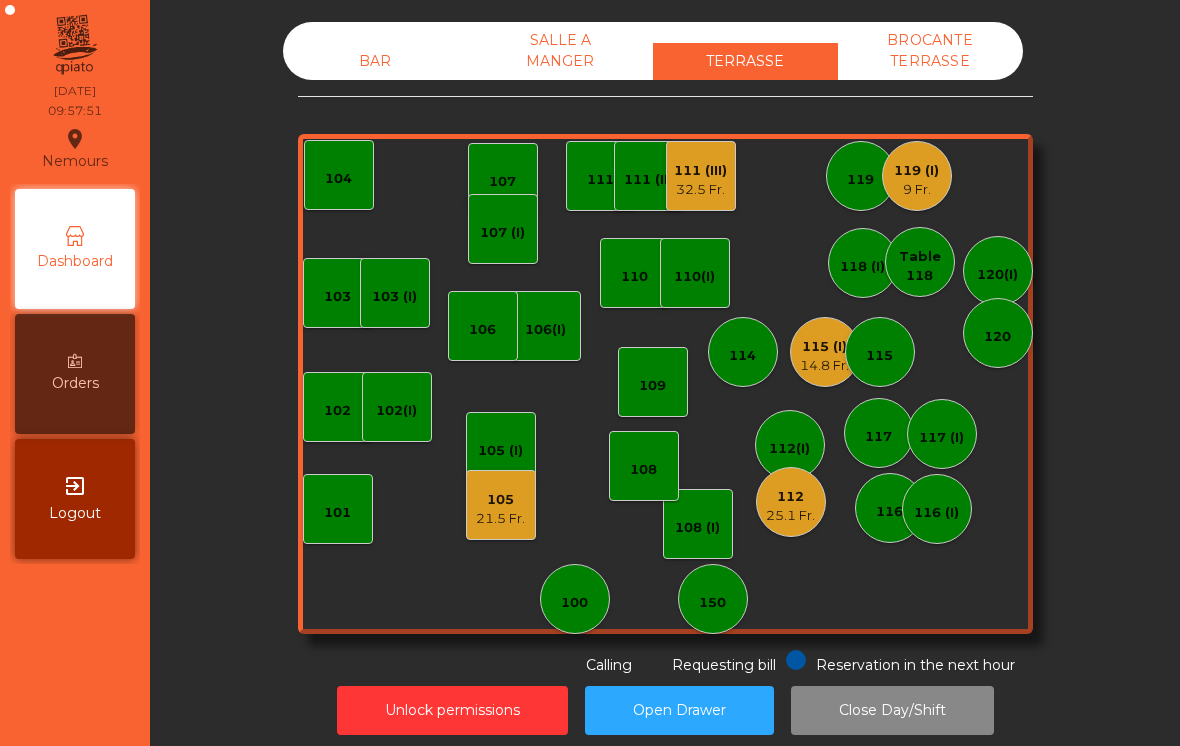click on "25.1 Fr." 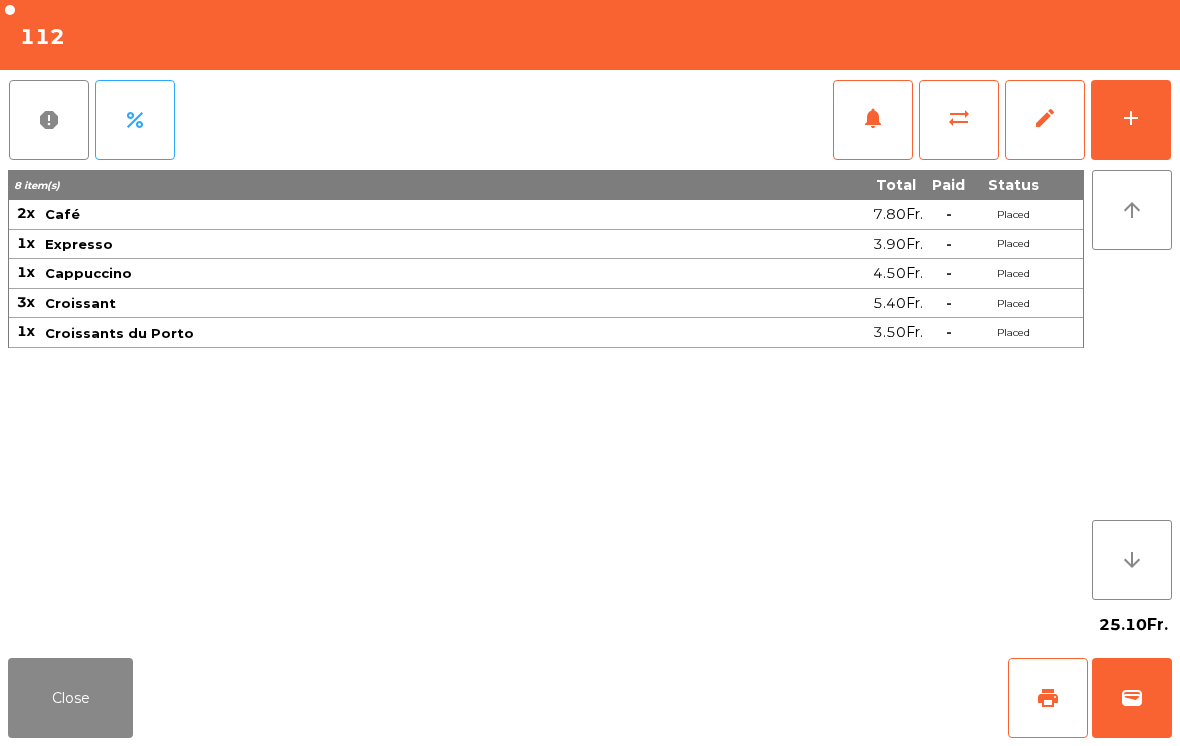 click on "sync_alt" 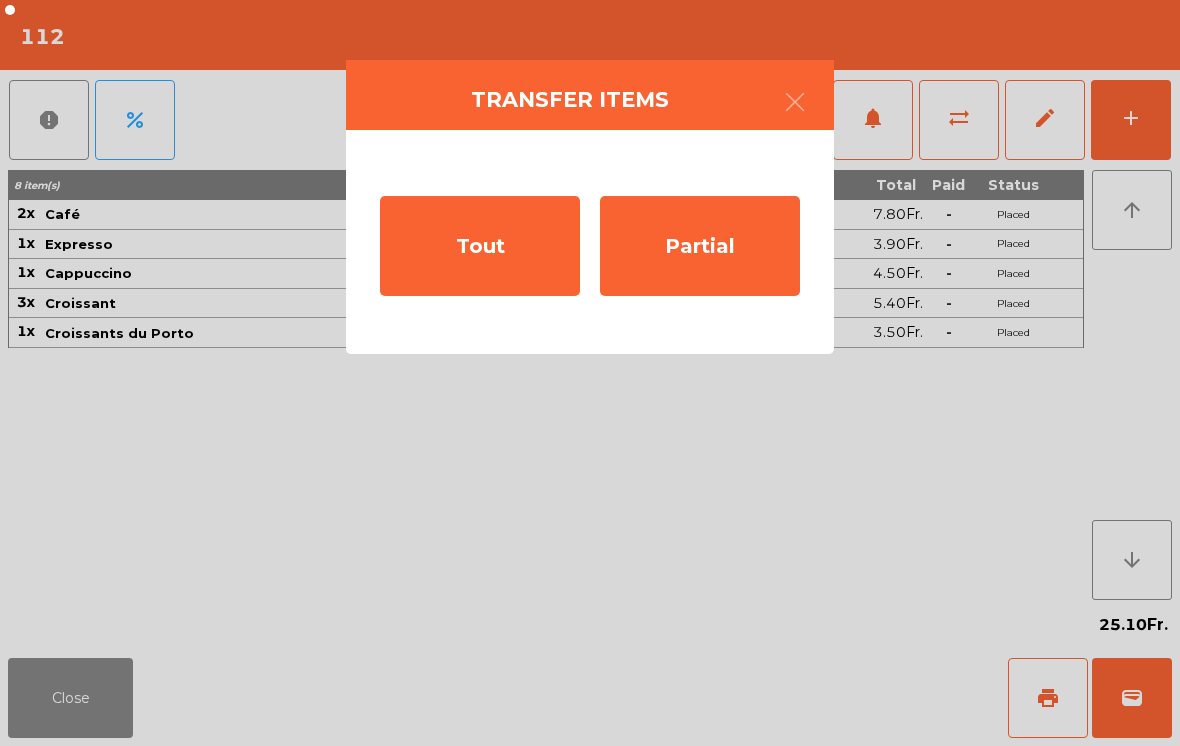click on "Partial" 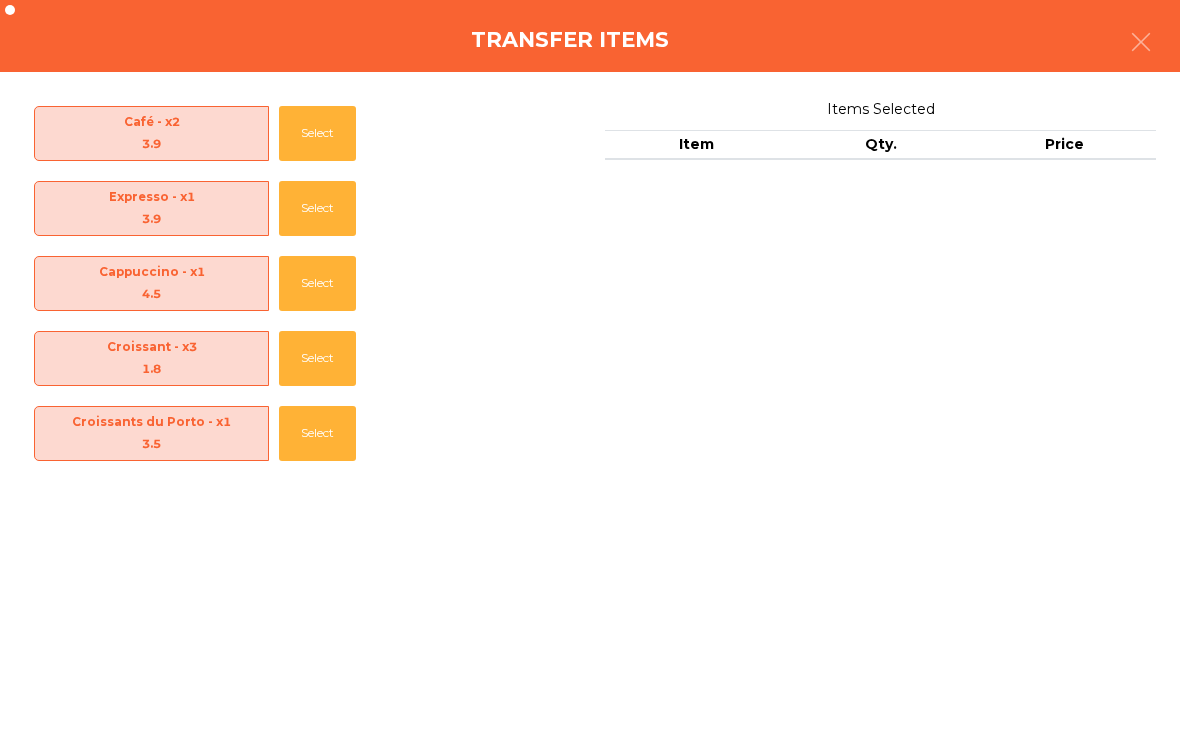 click on "Select" 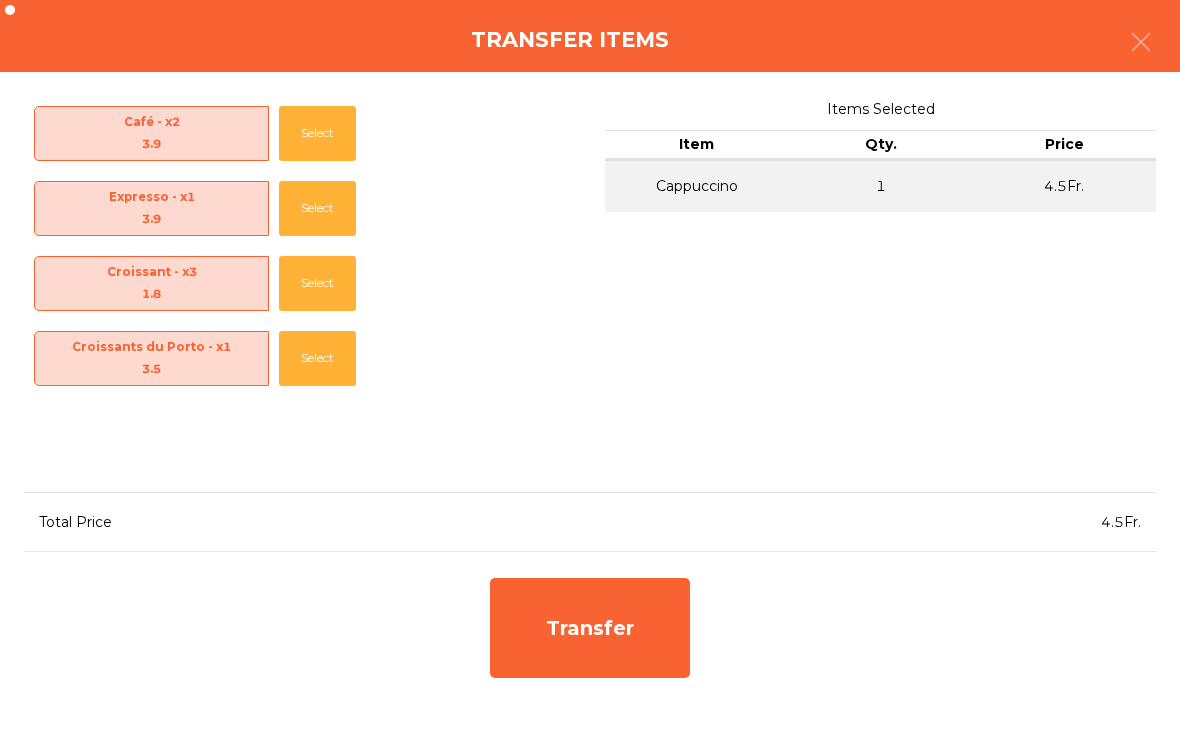 click on "Select" 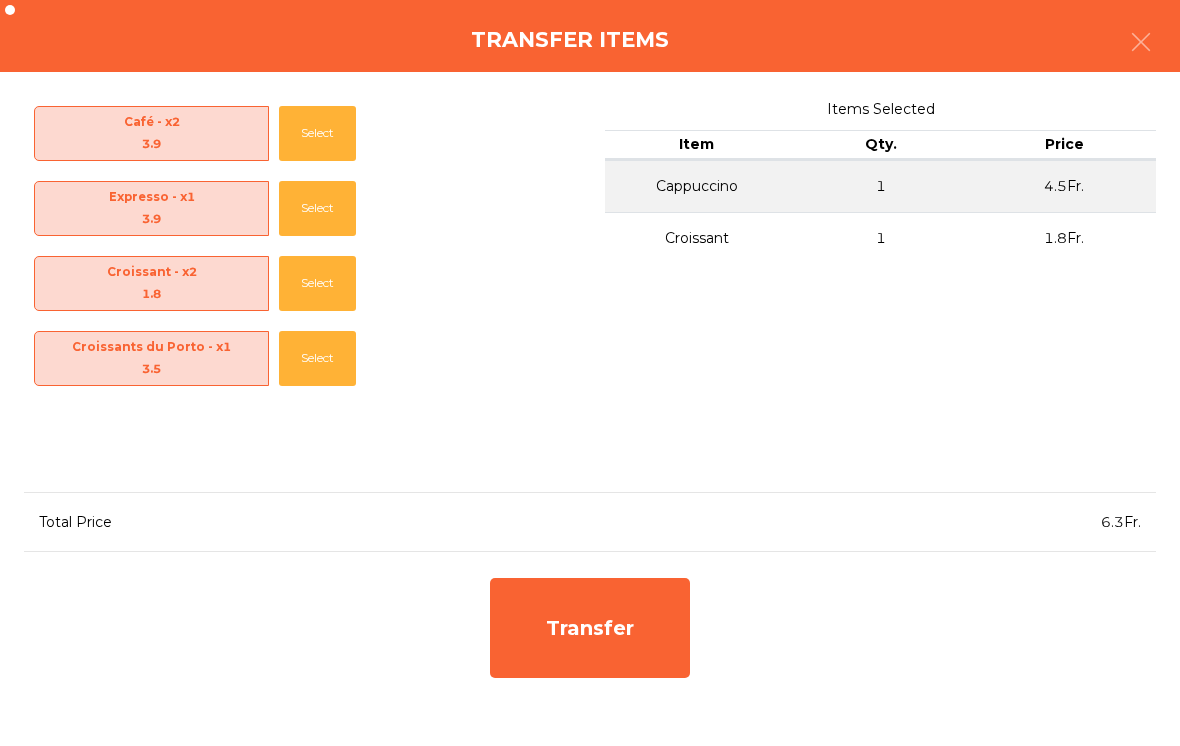 click on "Select" 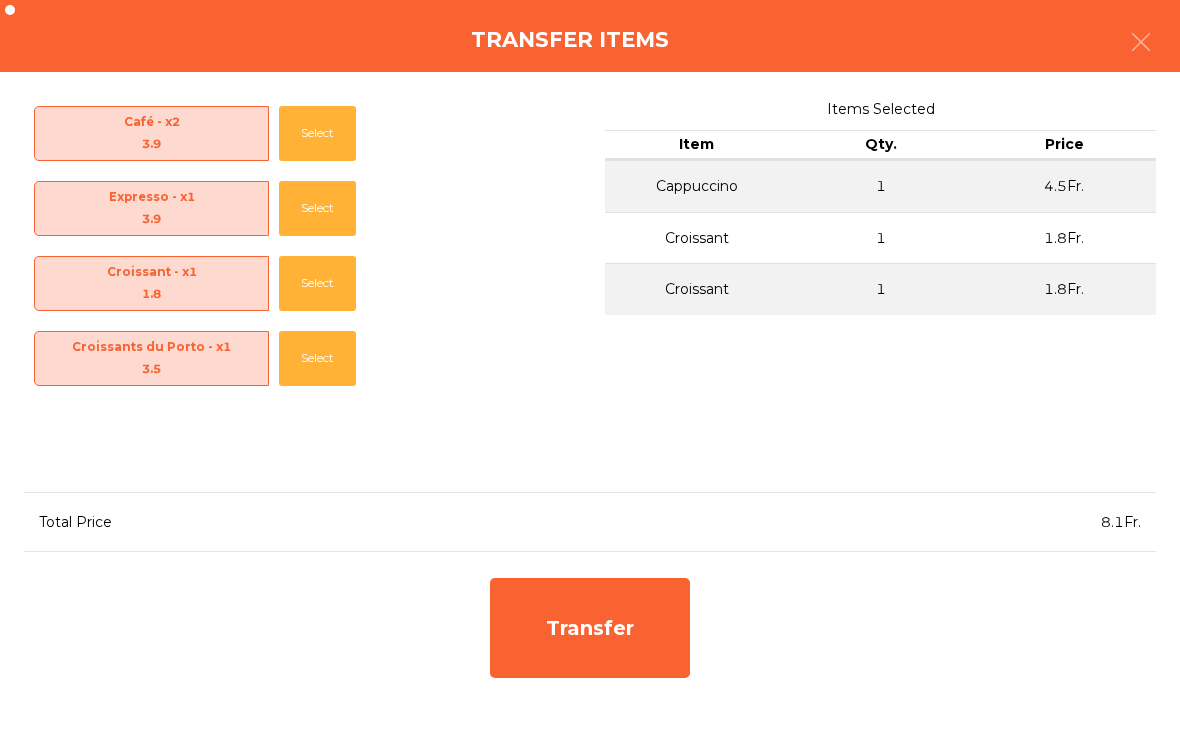 click on "Select" 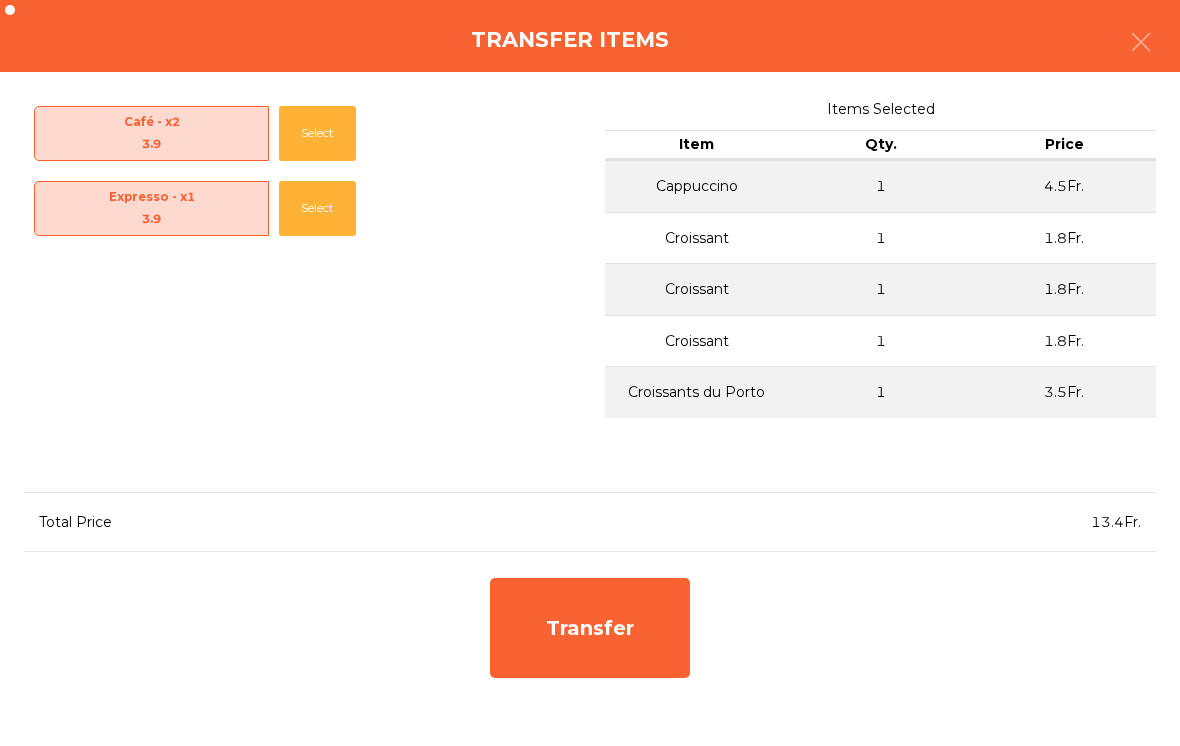 click on "Transfer" 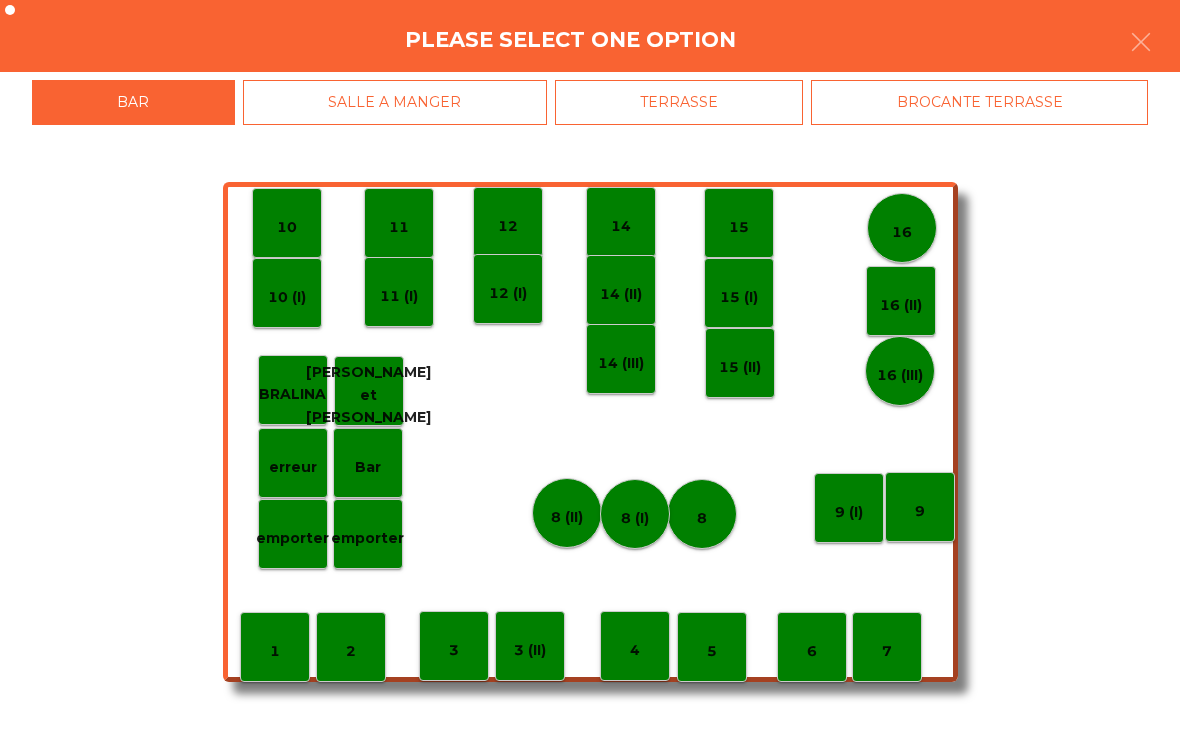 click on "Bar" 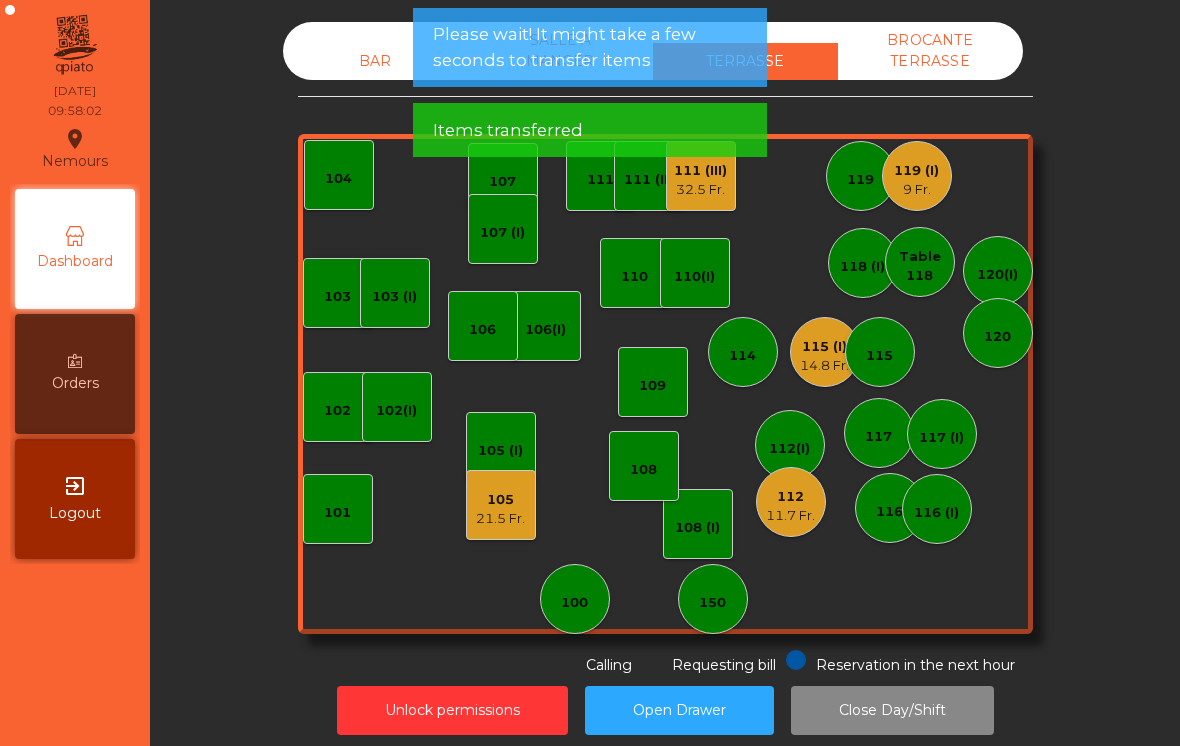 click on "112   11.7 Fr." 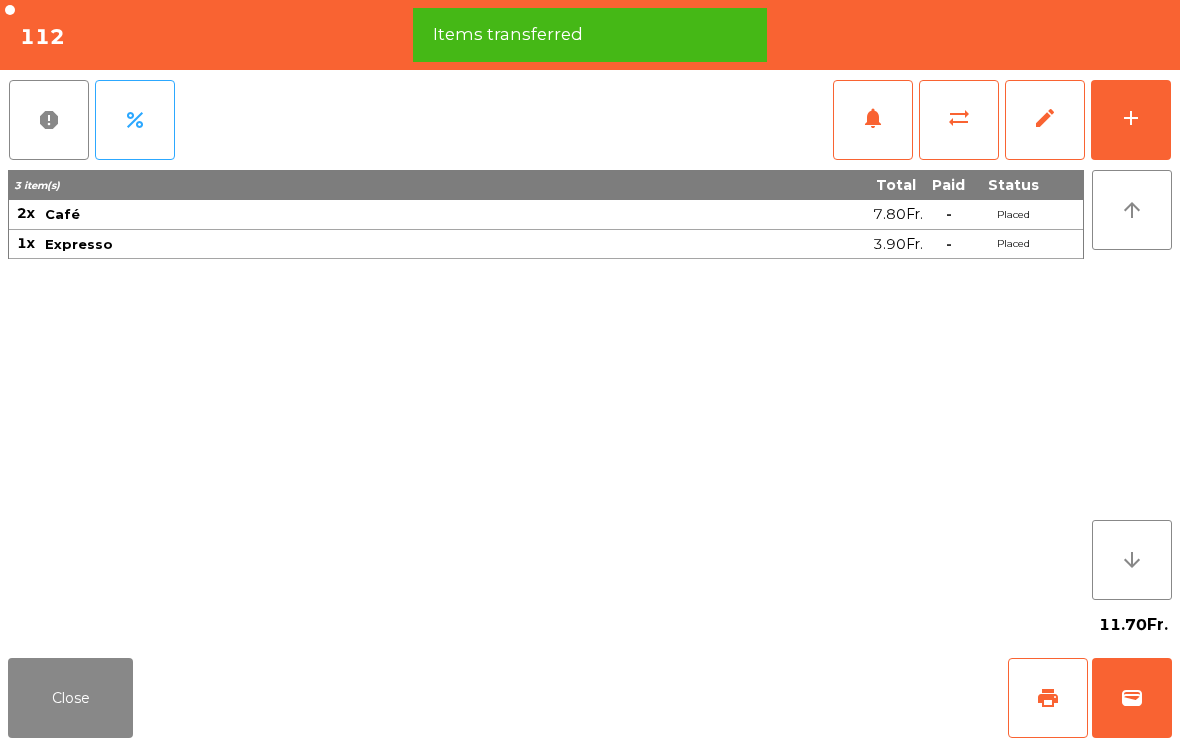 click on "add" 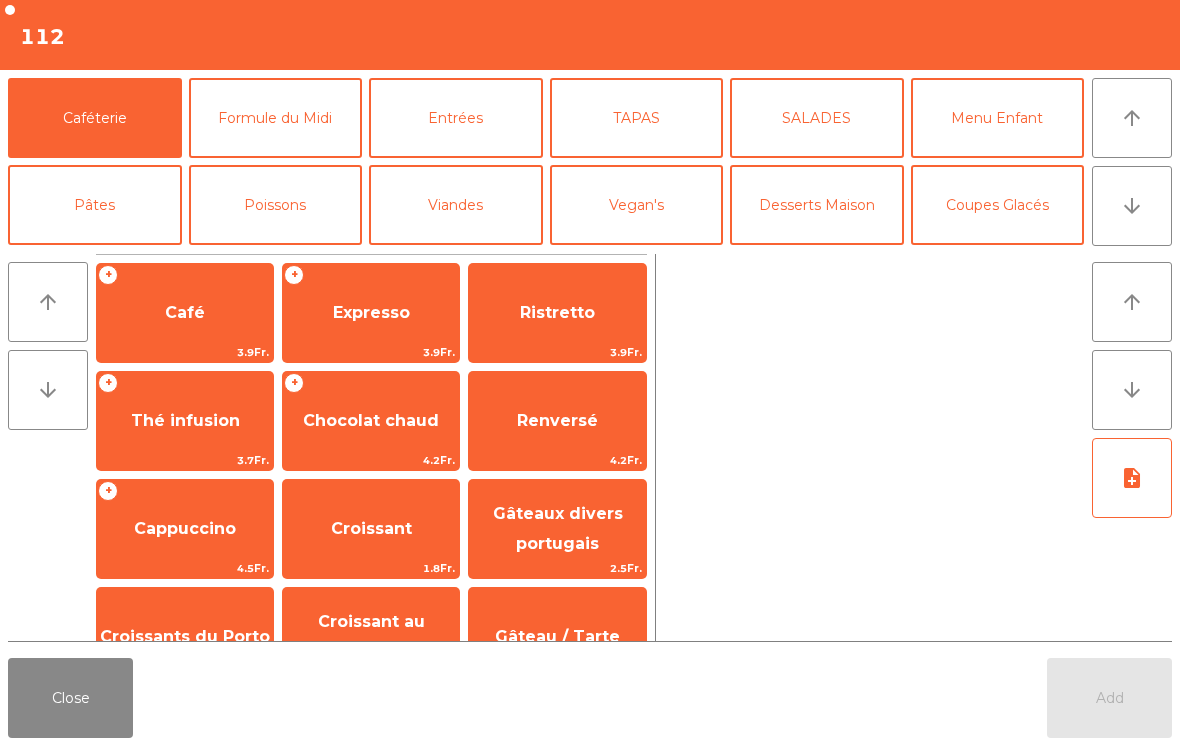 click on "+   Expresso   3.9Fr." 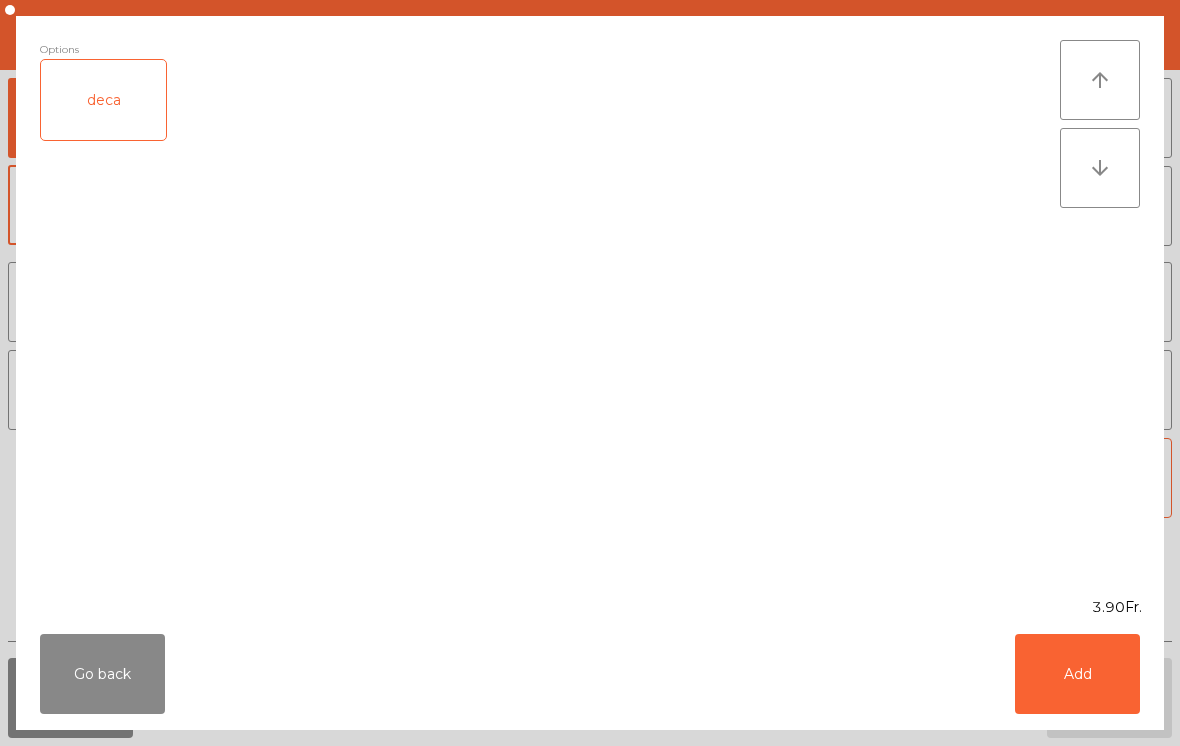click on "Add" 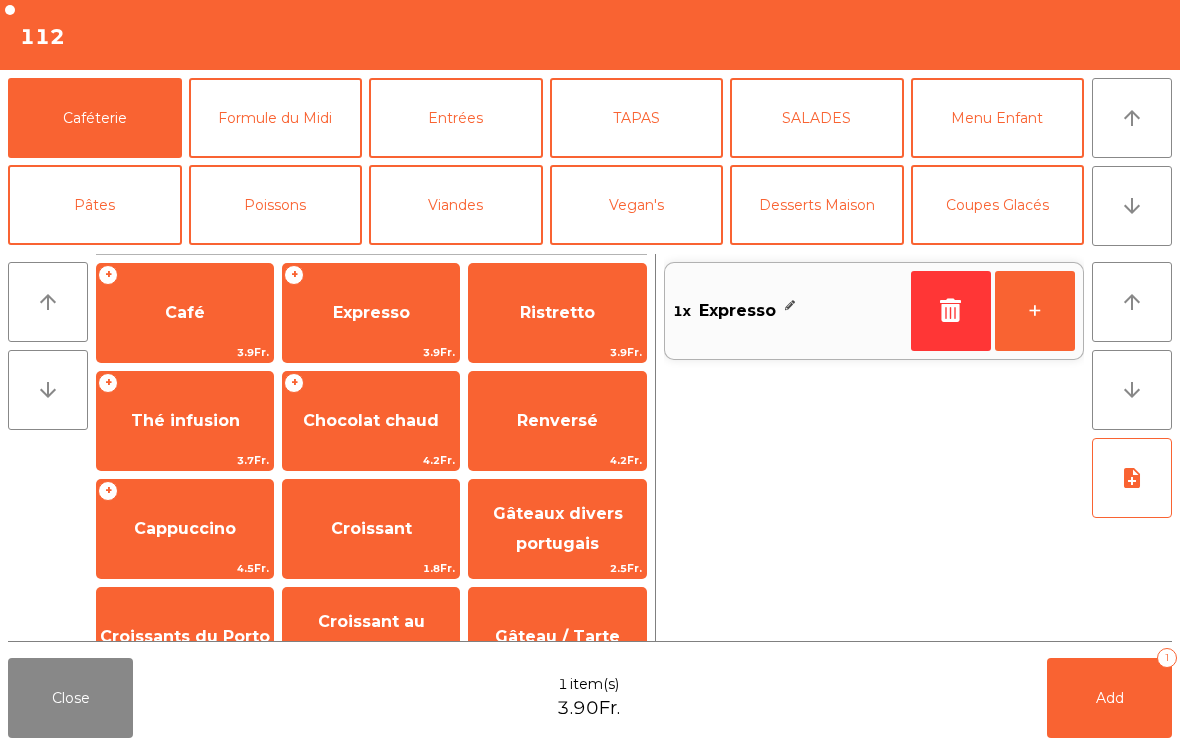 click on "arrow_downward" 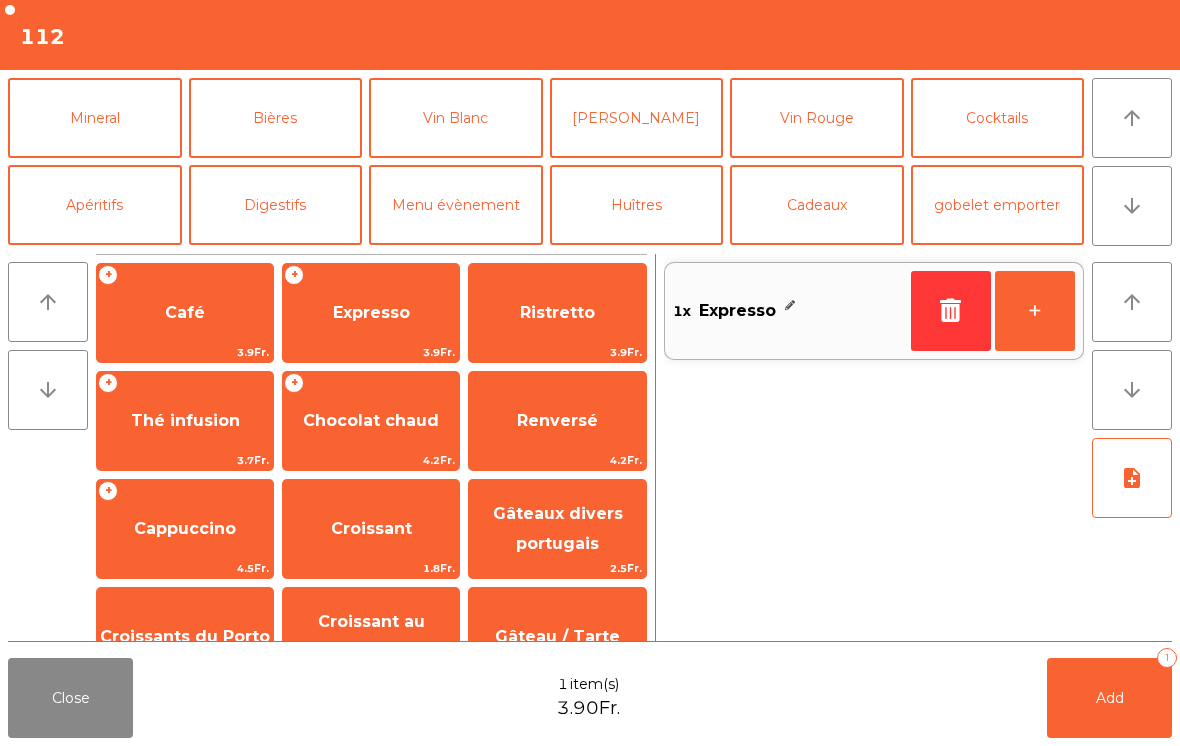 click on "Mineral" 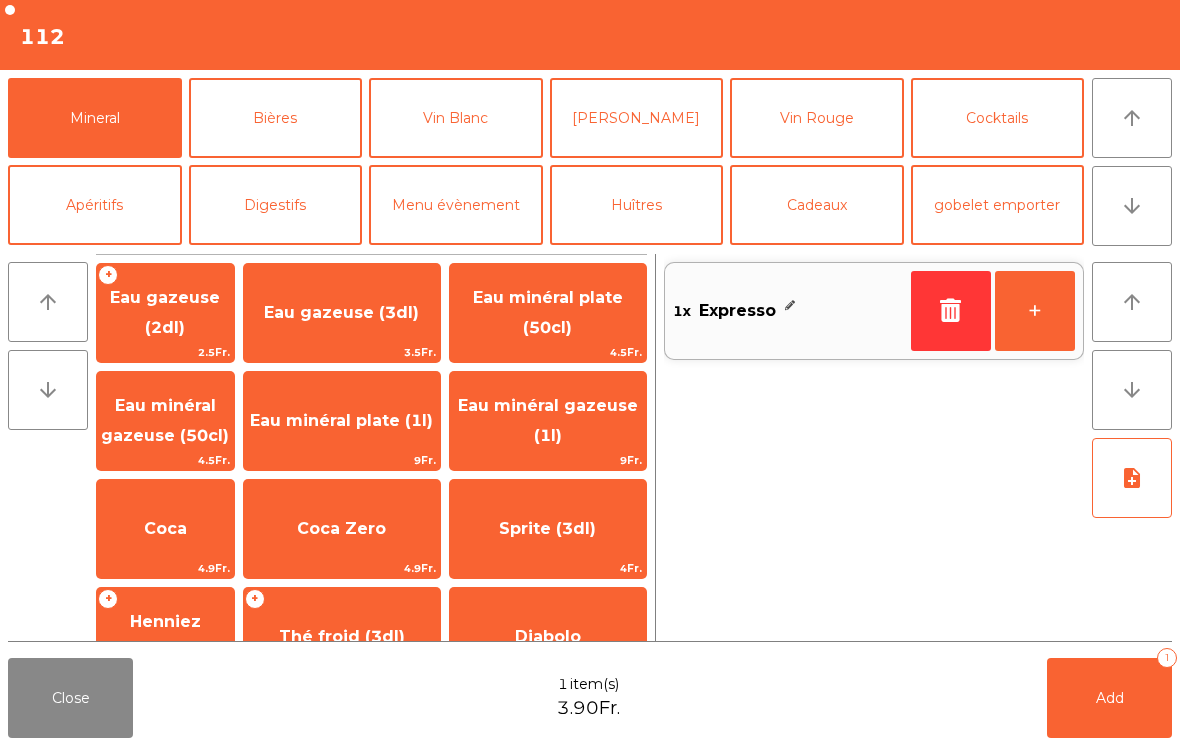 click on "Thé froid (3dl)" 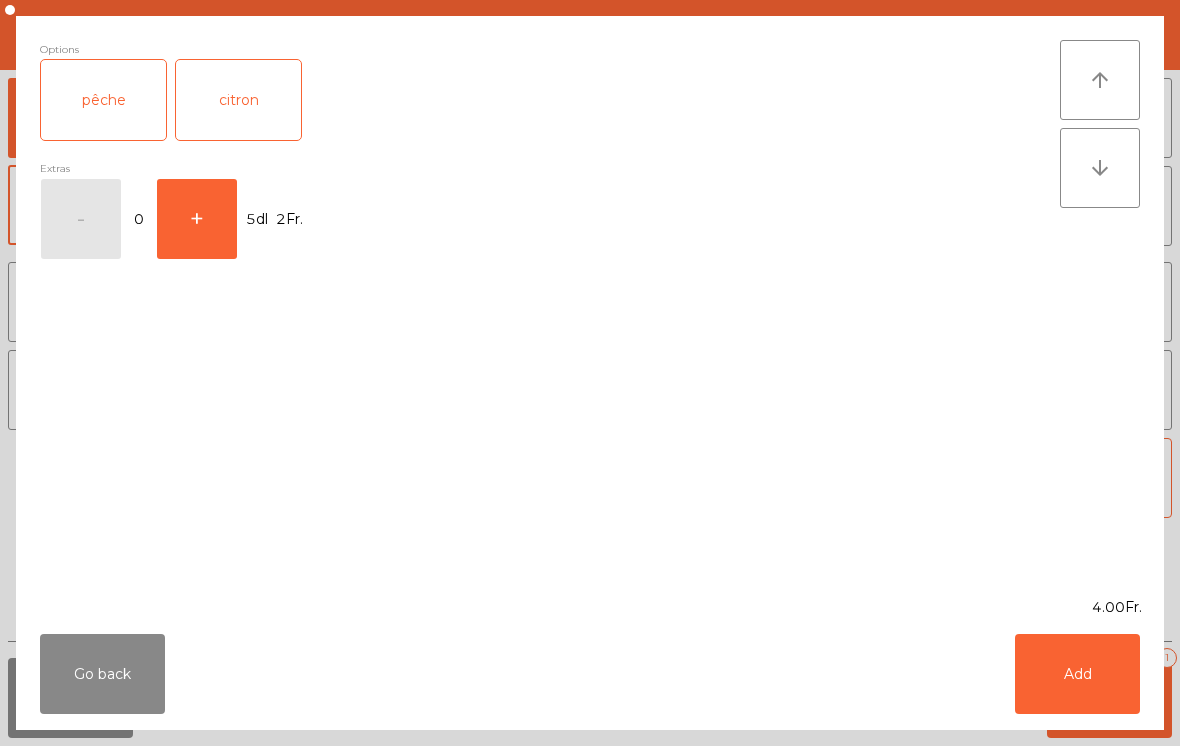 click on "Add" 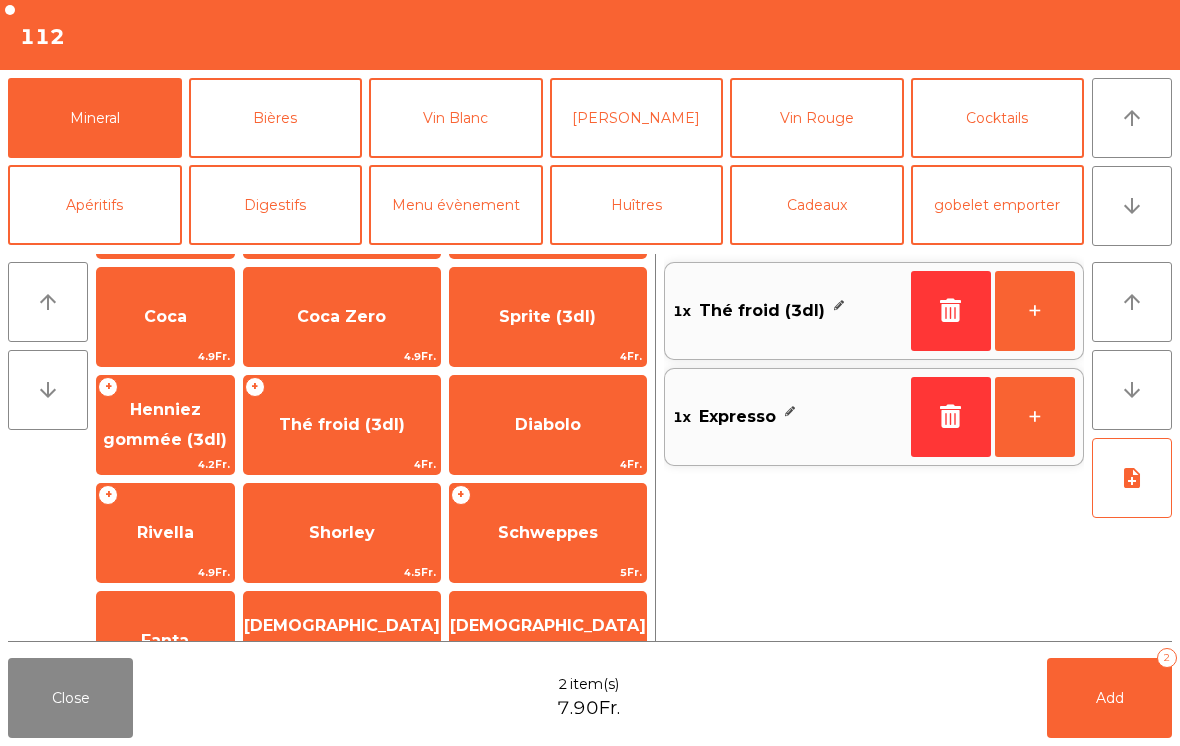 scroll, scrollTop: 342, scrollLeft: 0, axis: vertical 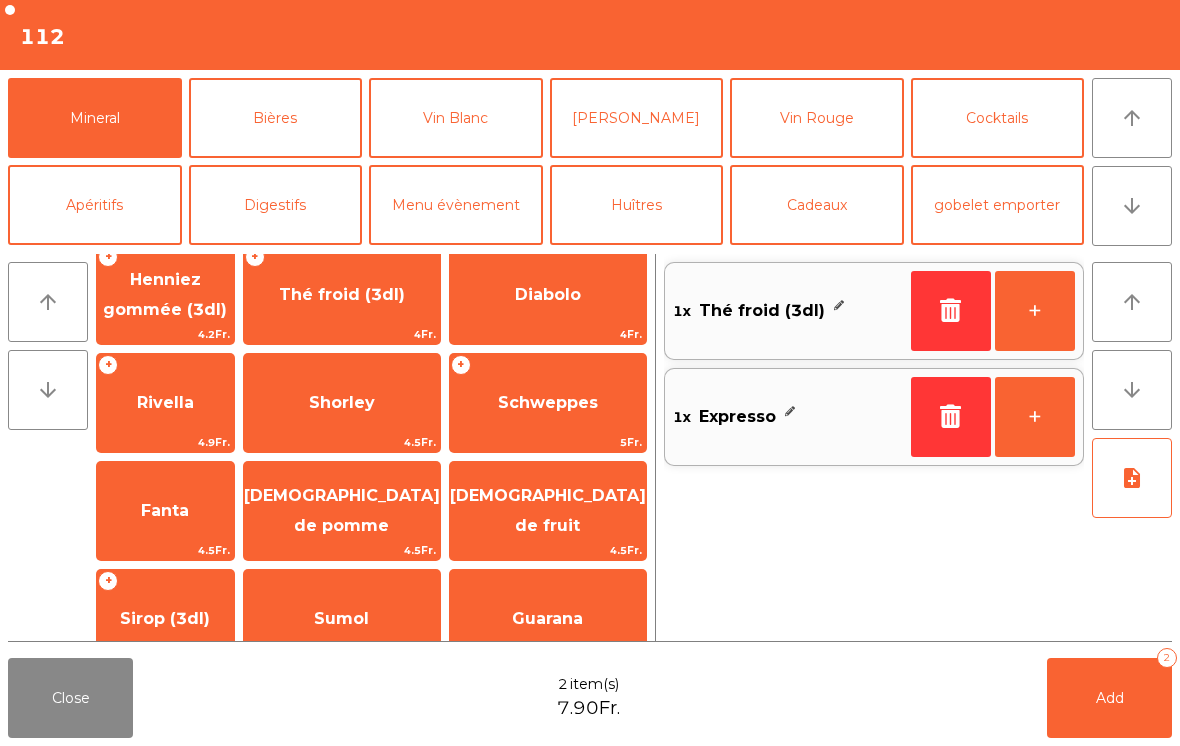 click on "[DEMOGRAPHIC_DATA] de pomme" 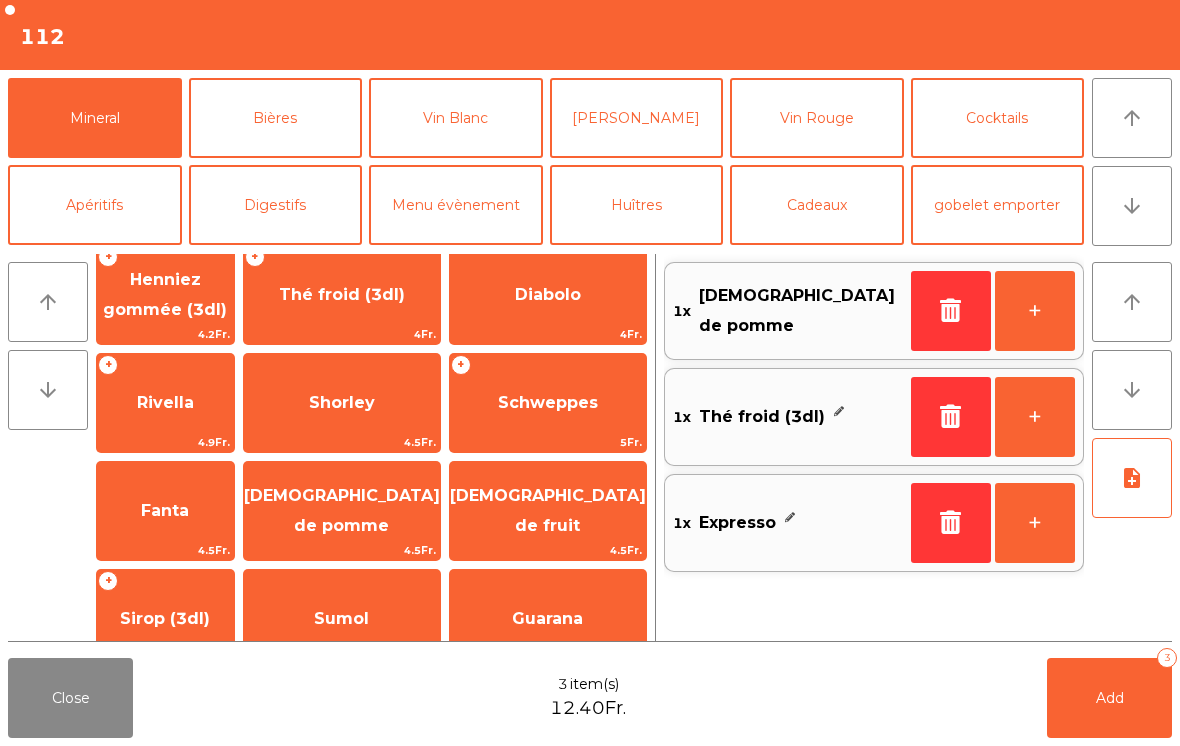 click on "Add" 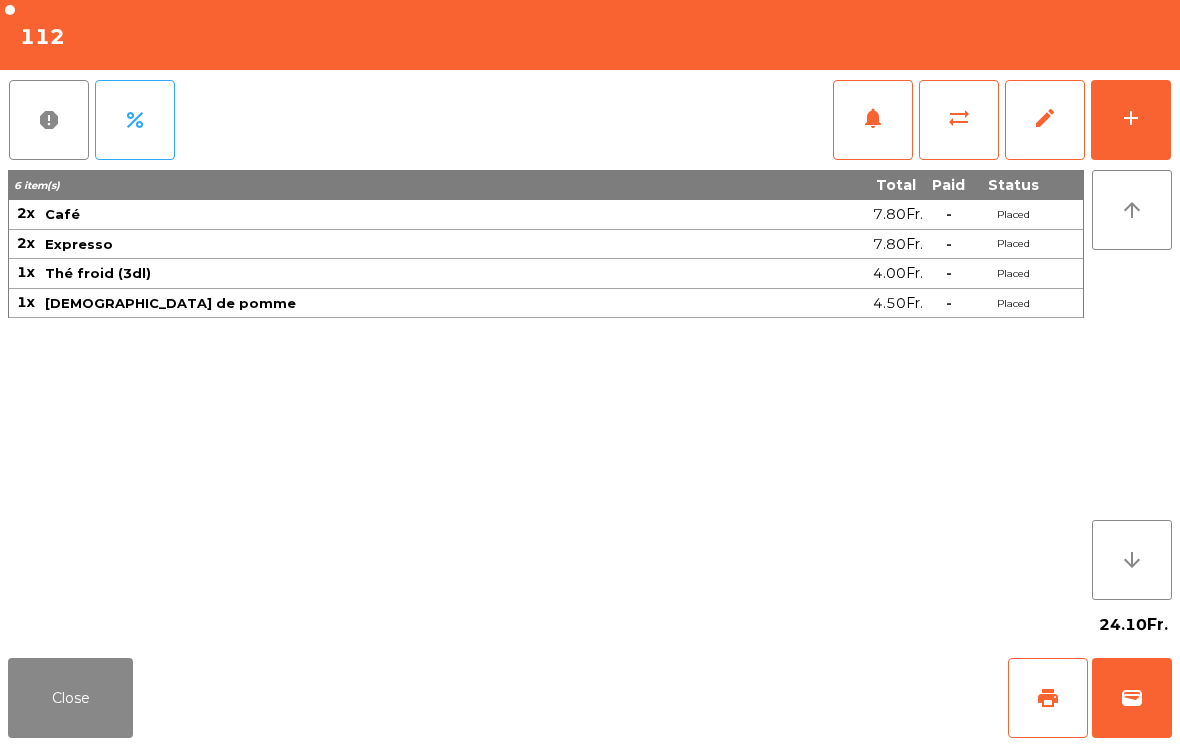 click on "Close" 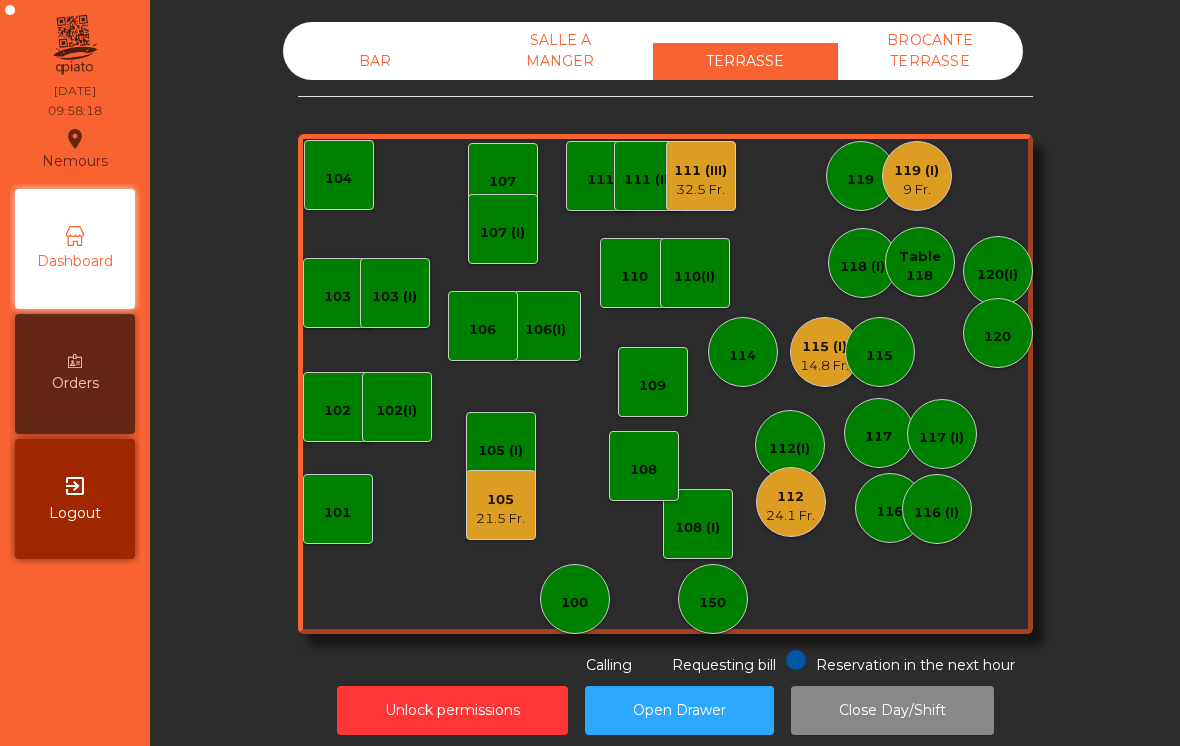 click on "21.5 Fr." 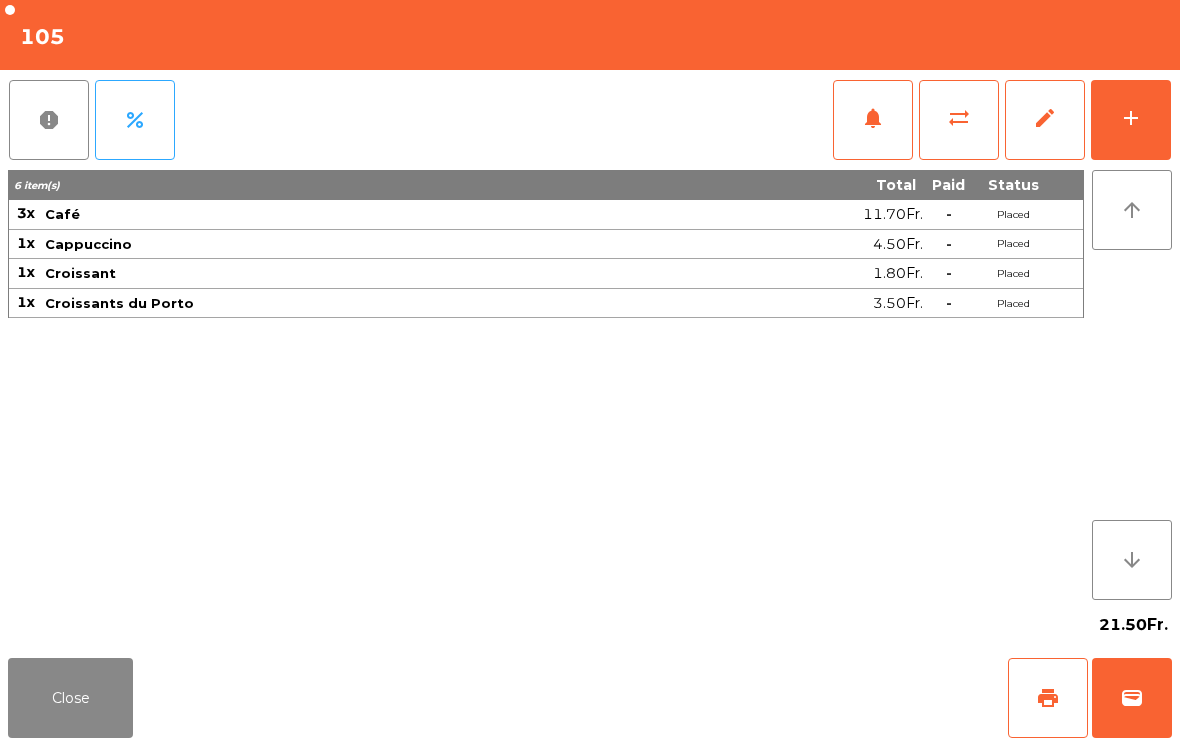 click on "wallet" 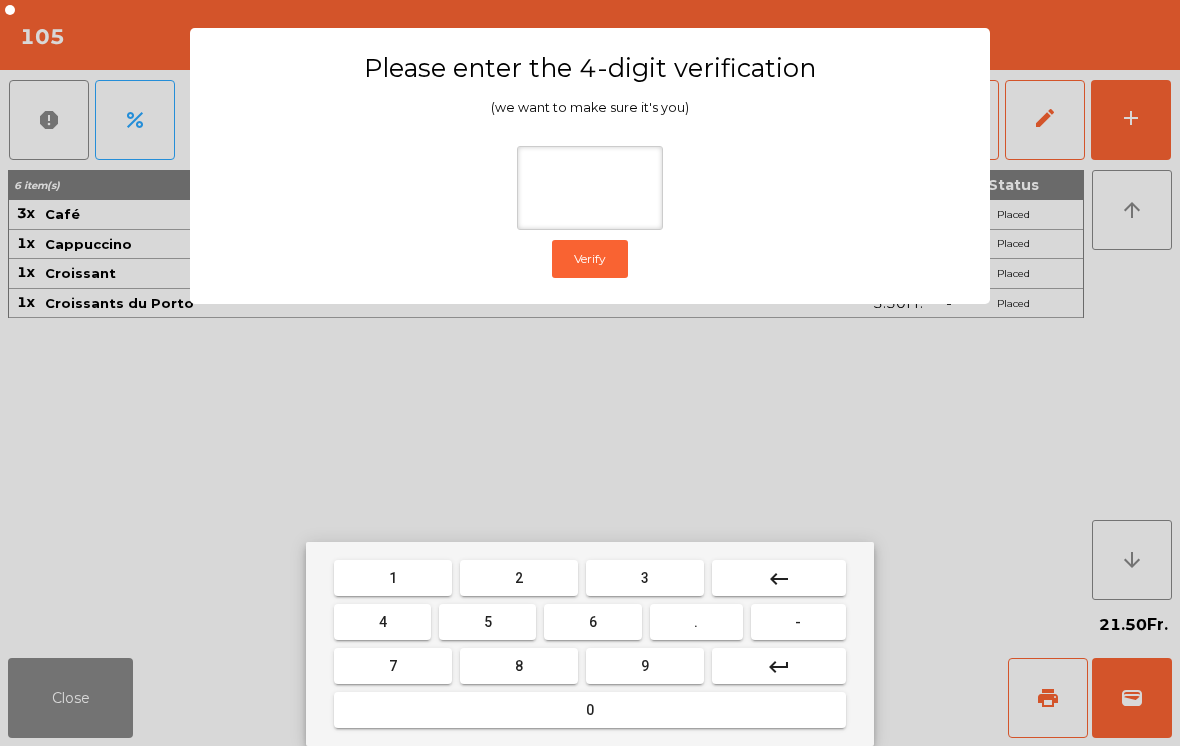 type on "*" 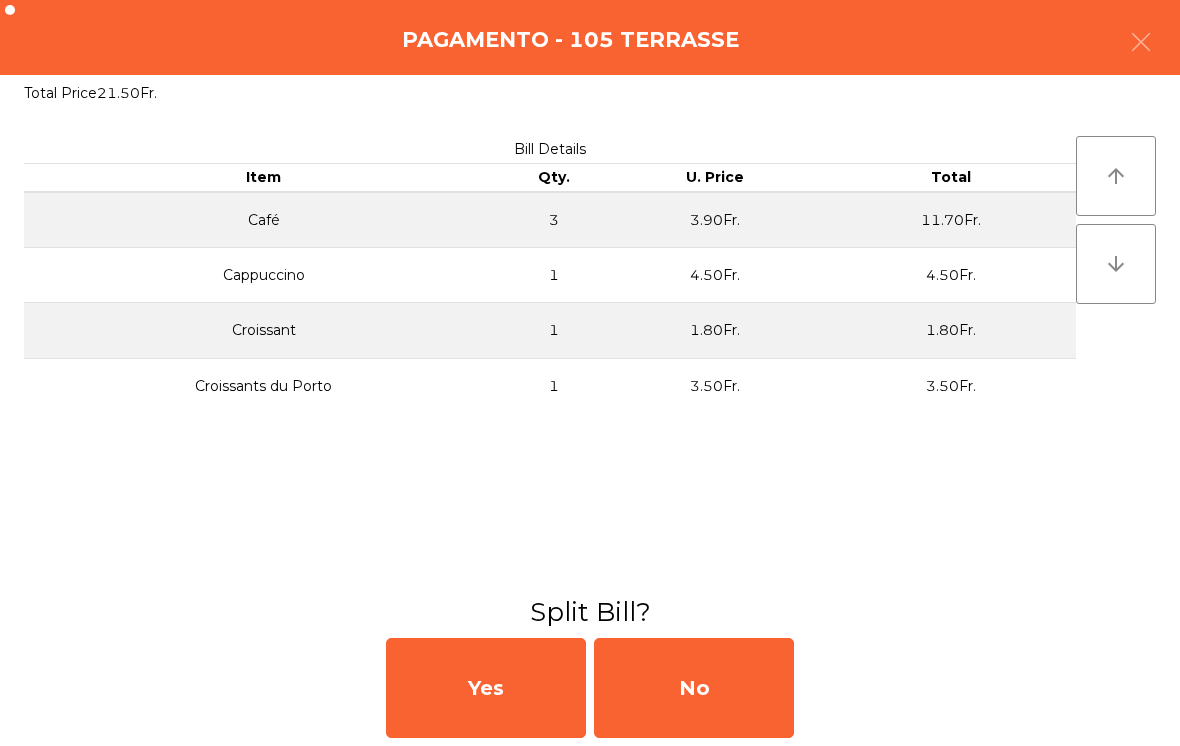 click on "No" 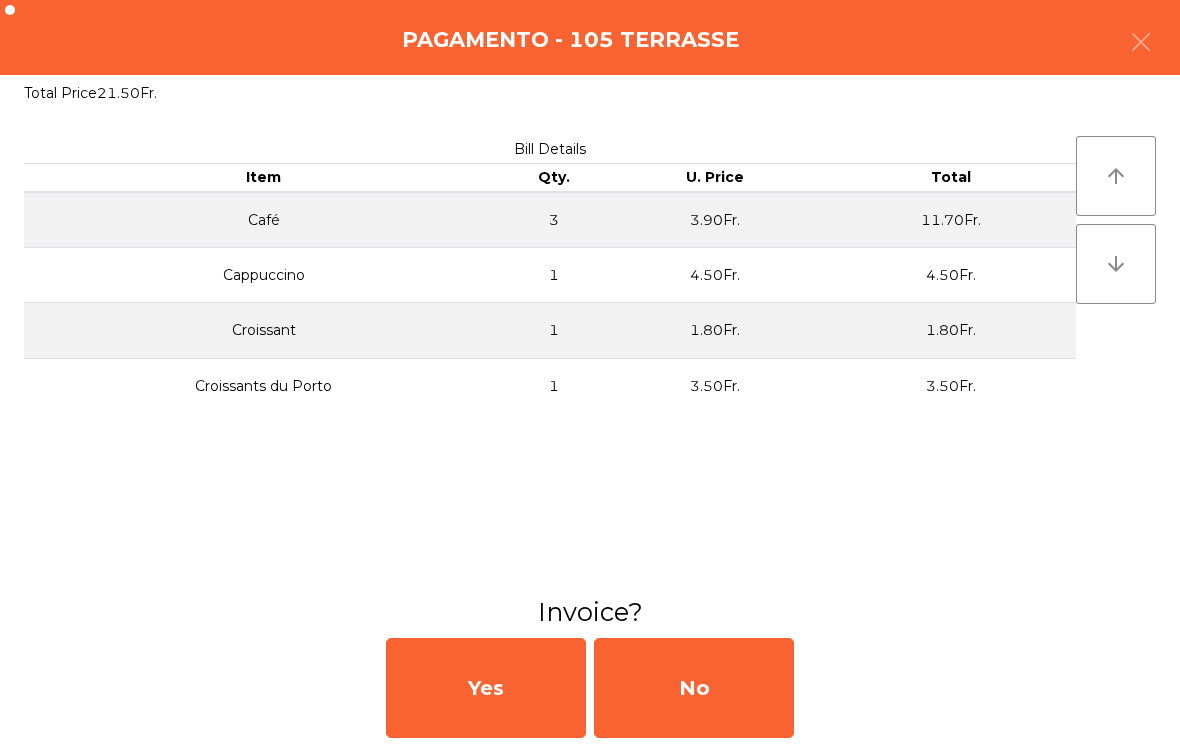 click on "No" 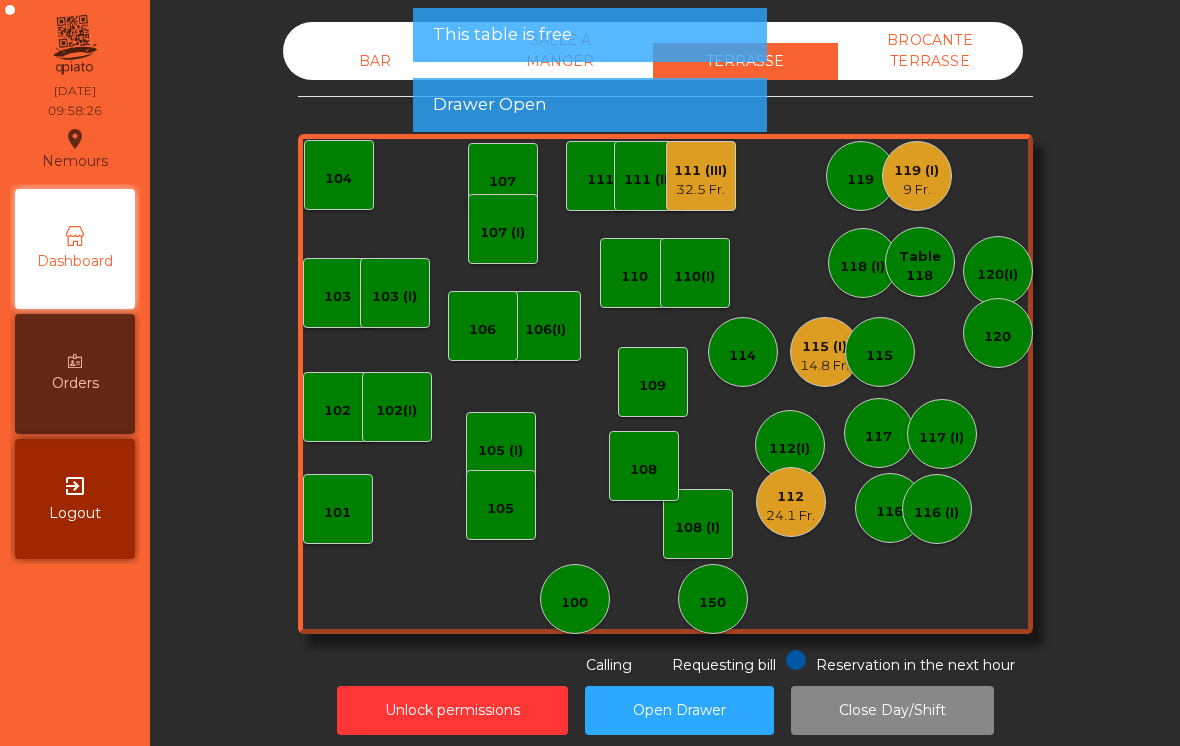click on "14.8 Fr." 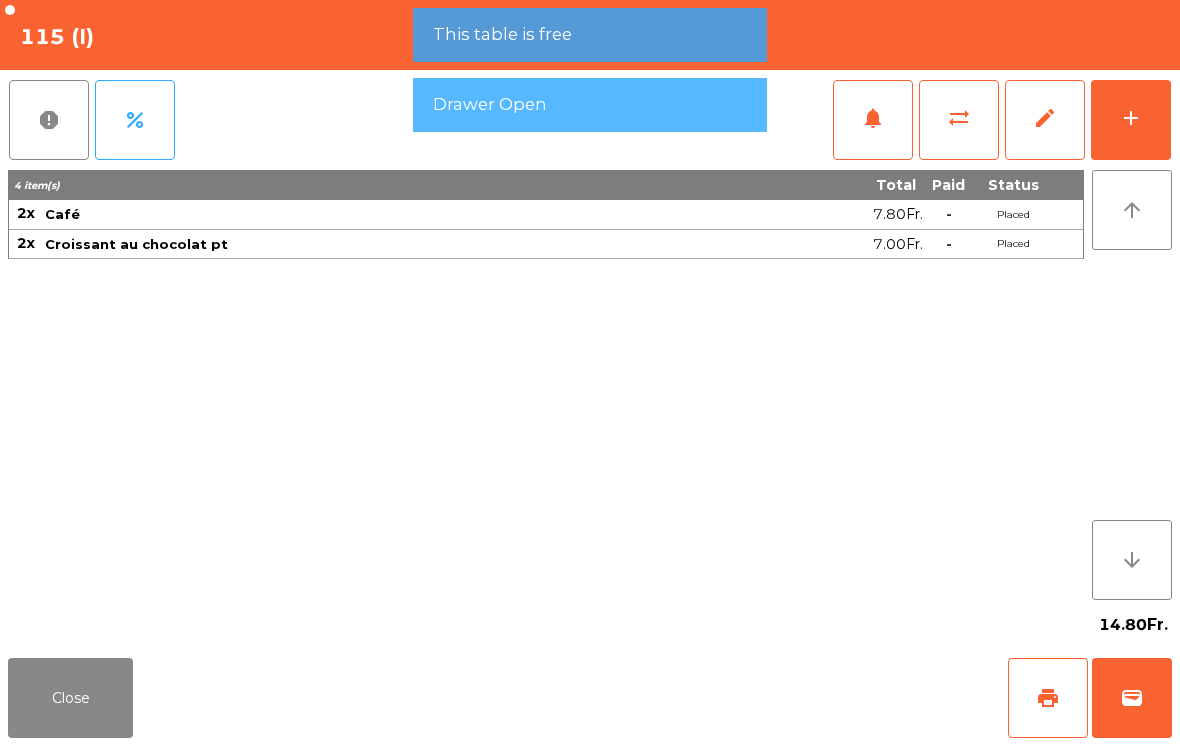 click on "wallet" 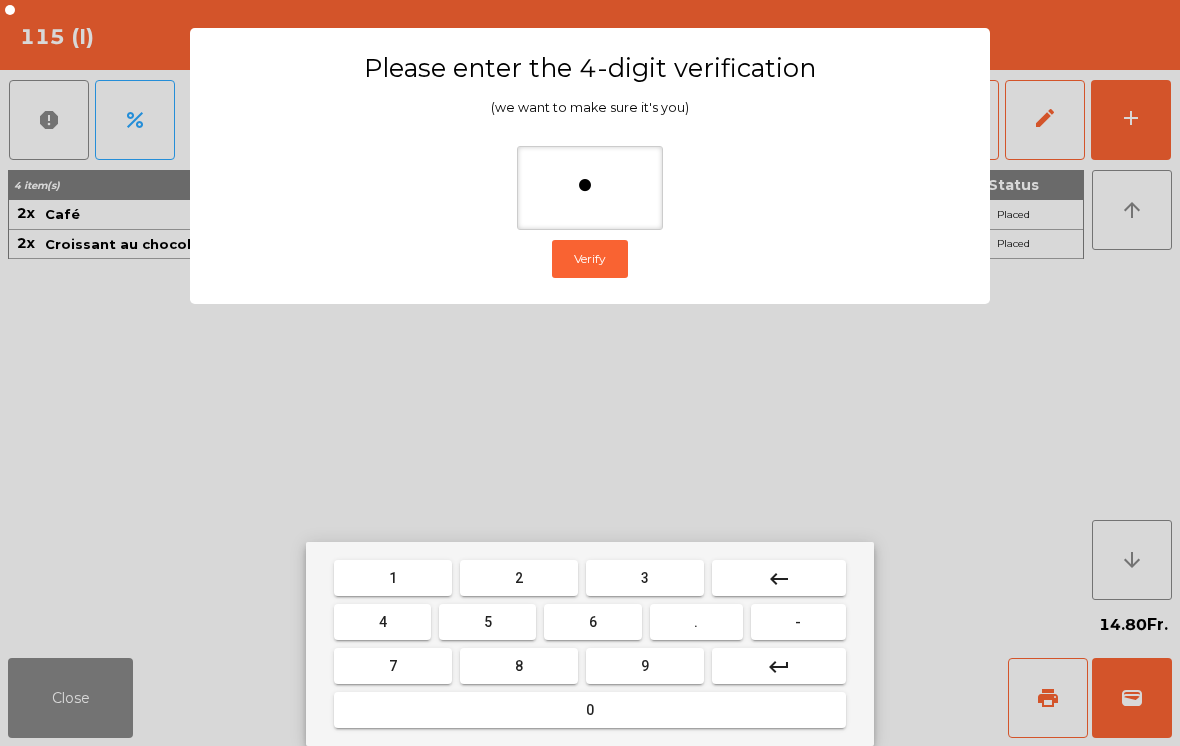 type on "**" 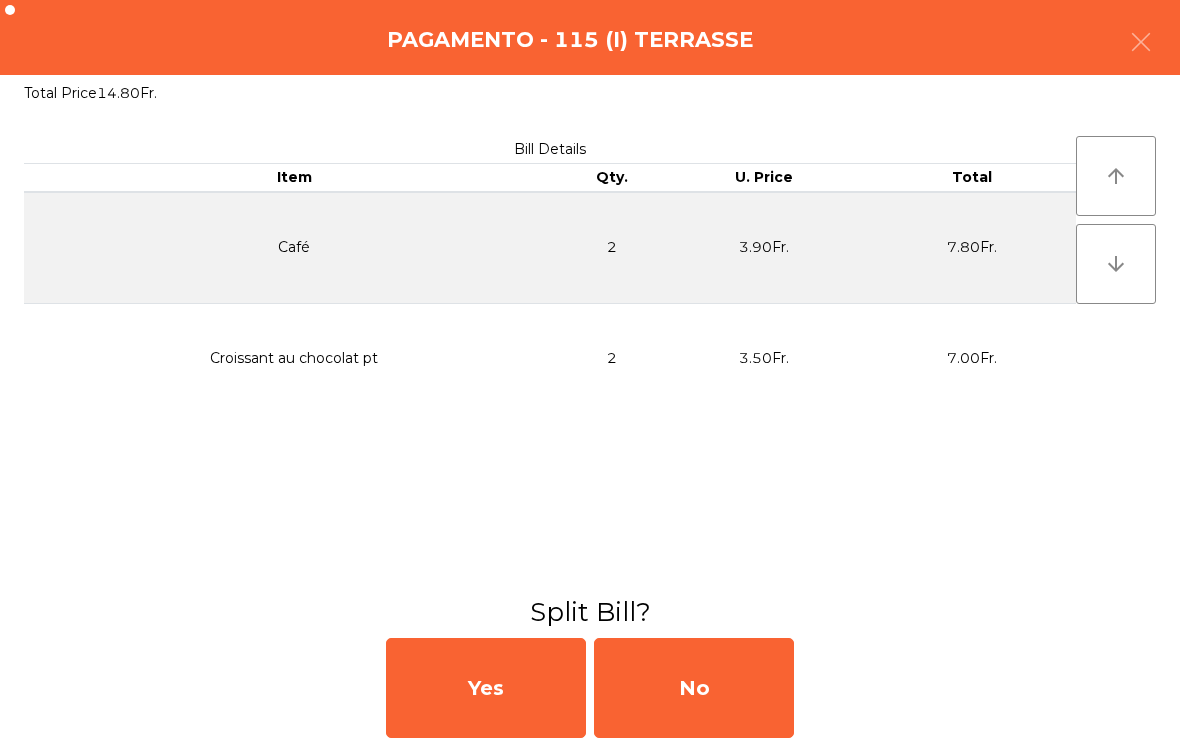 click on "No" 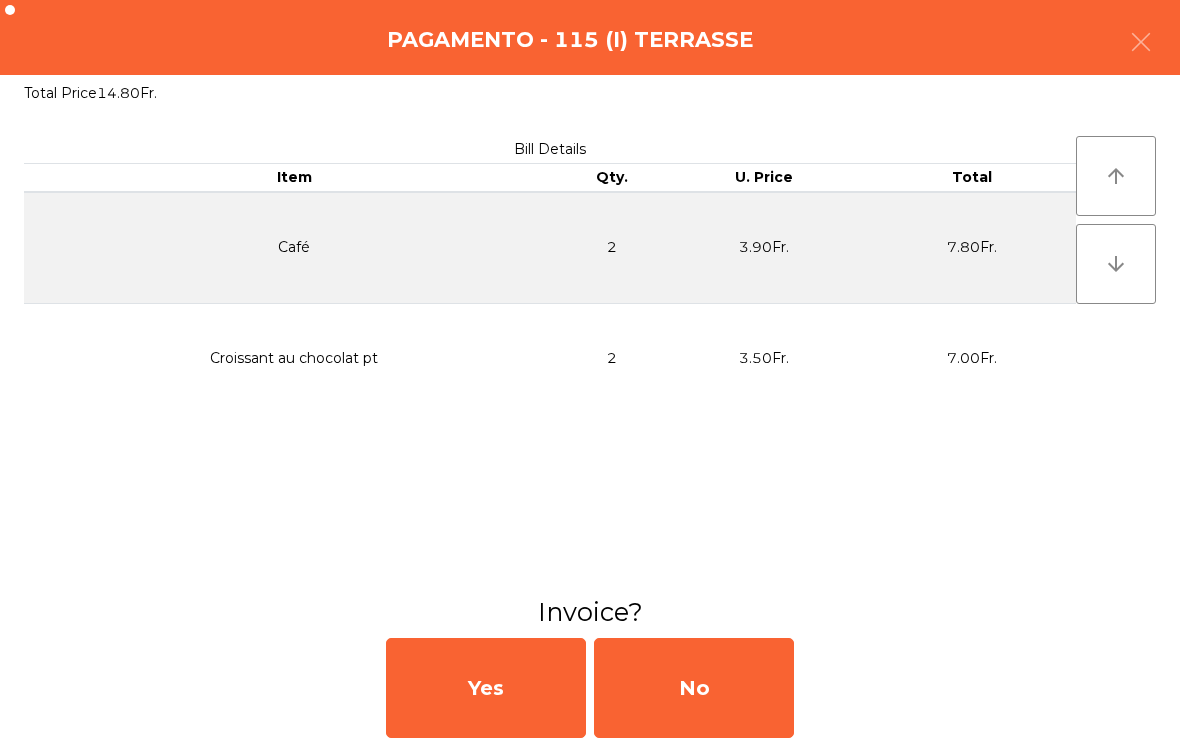 click on "No" 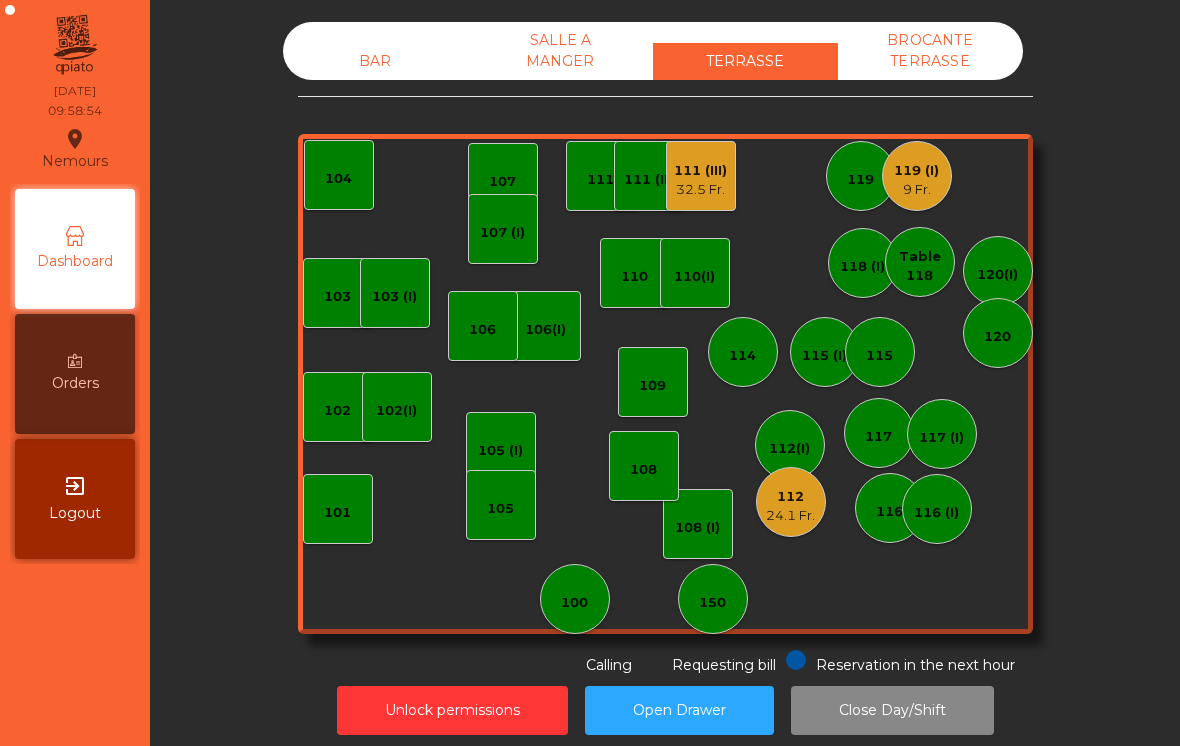 click on "9 Fr." 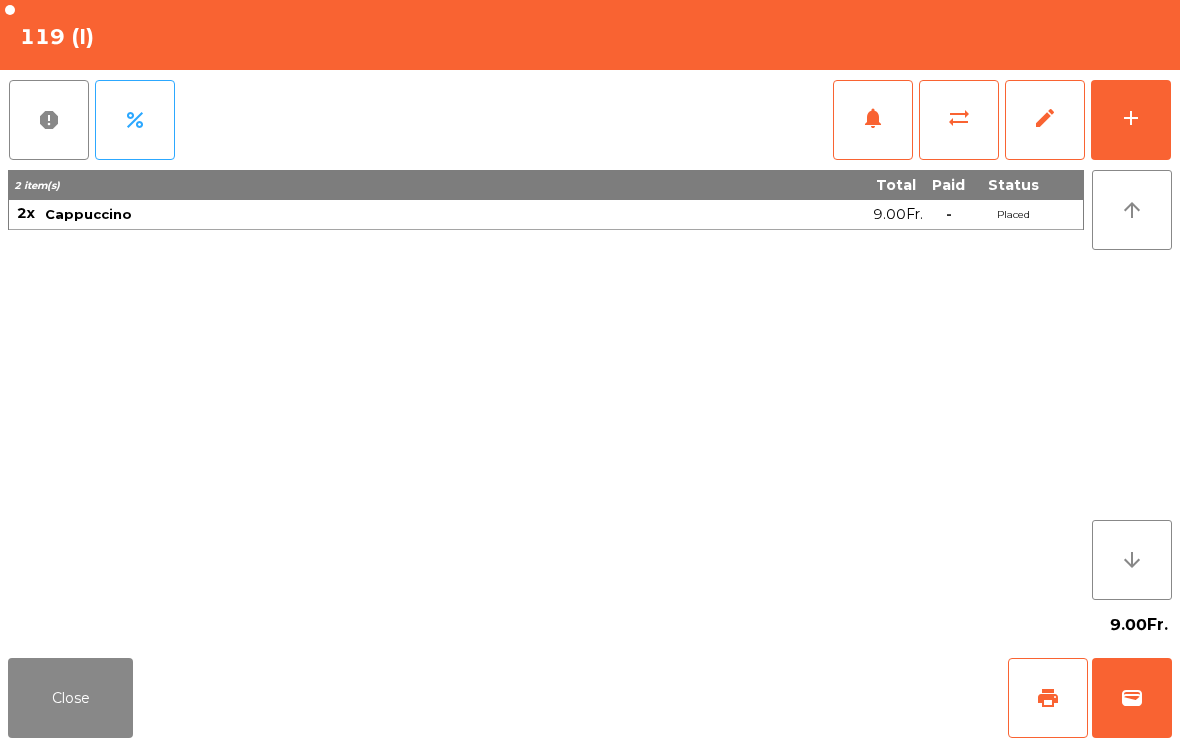 click on "print" 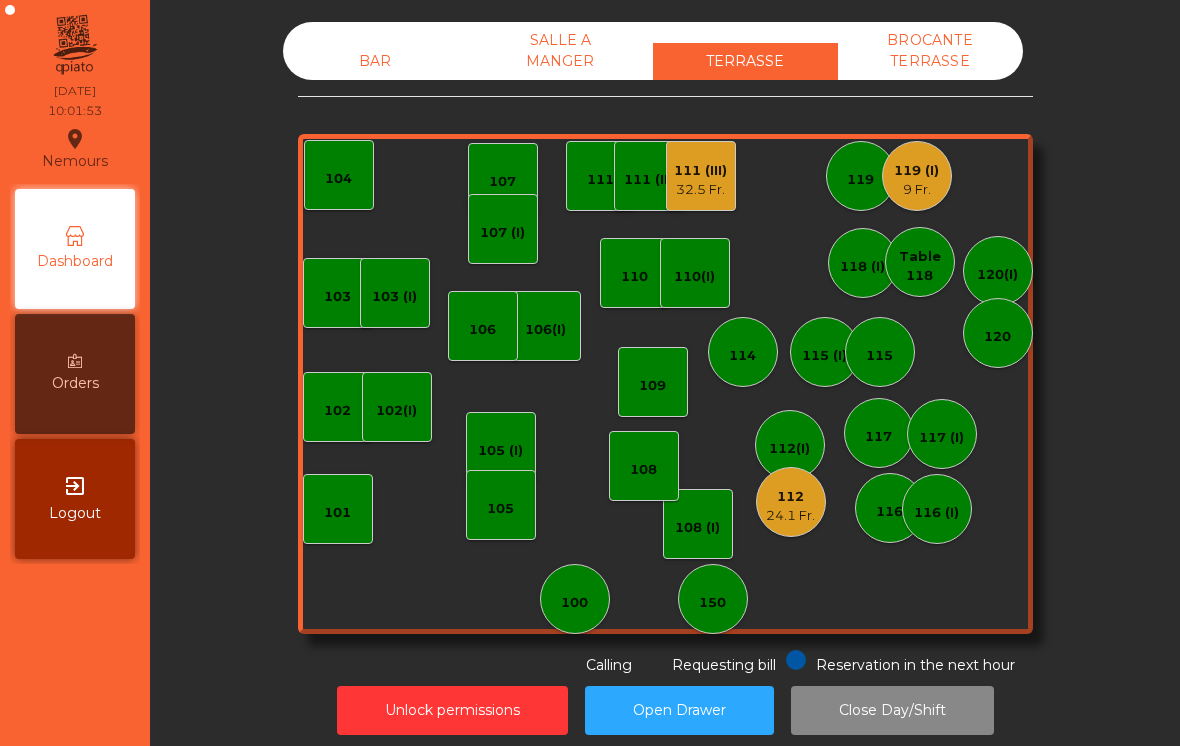 click on "112" 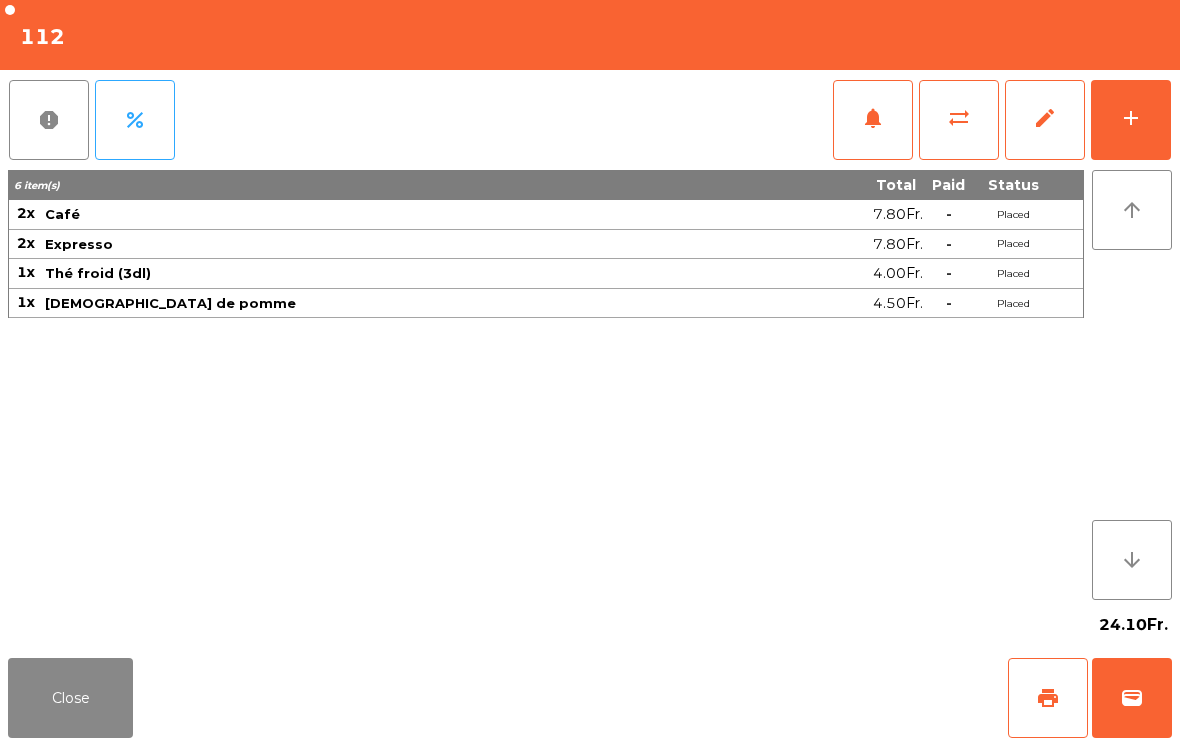 click on "print" 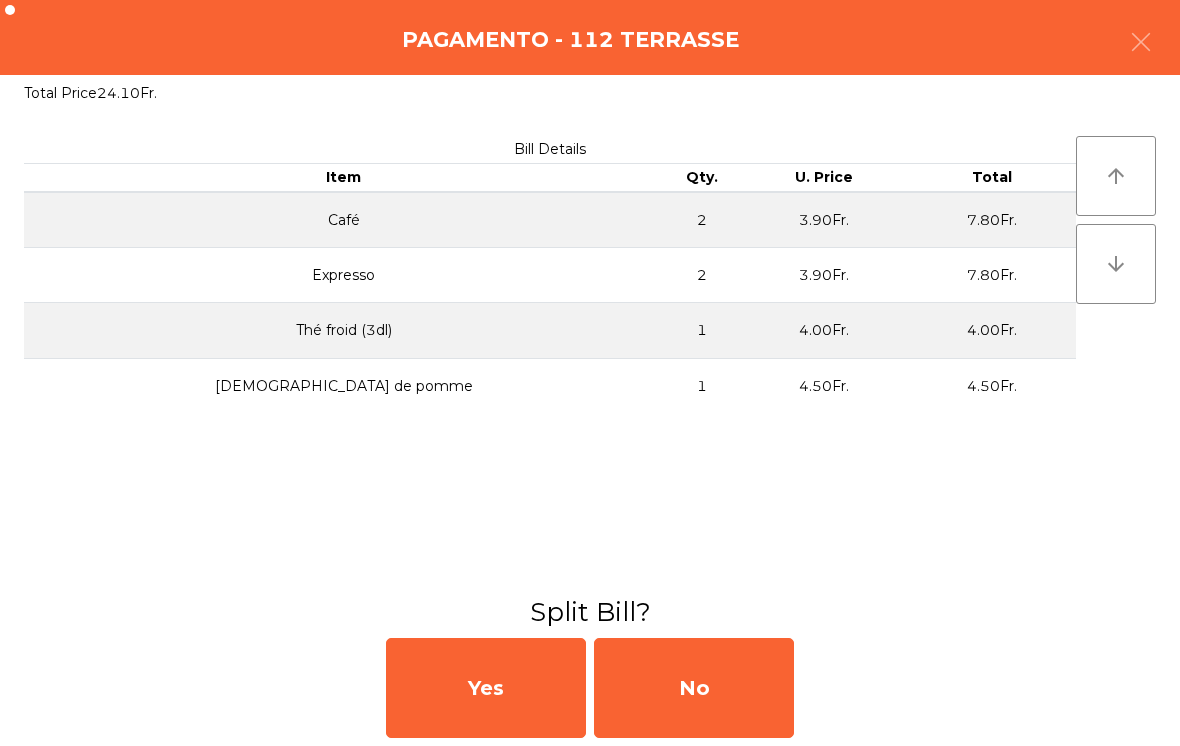 click on "No" 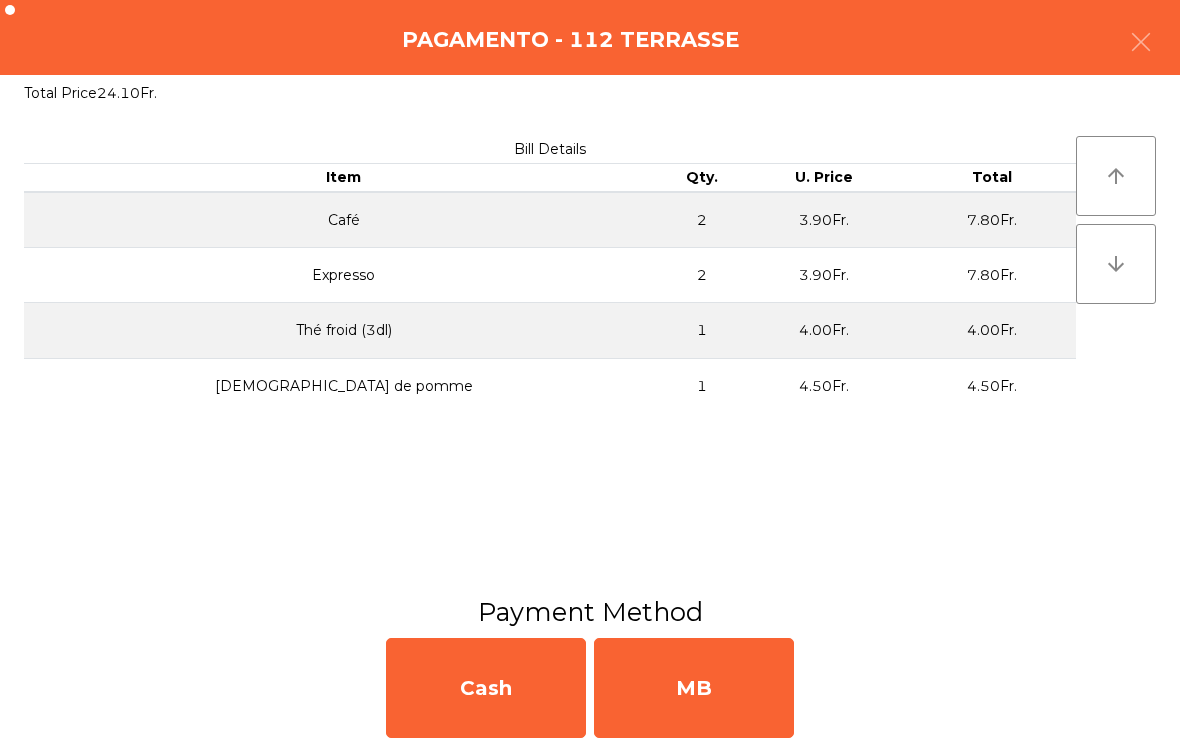 click on "MB" 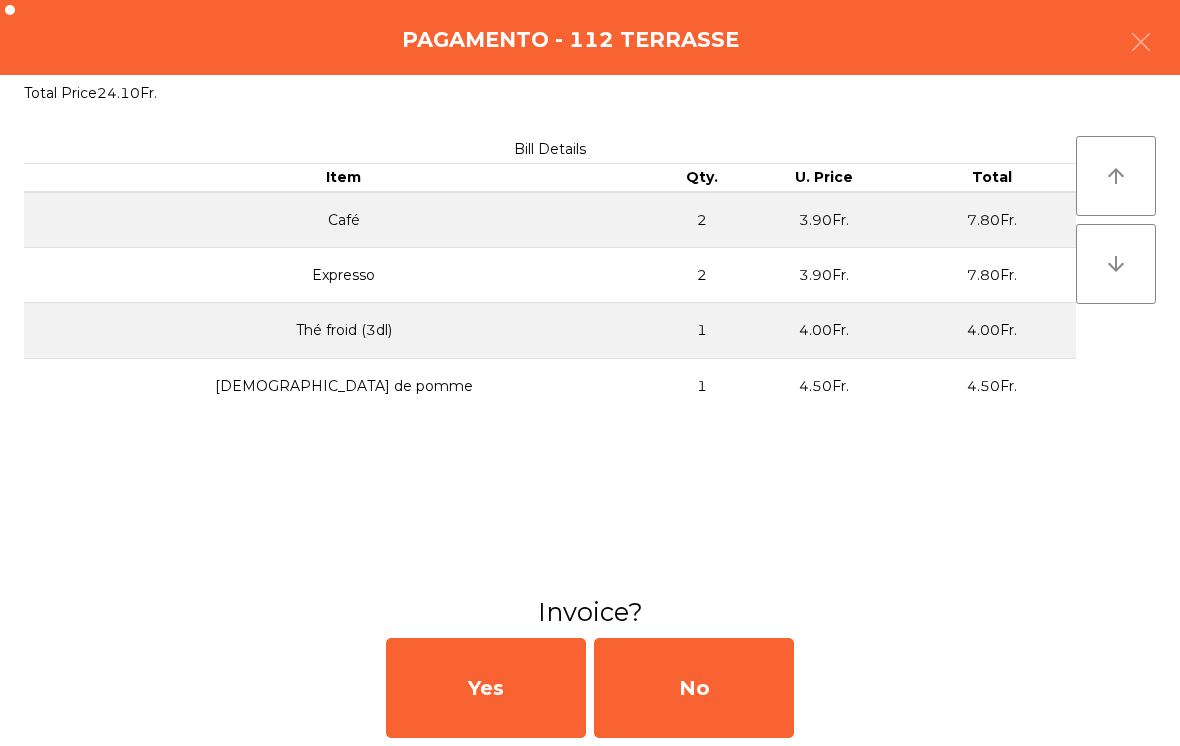 click on "No" 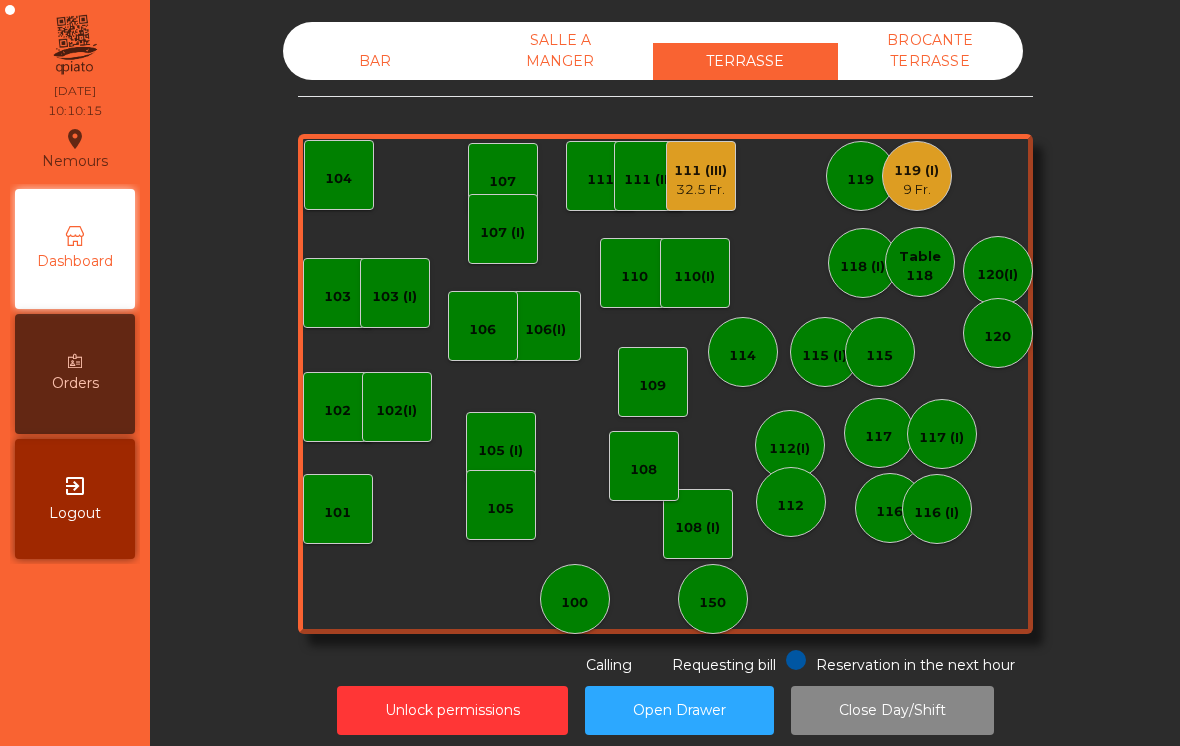 click on "9 Fr." 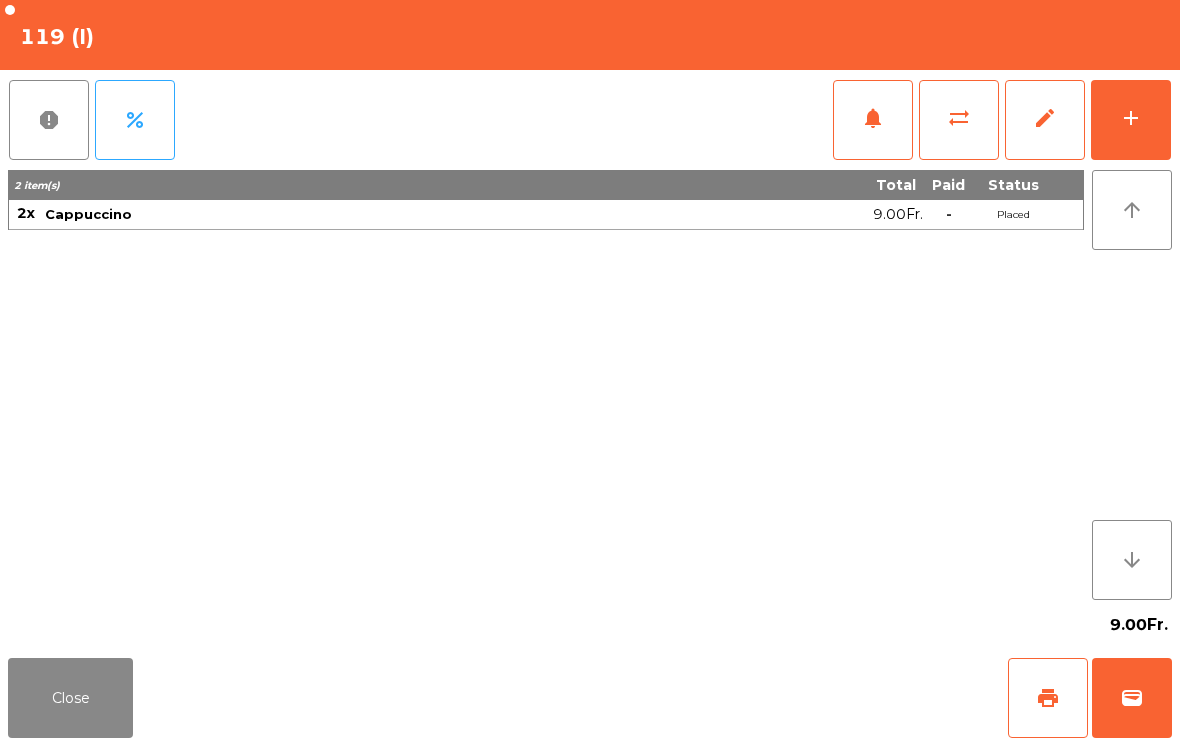 click on "add" 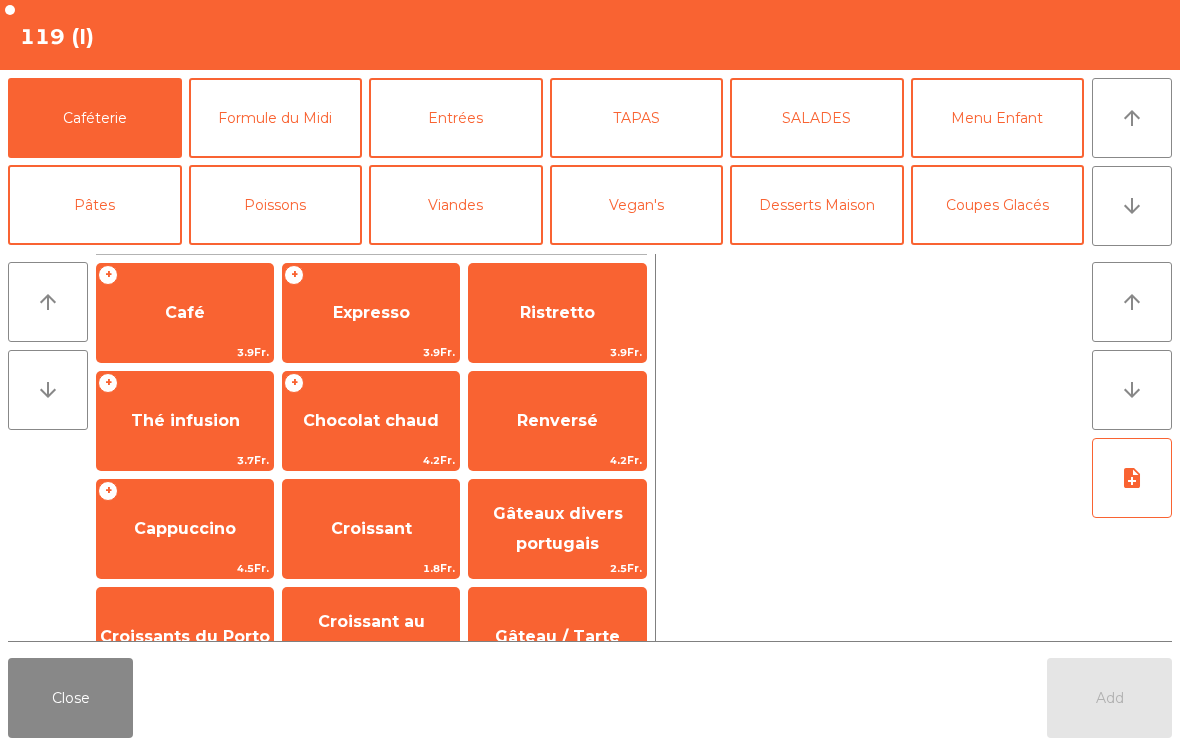 click on "arrow_downward" 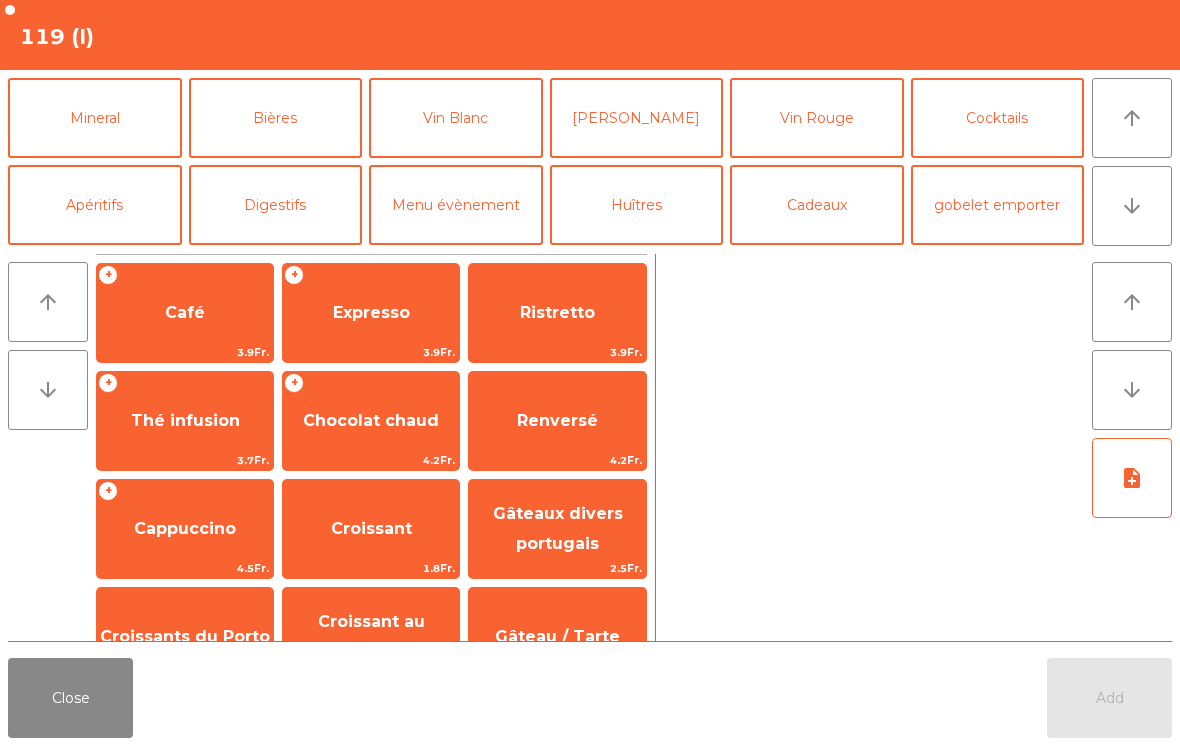 click on "Mineral" 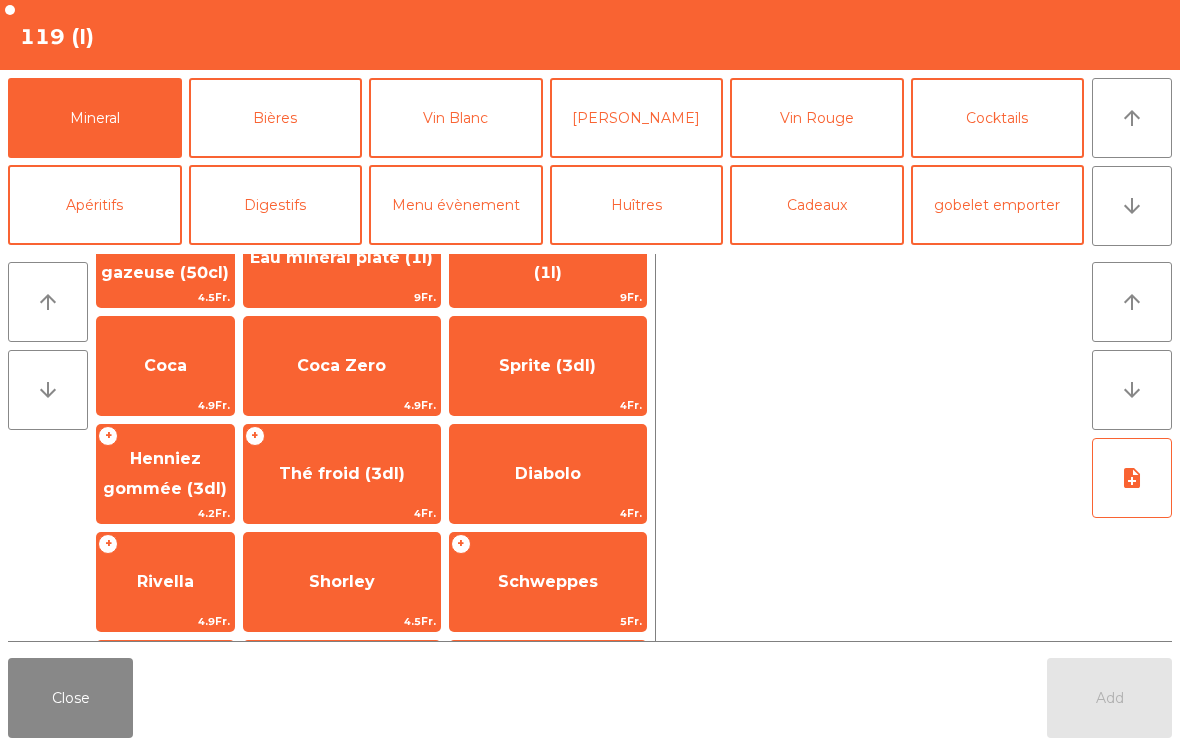 scroll, scrollTop: 339, scrollLeft: 0, axis: vertical 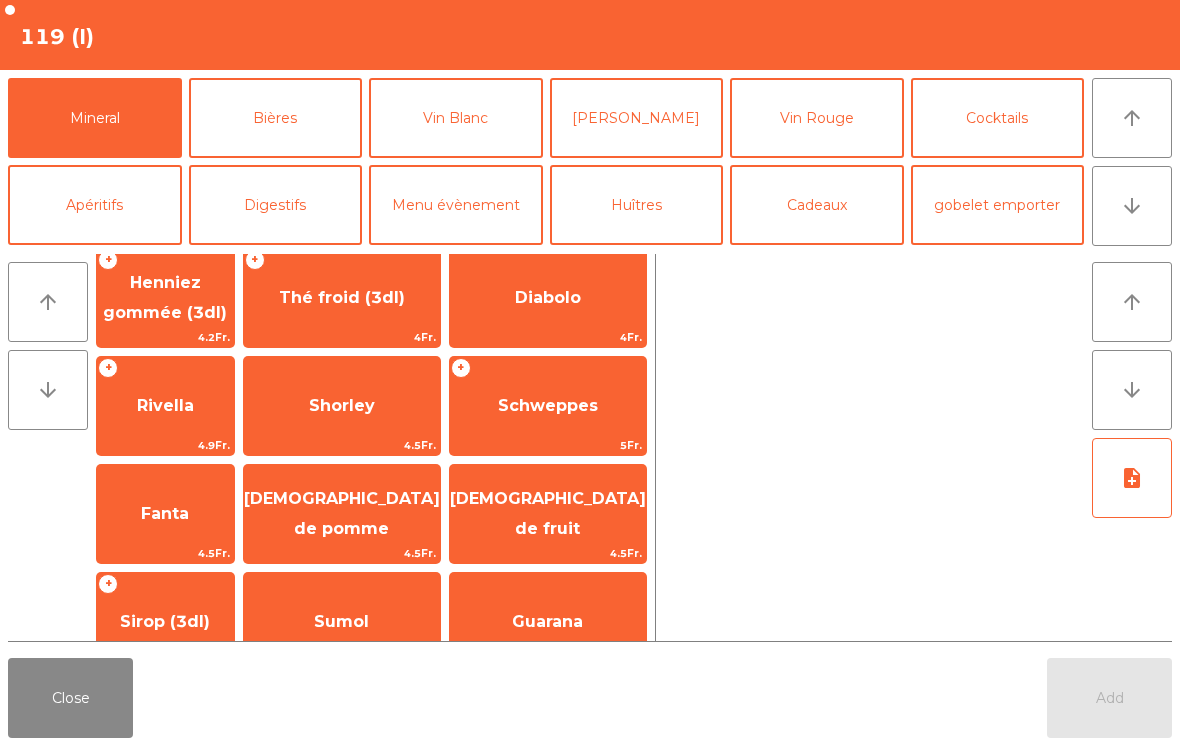 click on "Sirop (3dl)" 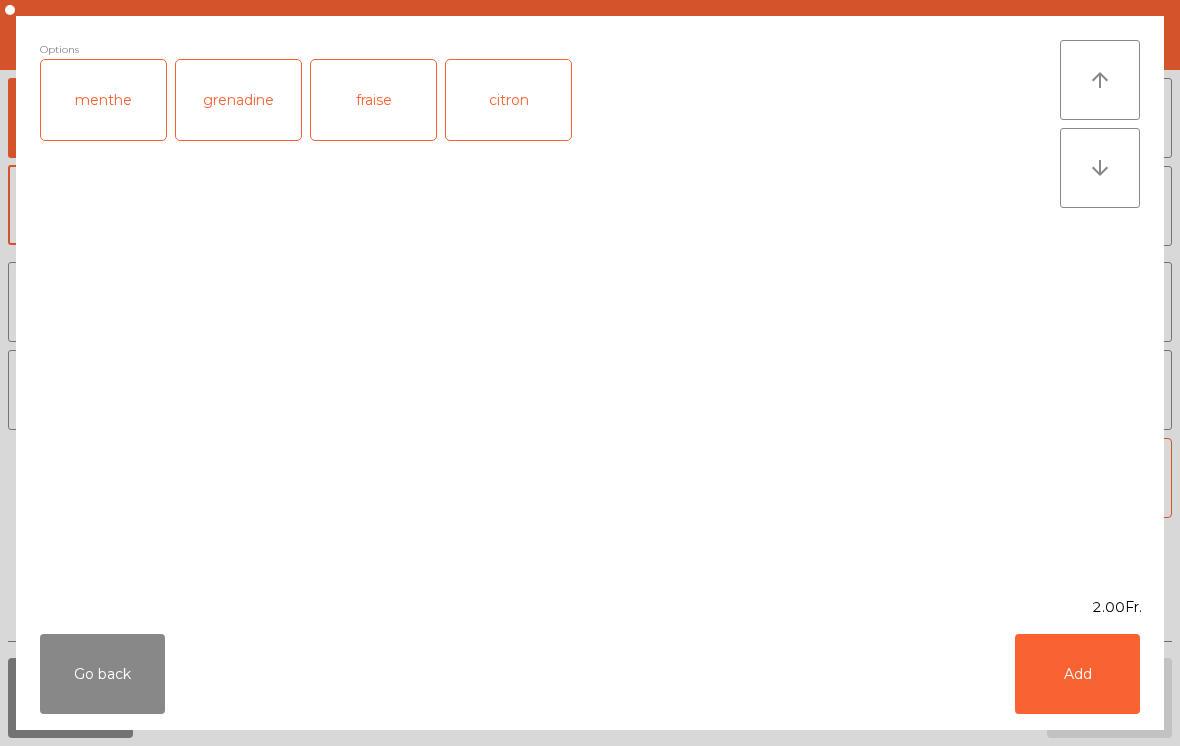 click on "Go back" 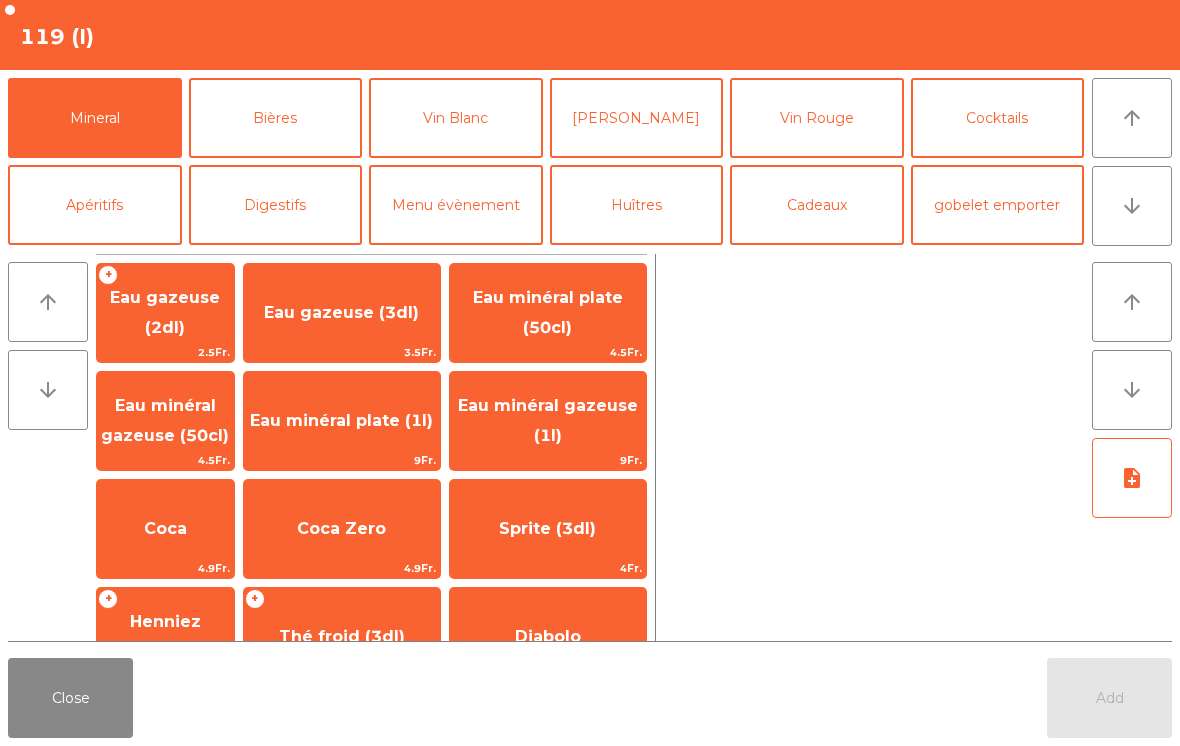 scroll, scrollTop: 0, scrollLeft: 0, axis: both 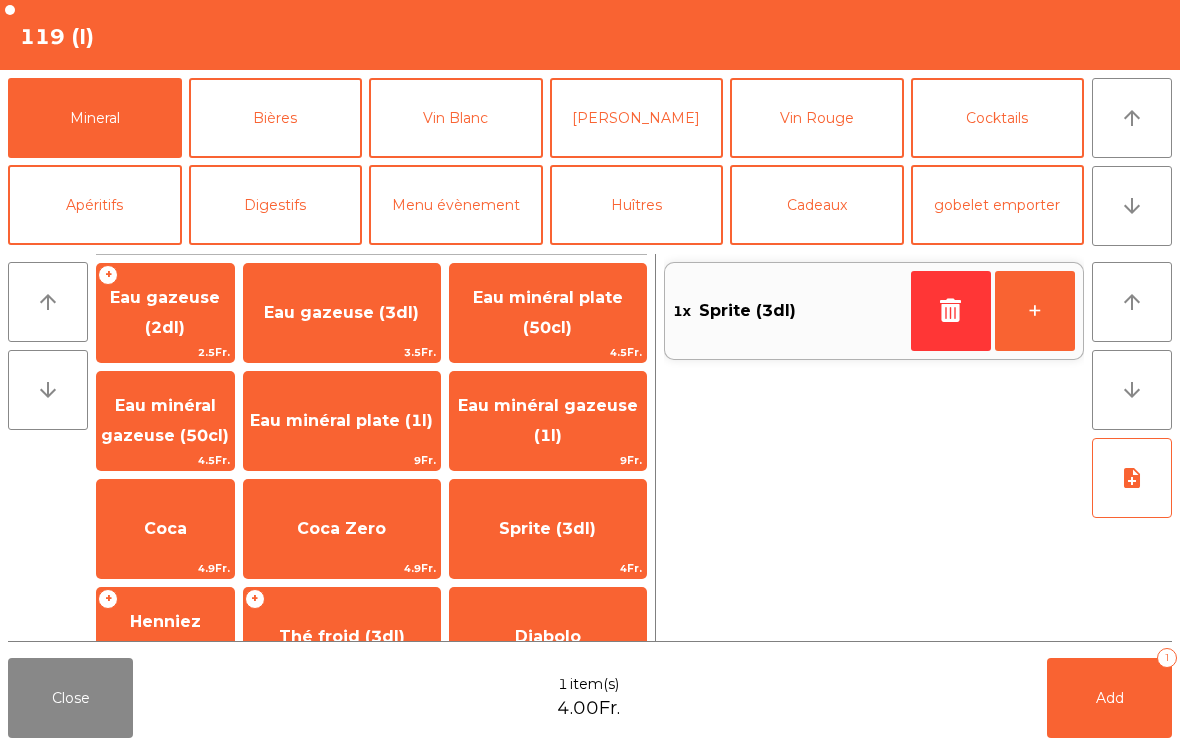 click on "Add   1" 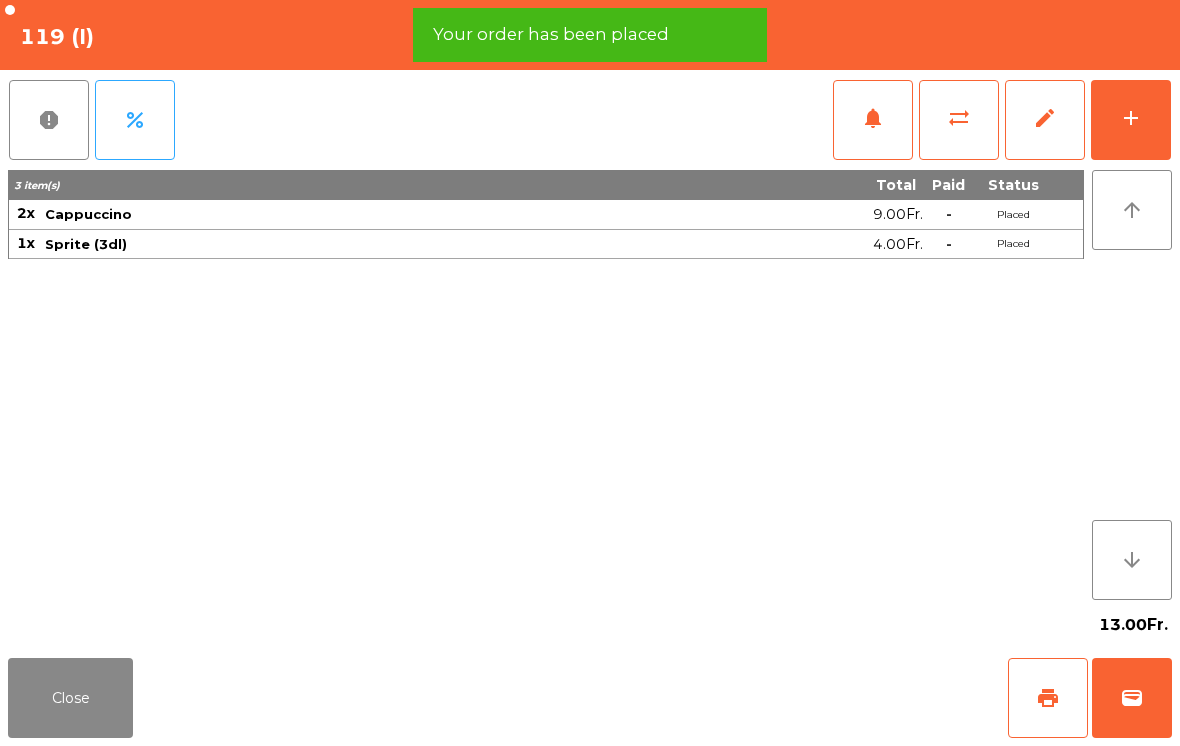 click on "print" 